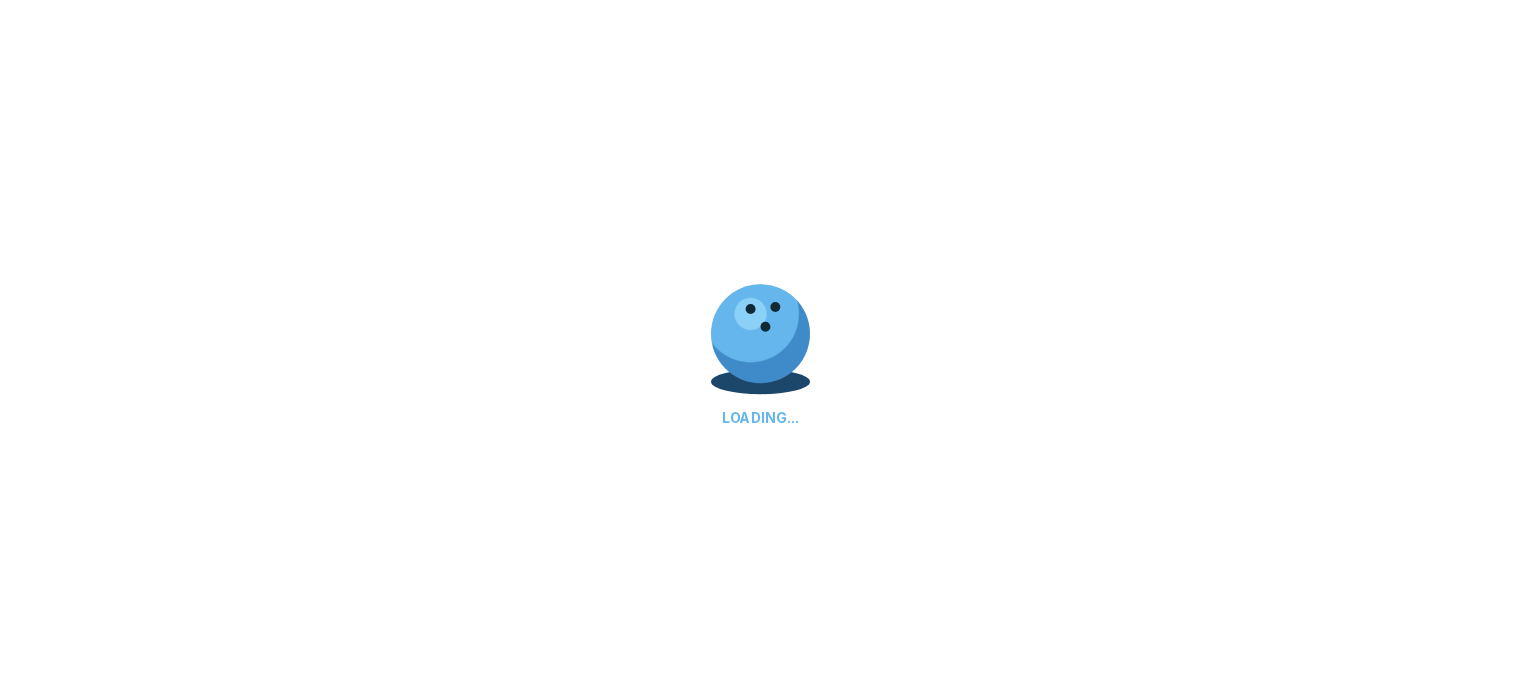 scroll, scrollTop: 0, scrollLeft: 0, axis: both 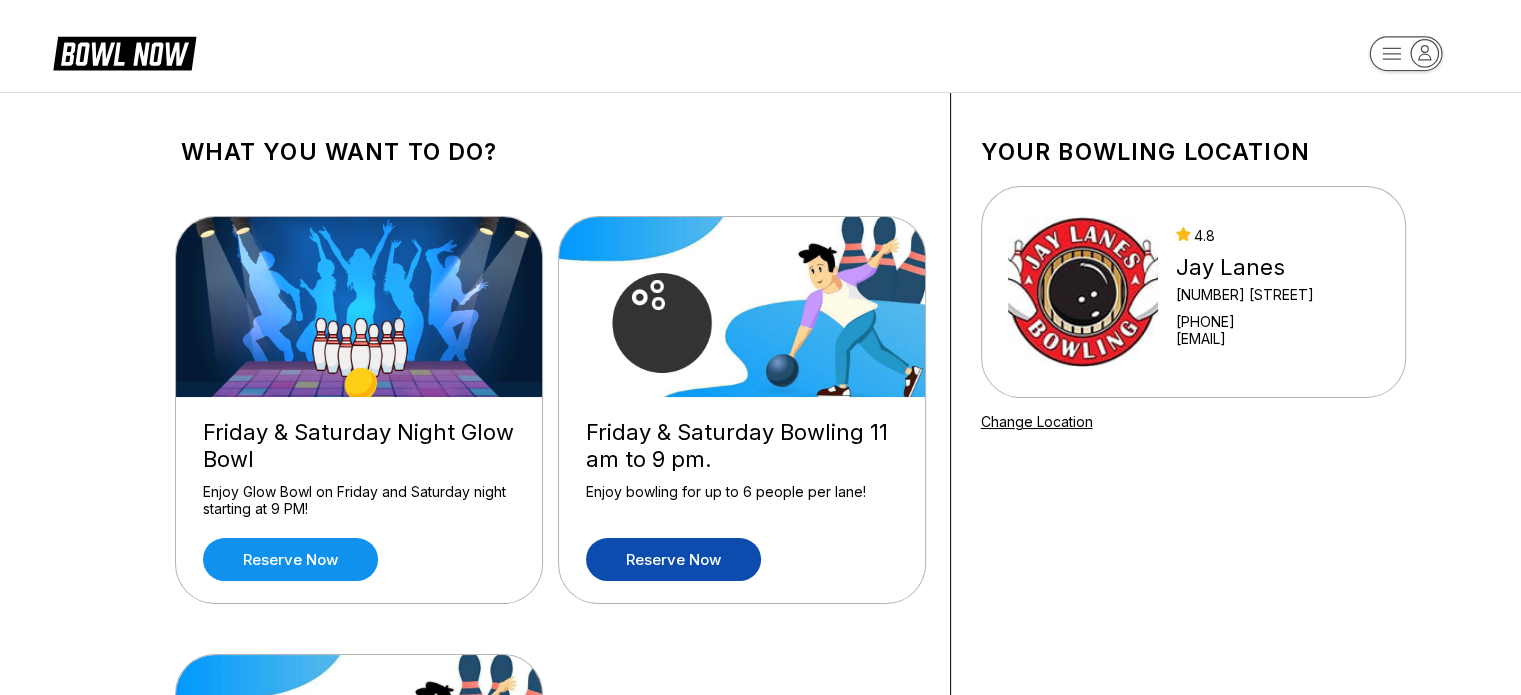 click on "Reserve now" at bounding box center [673, 559] 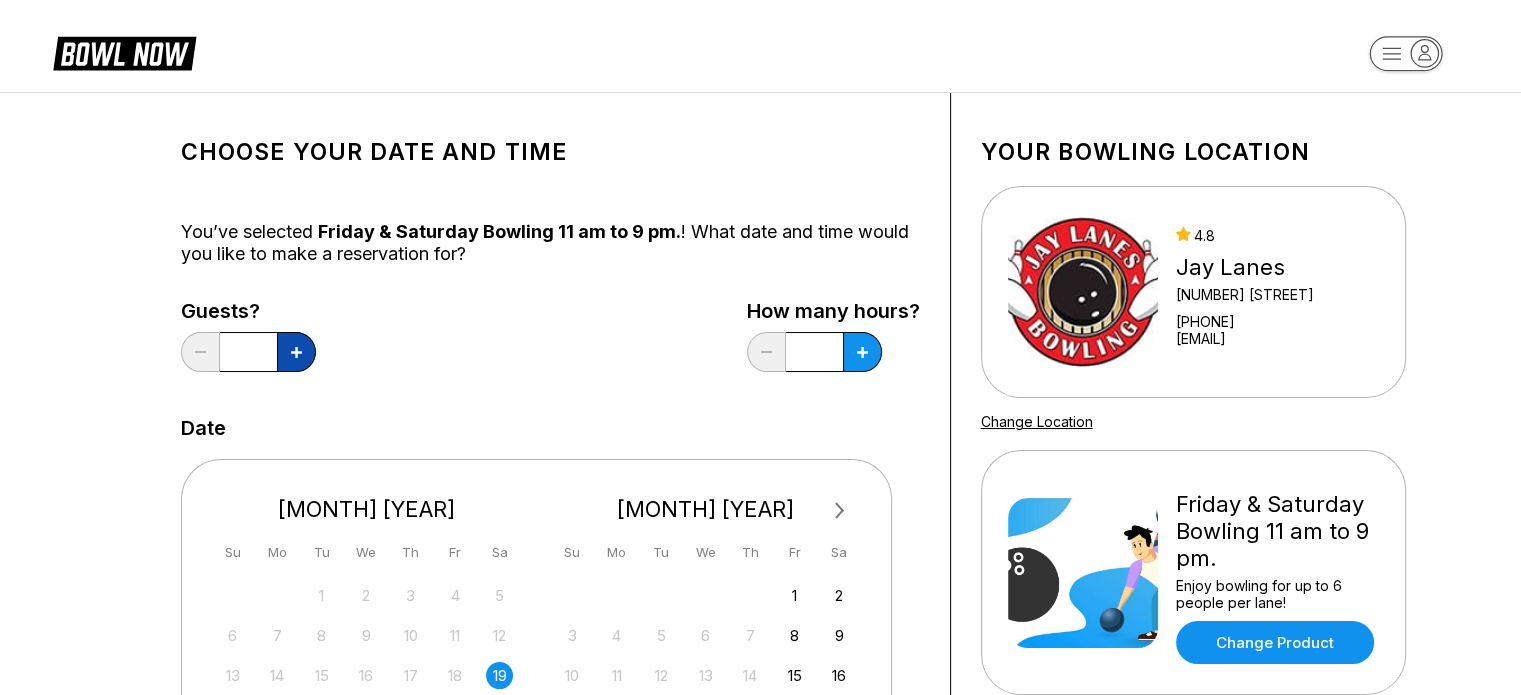 click 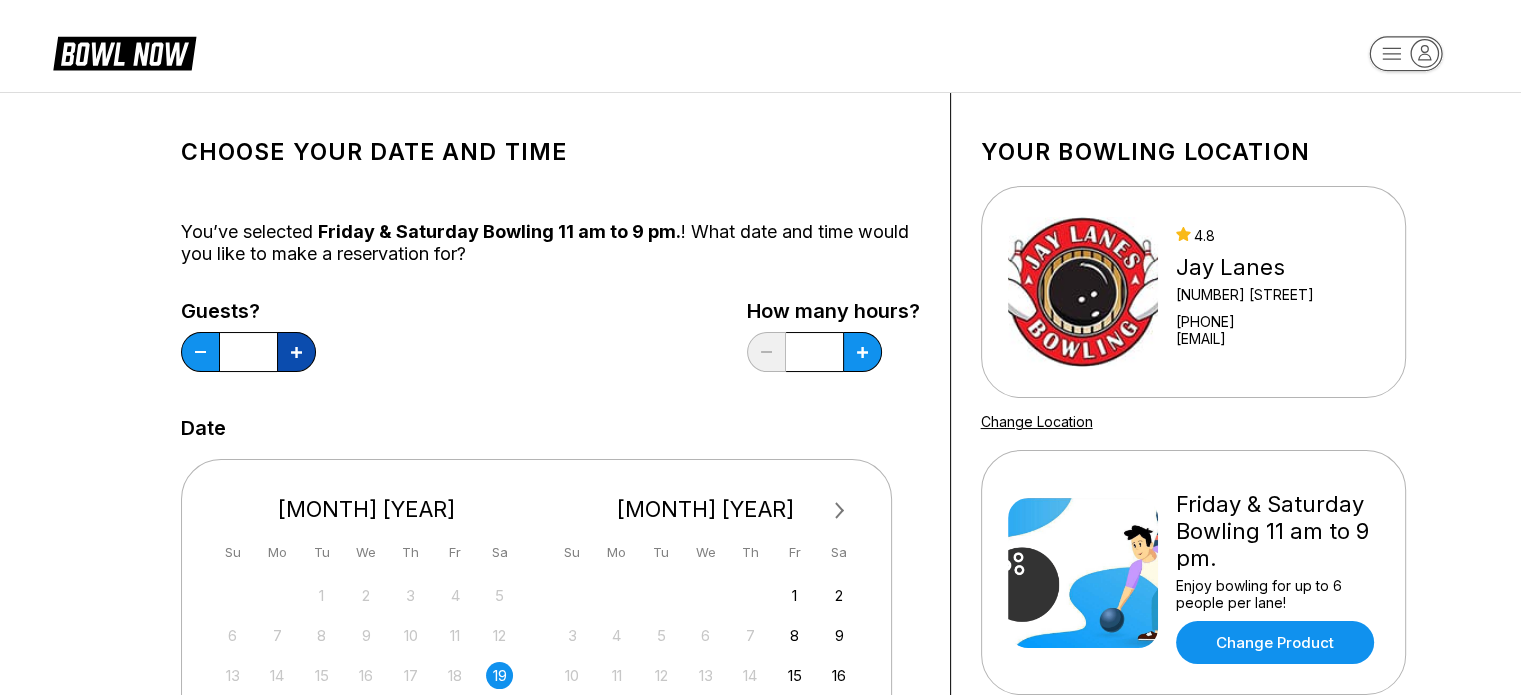 click 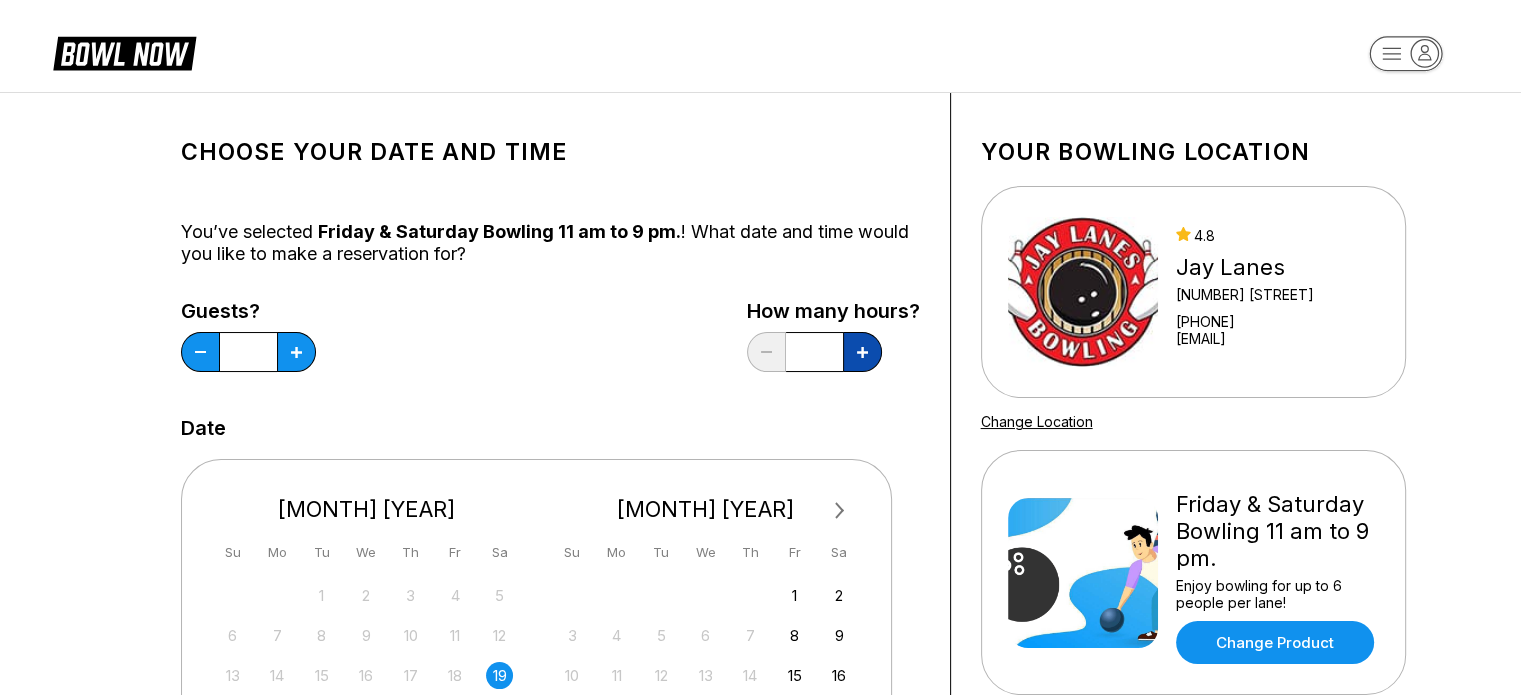 click at bounding box center (296, 352) 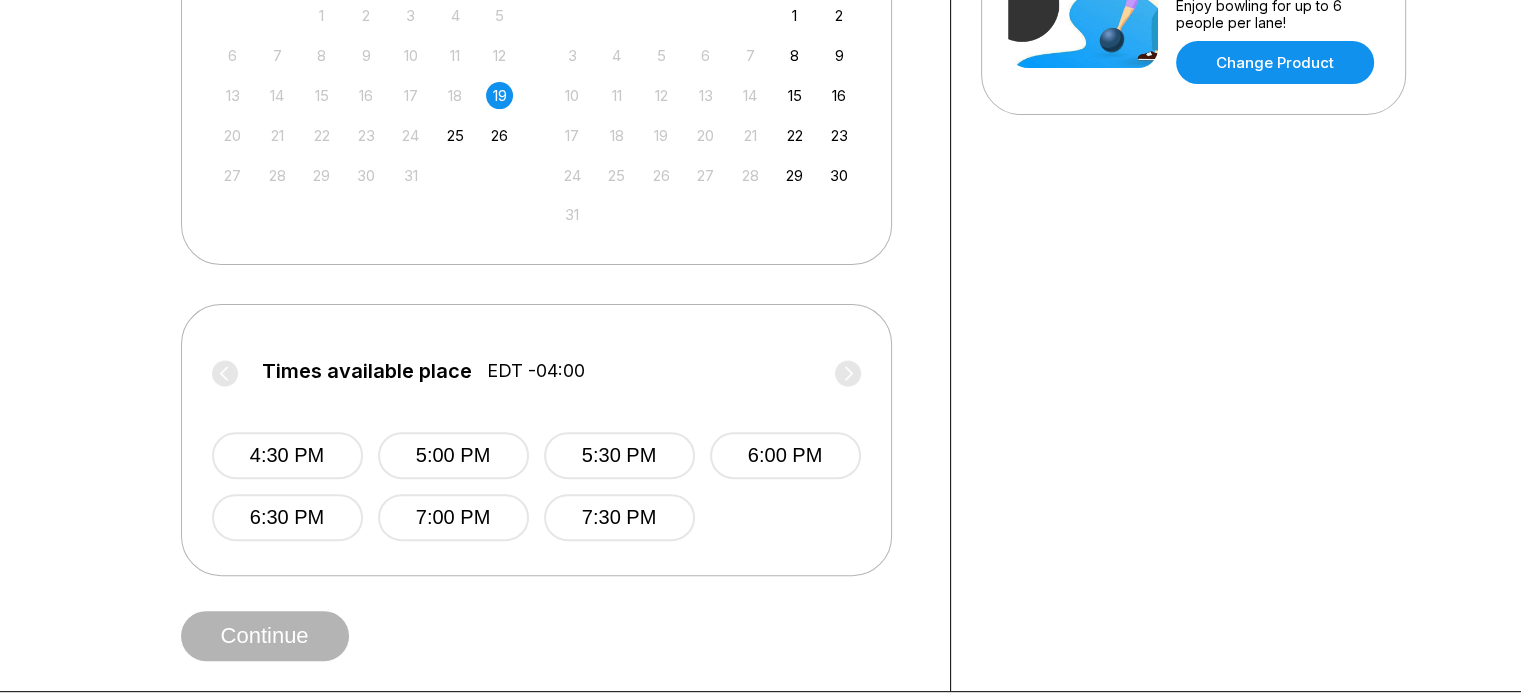 scroll, scrollTop: 700, scrollLeft: 0, axis: vertical 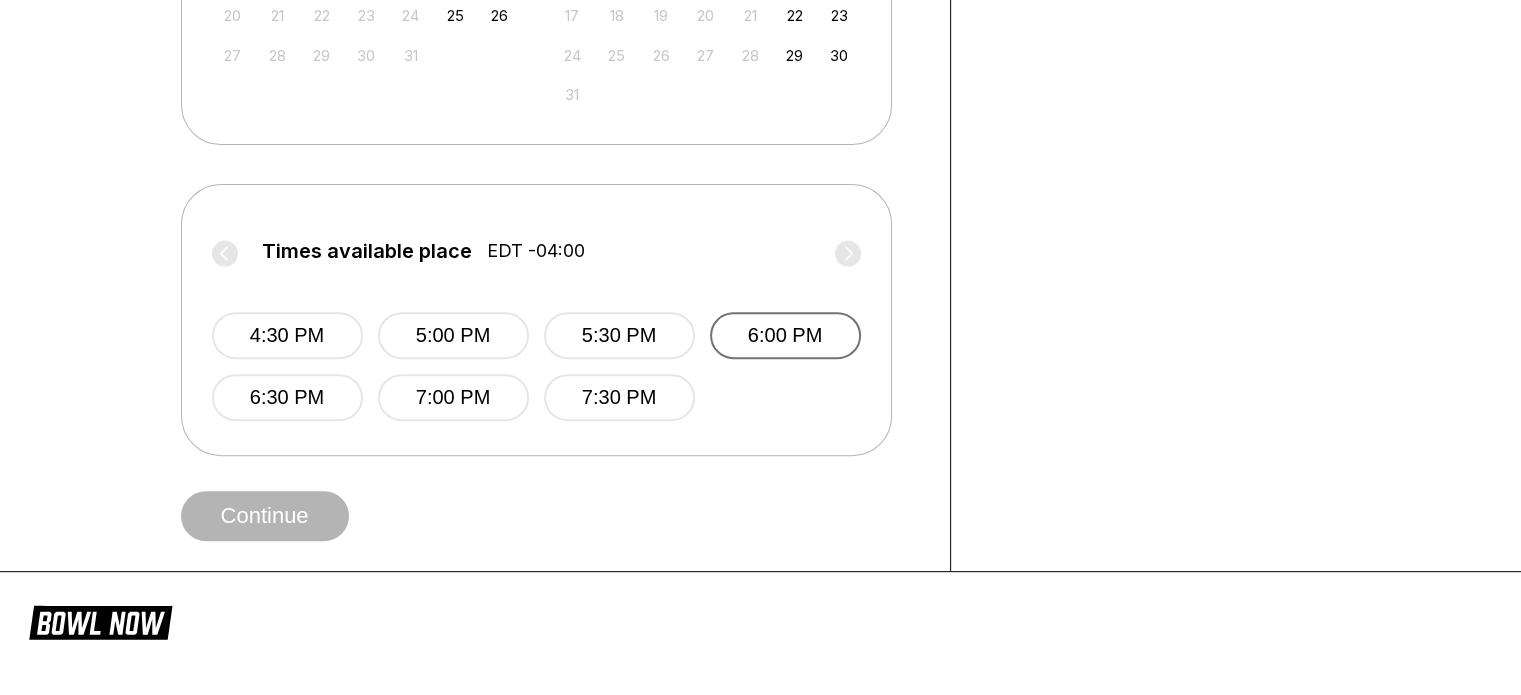 click on "6:00 PM" at bounding box center [785, 335] 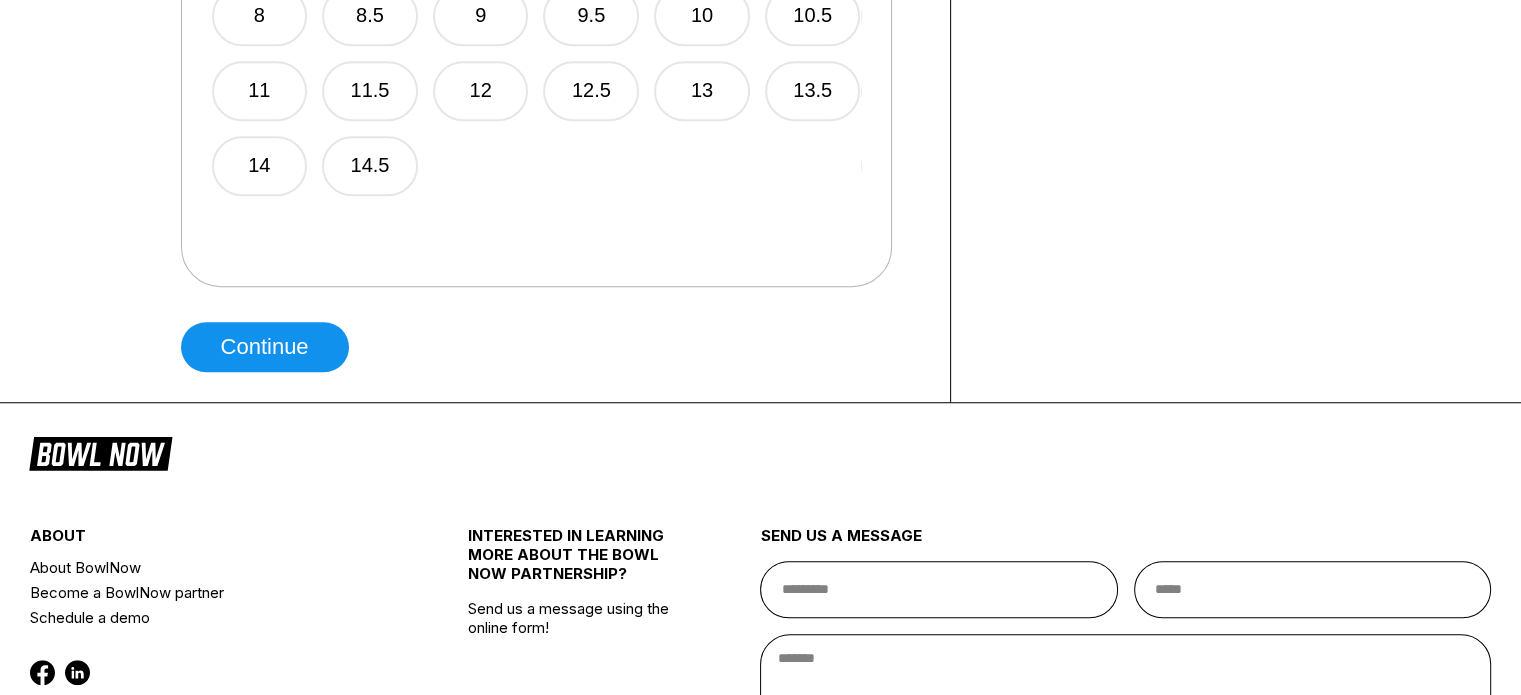 scroll, scrollTop: 1500, scrollLeft: 0, axis: vertical 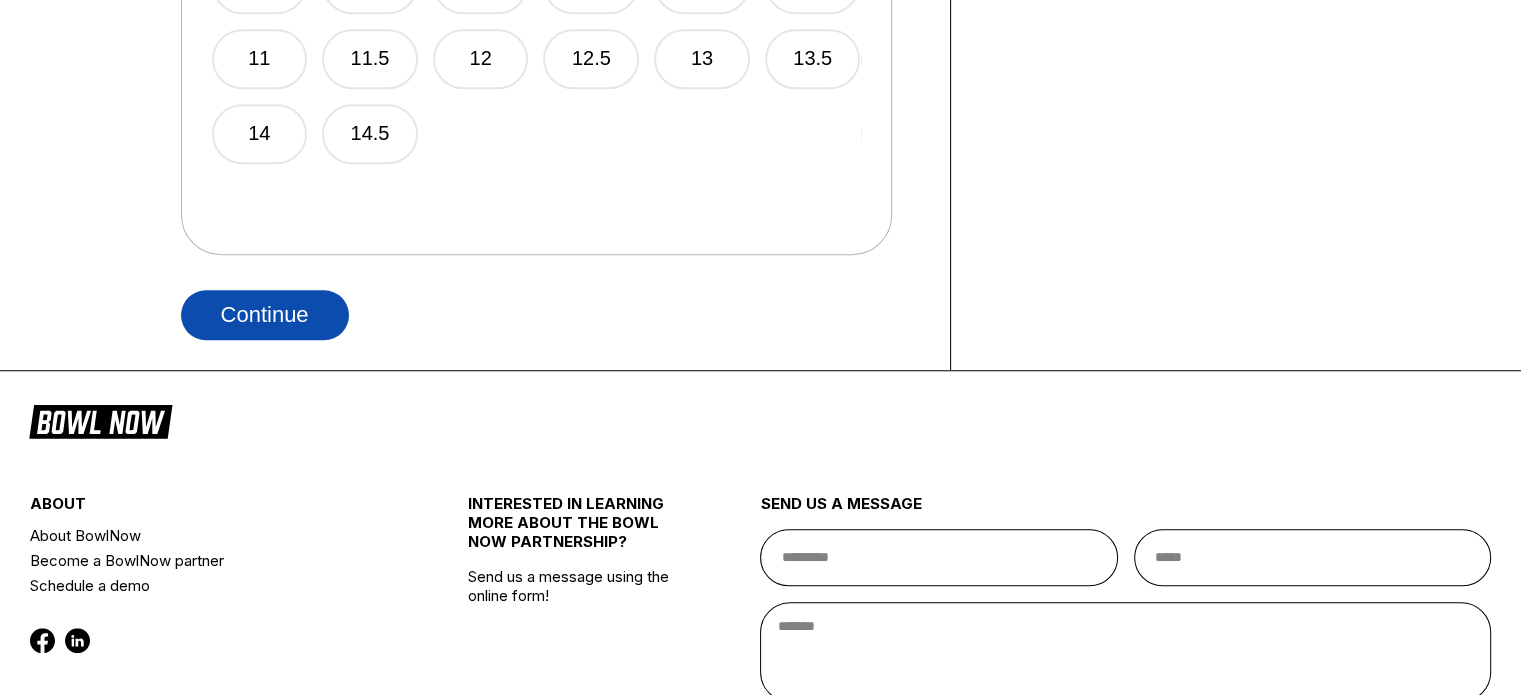 click on "Continue" at bounding box center (265, 315) 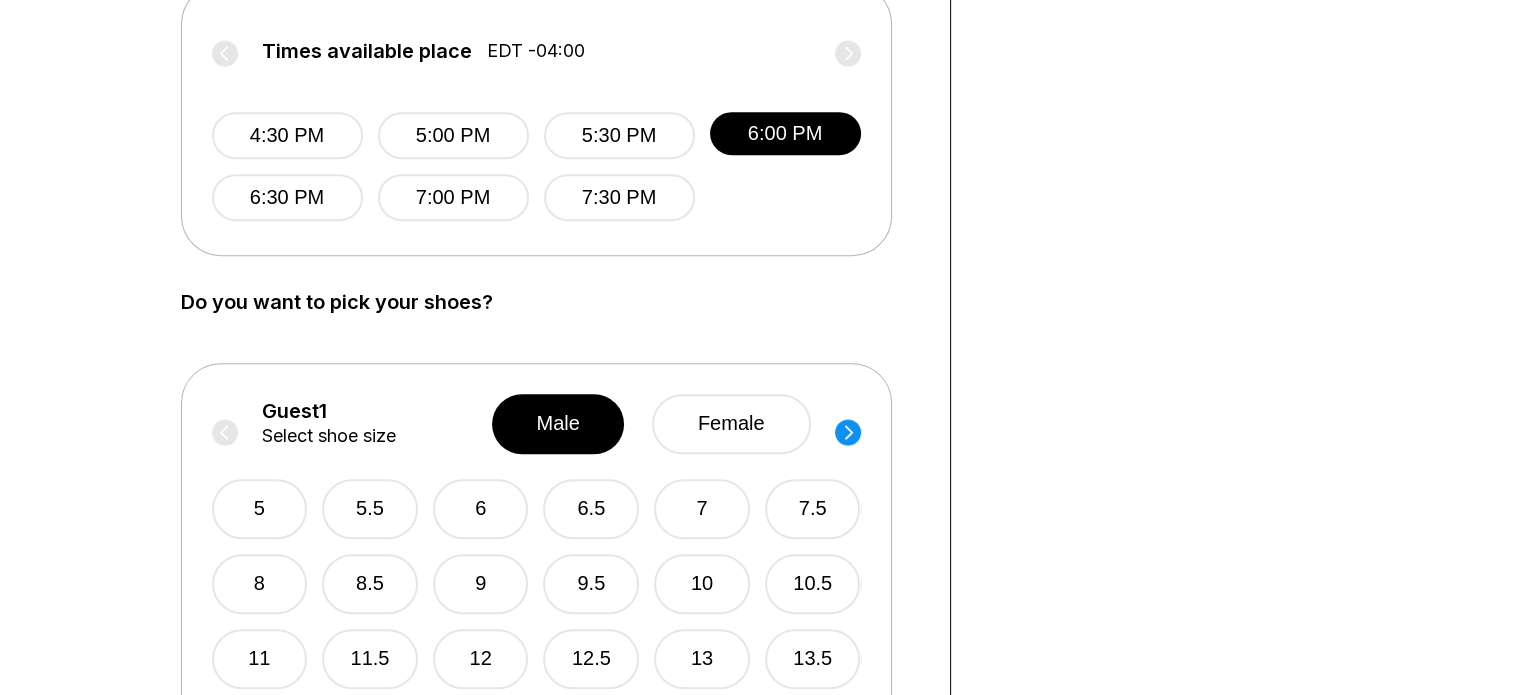 scroll, scrollTop: 900, scrollLeft: 0, axis: vertical 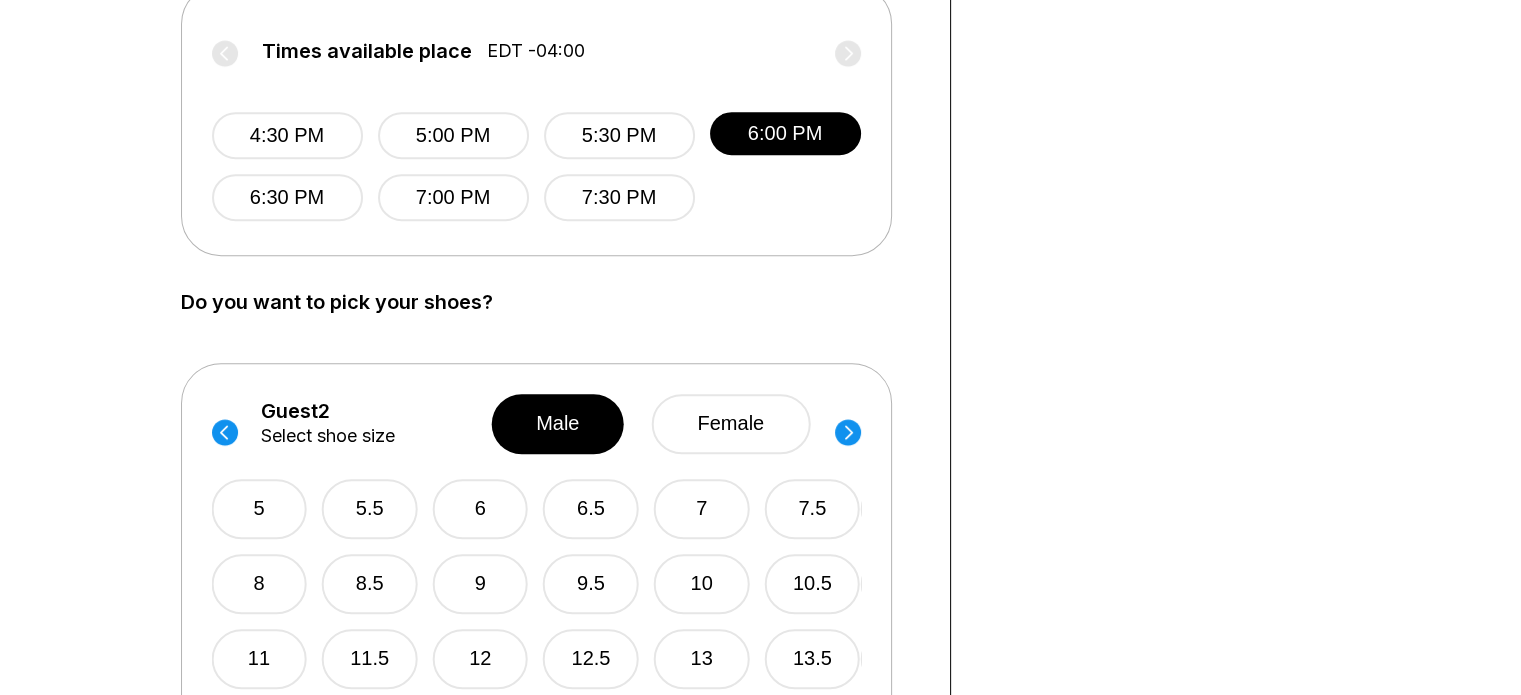 click 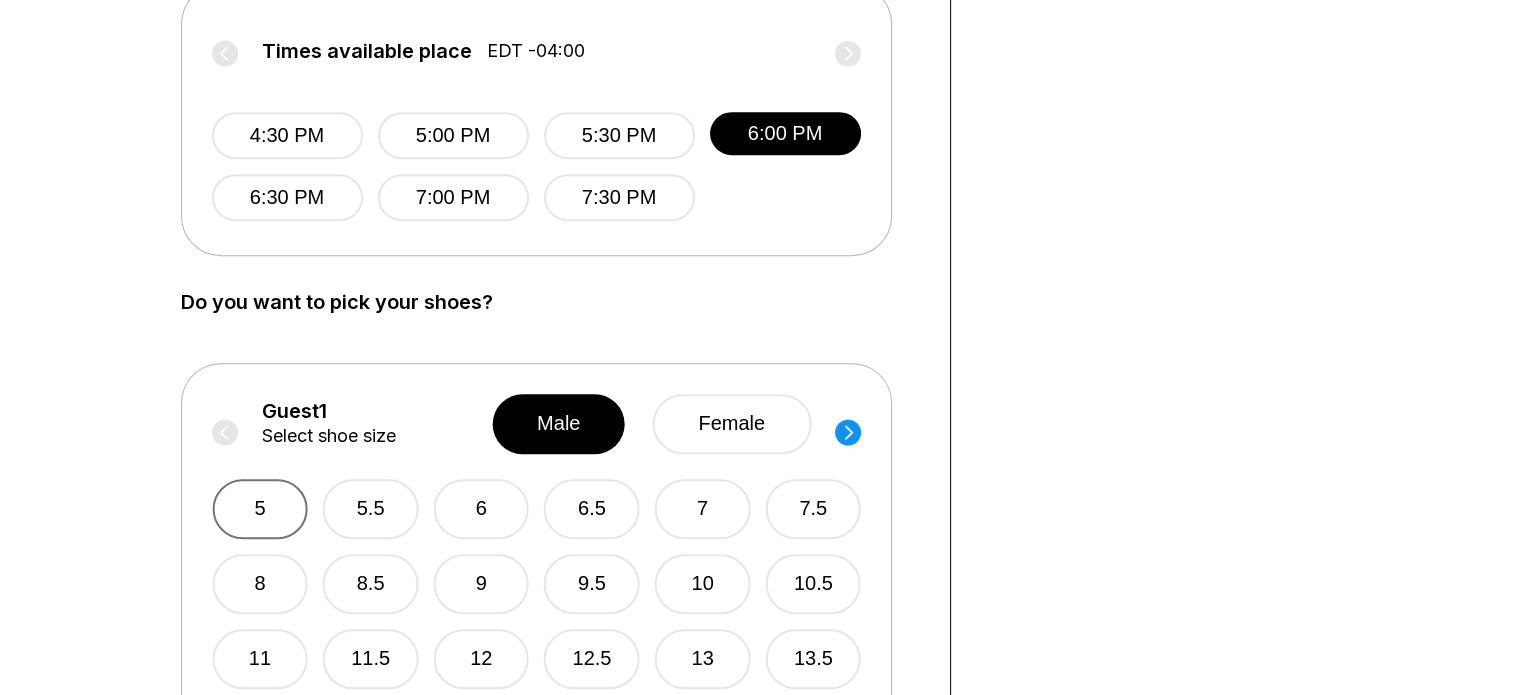 click on "5" at bounding box center (260, 509) 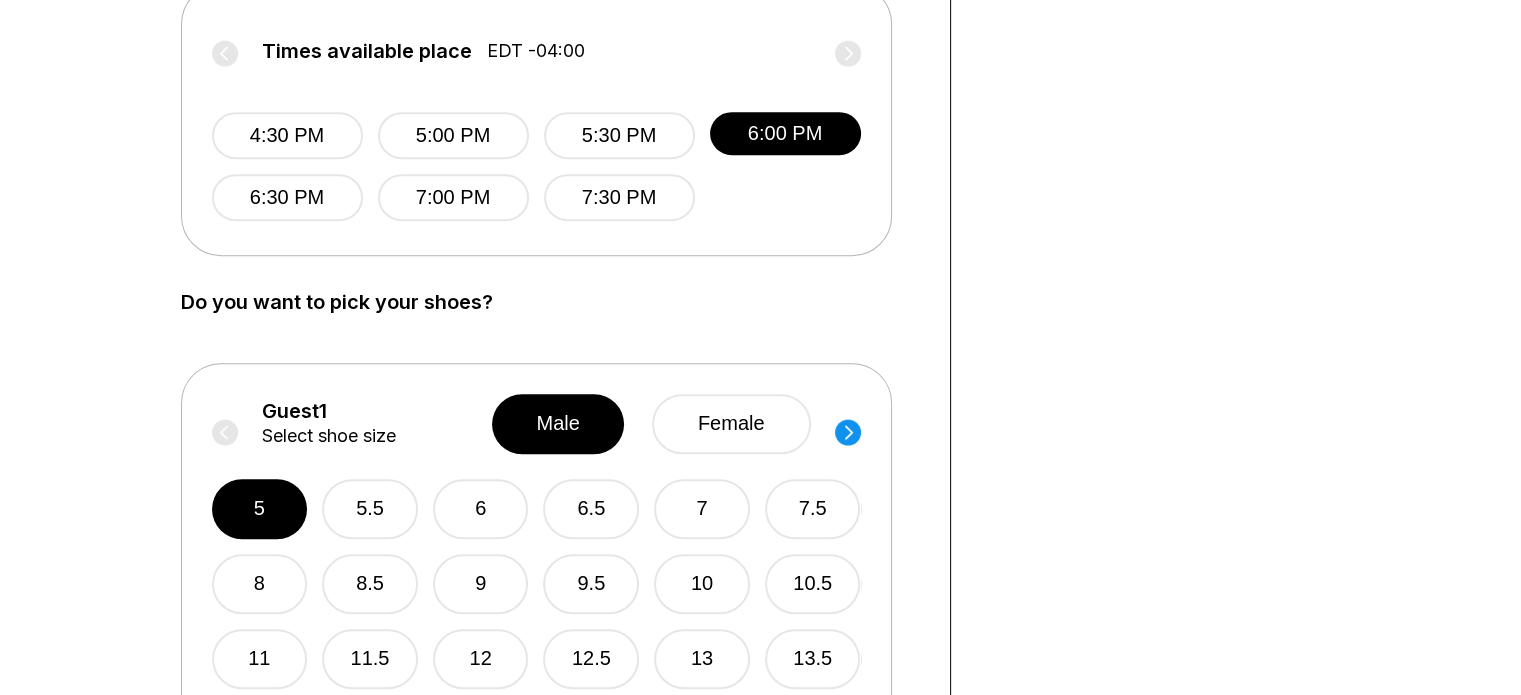 click 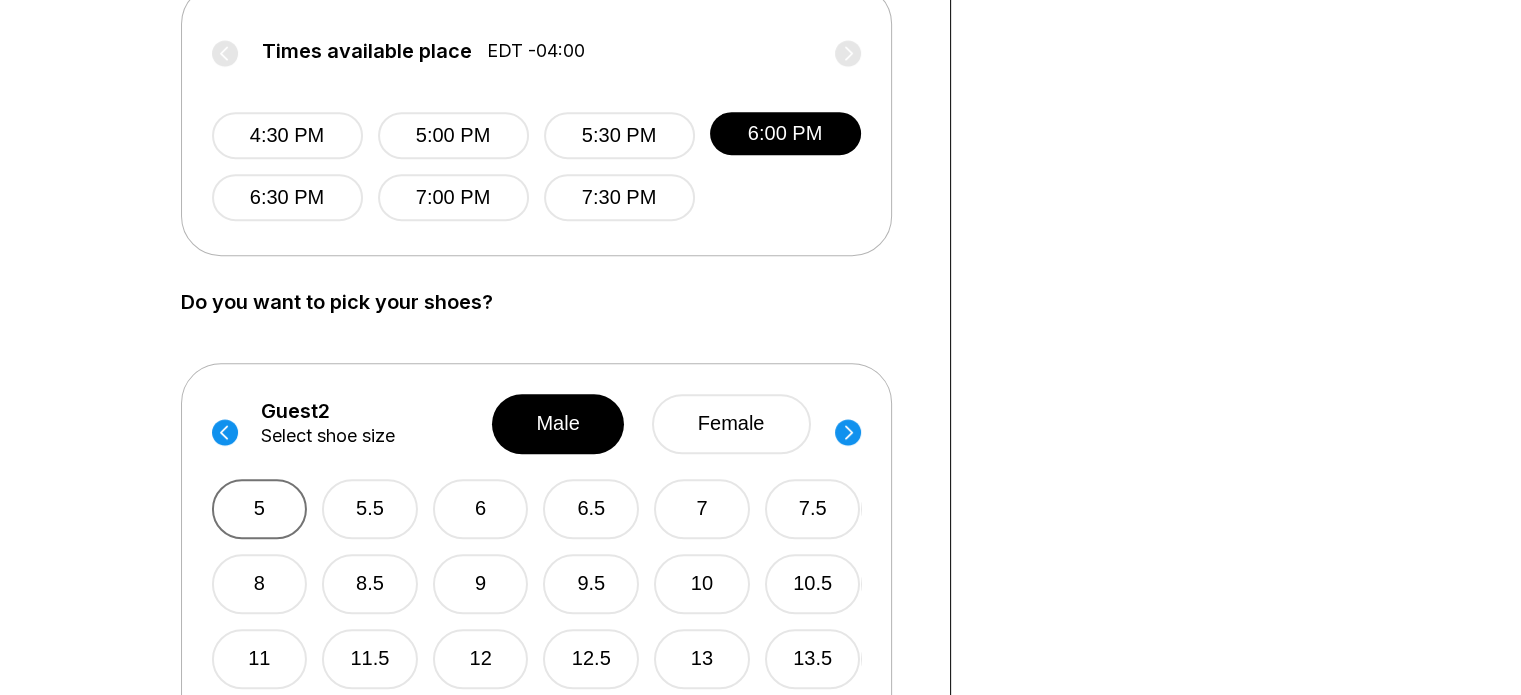 click on "5" at bounding box center [259, 509] 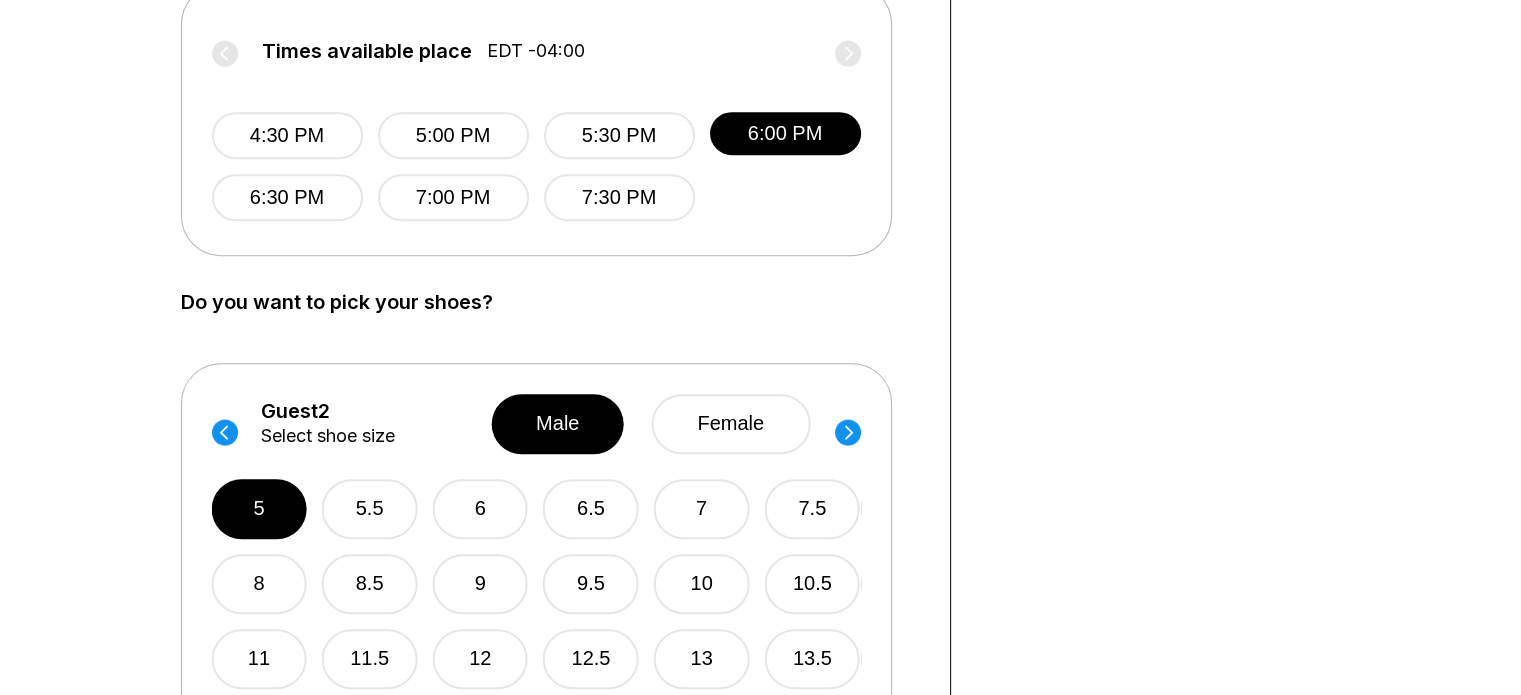 click 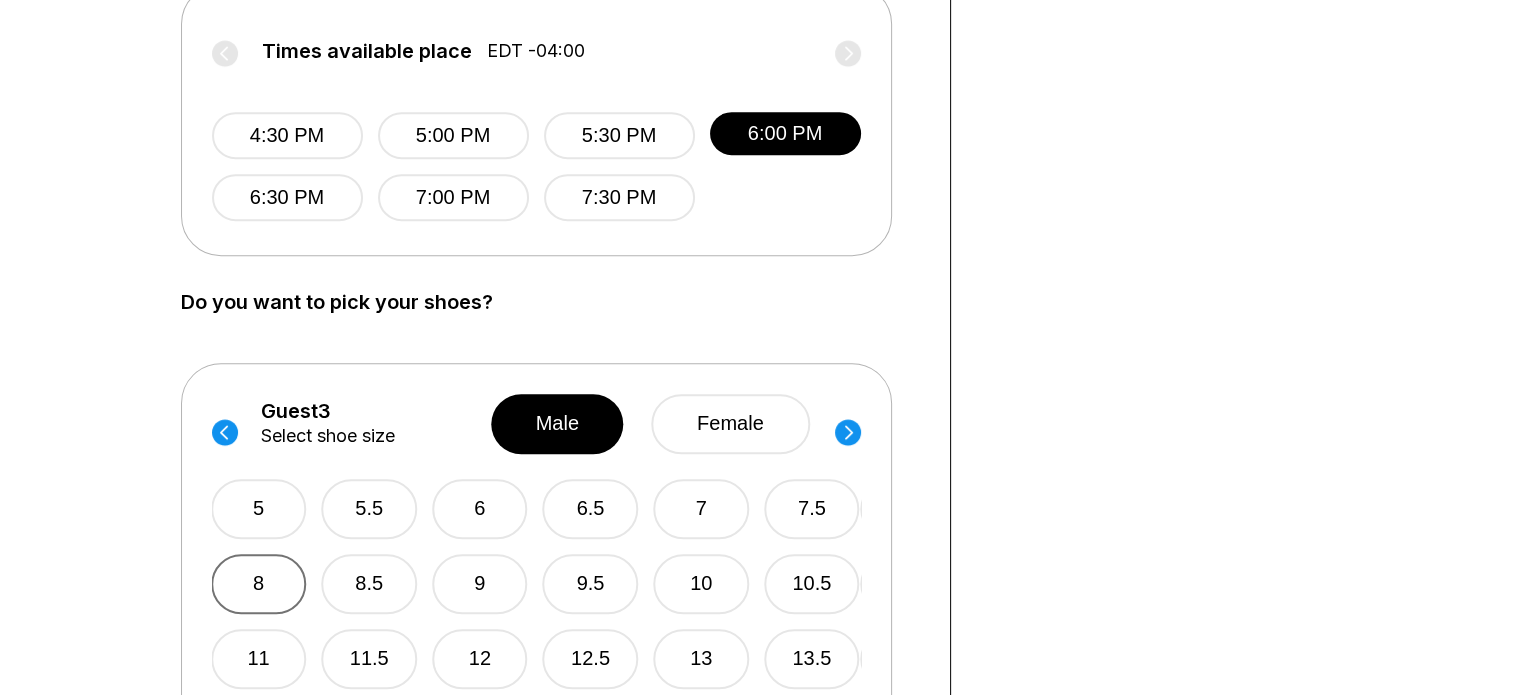 click on "8" at bounding box center (259, 584) 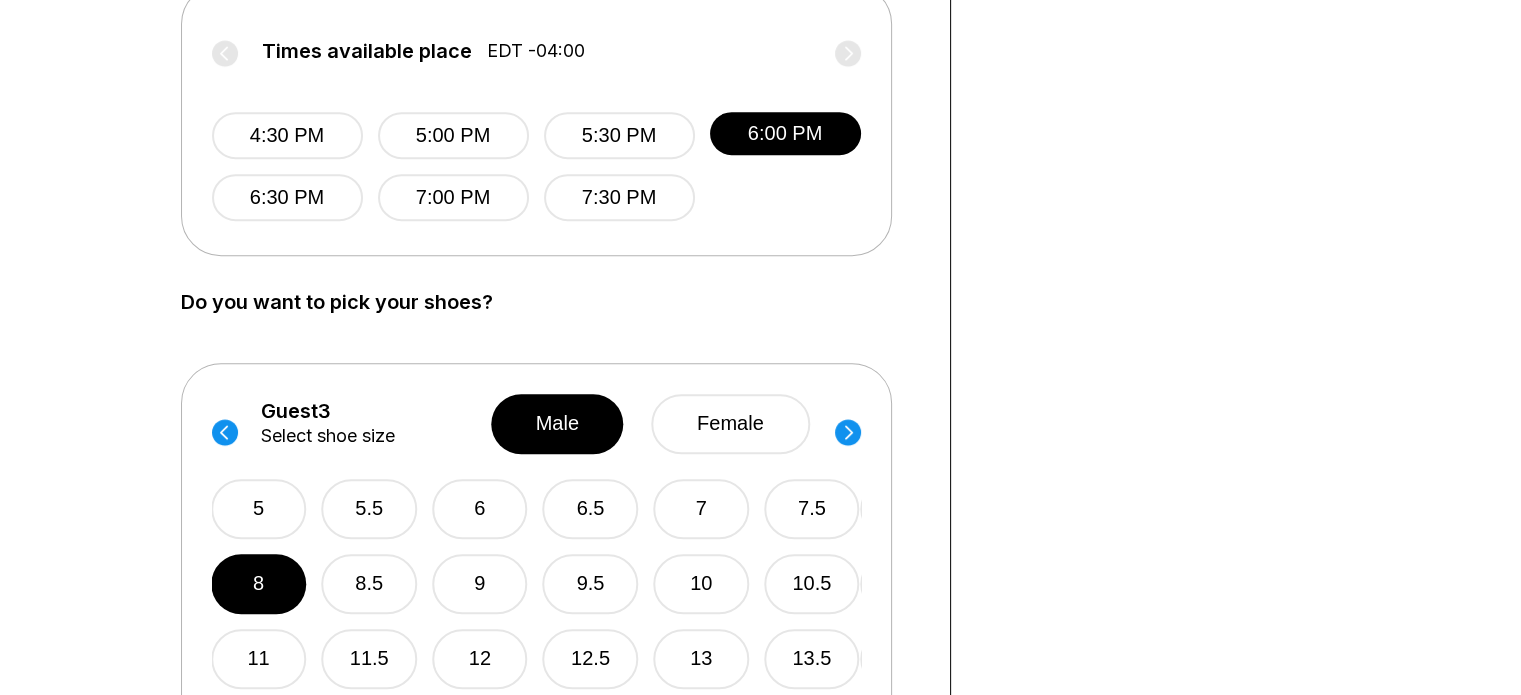 click 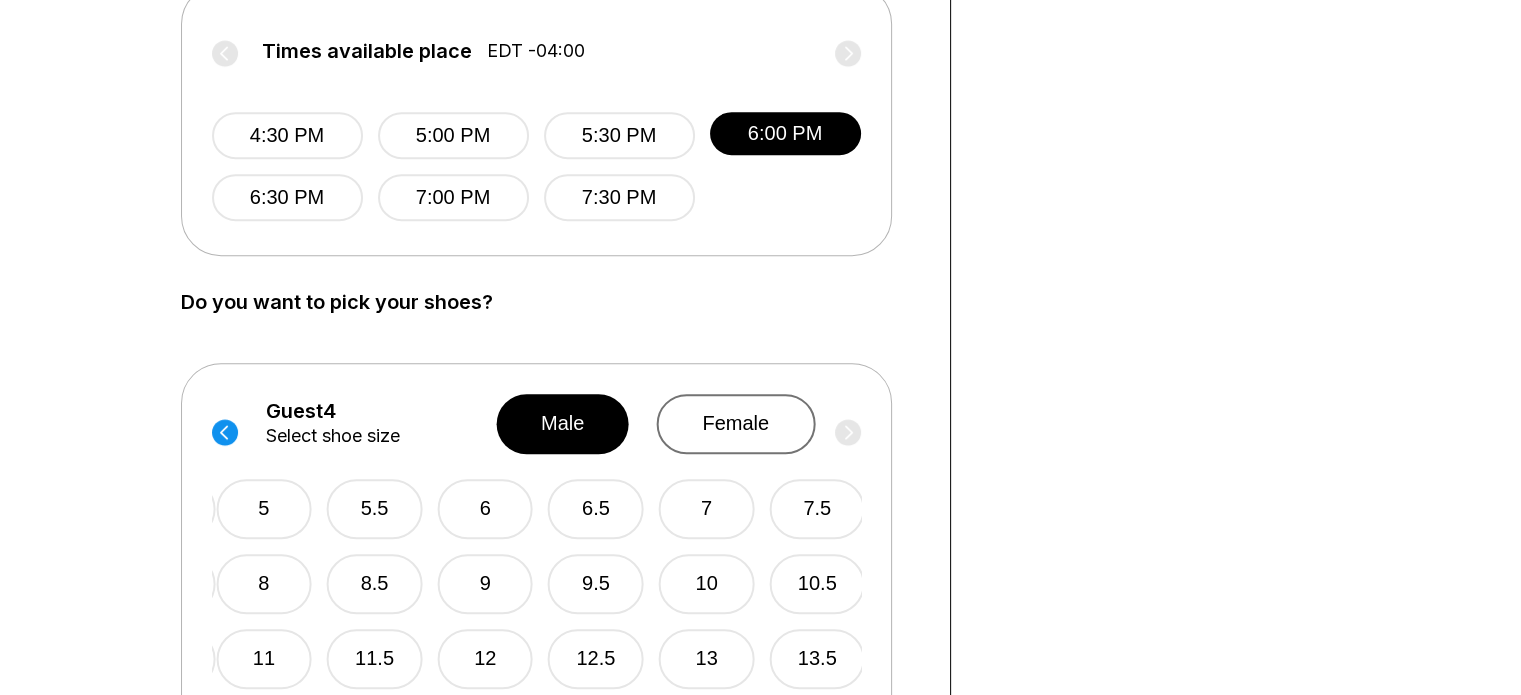 click on "female" at bounding box center (735, 424) 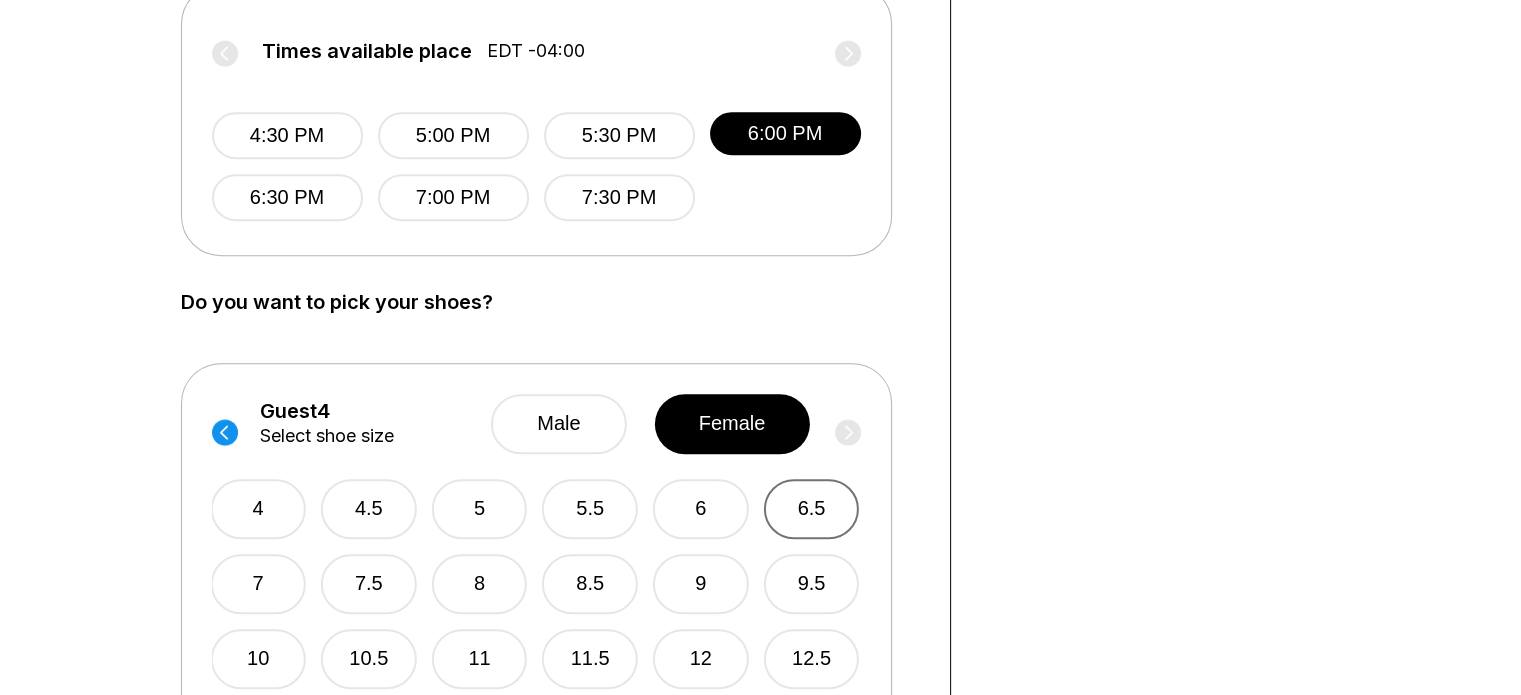 click on "6.5" at bounding box center [812, 509] 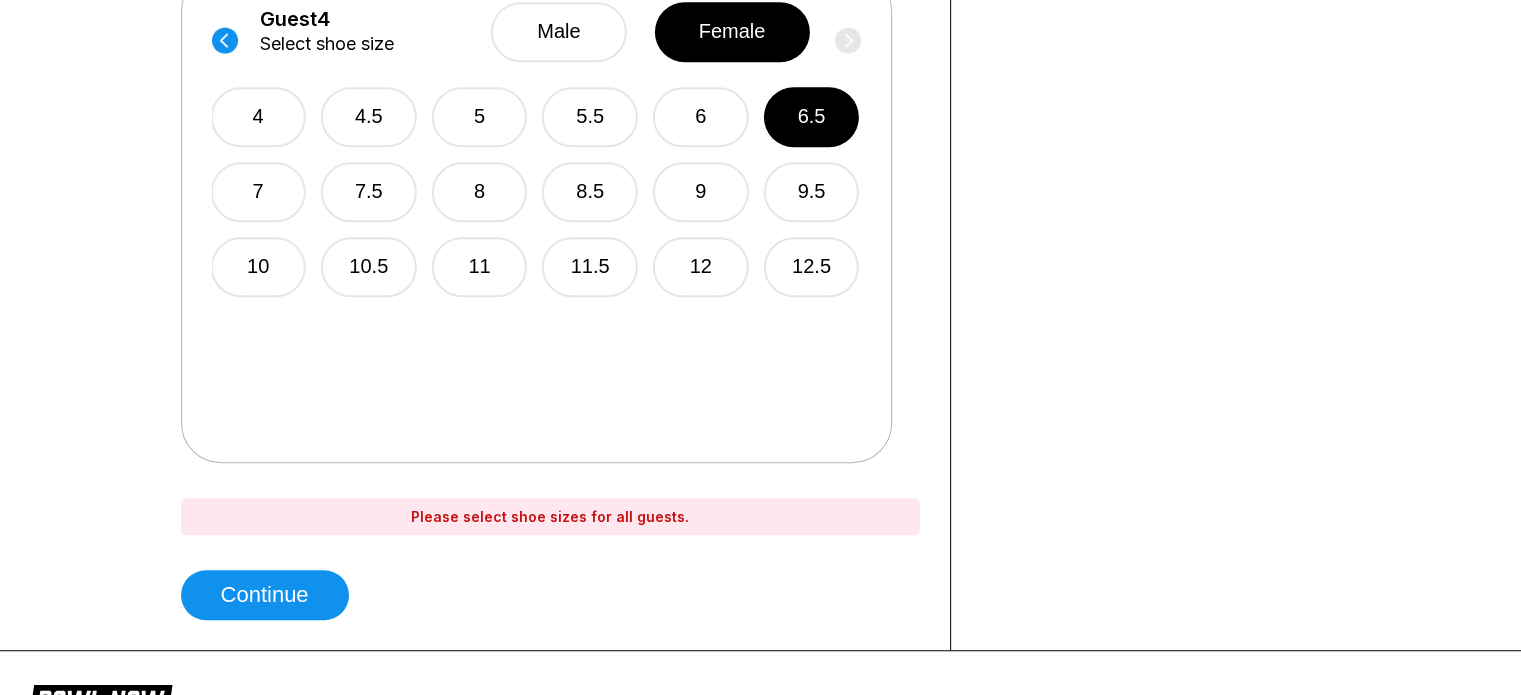 scroll, scrollTop: 1300, scrollLeft: 0, axis: vertical 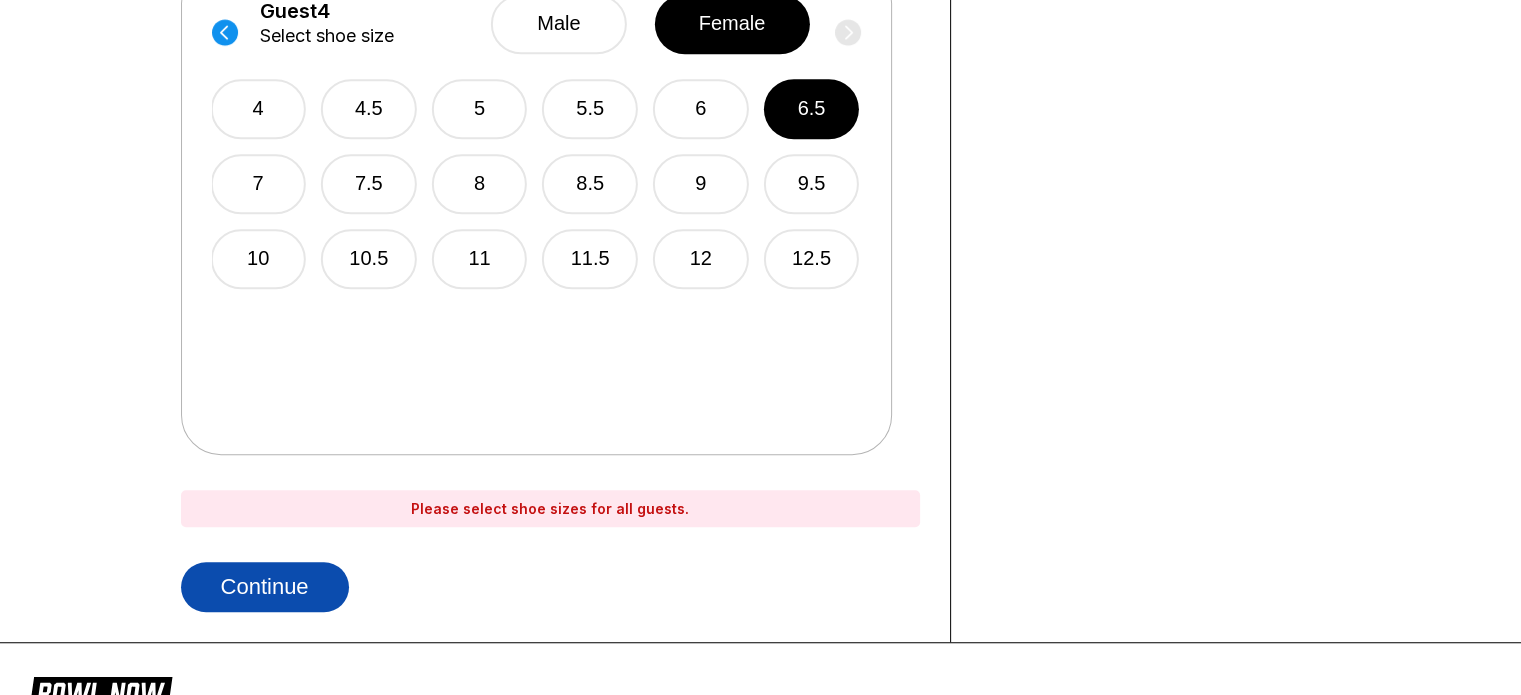 click on "Continue" at bounding box center [265, 587] 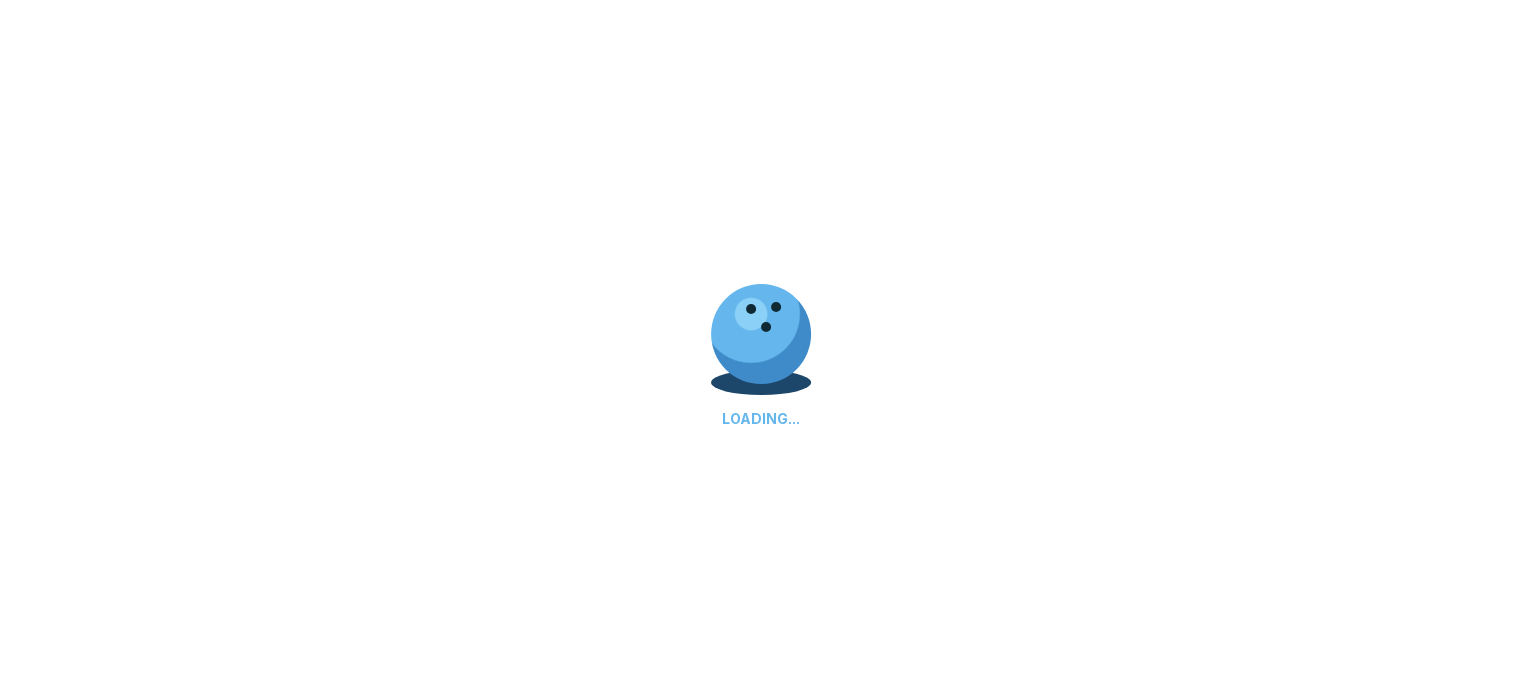 select on "**" 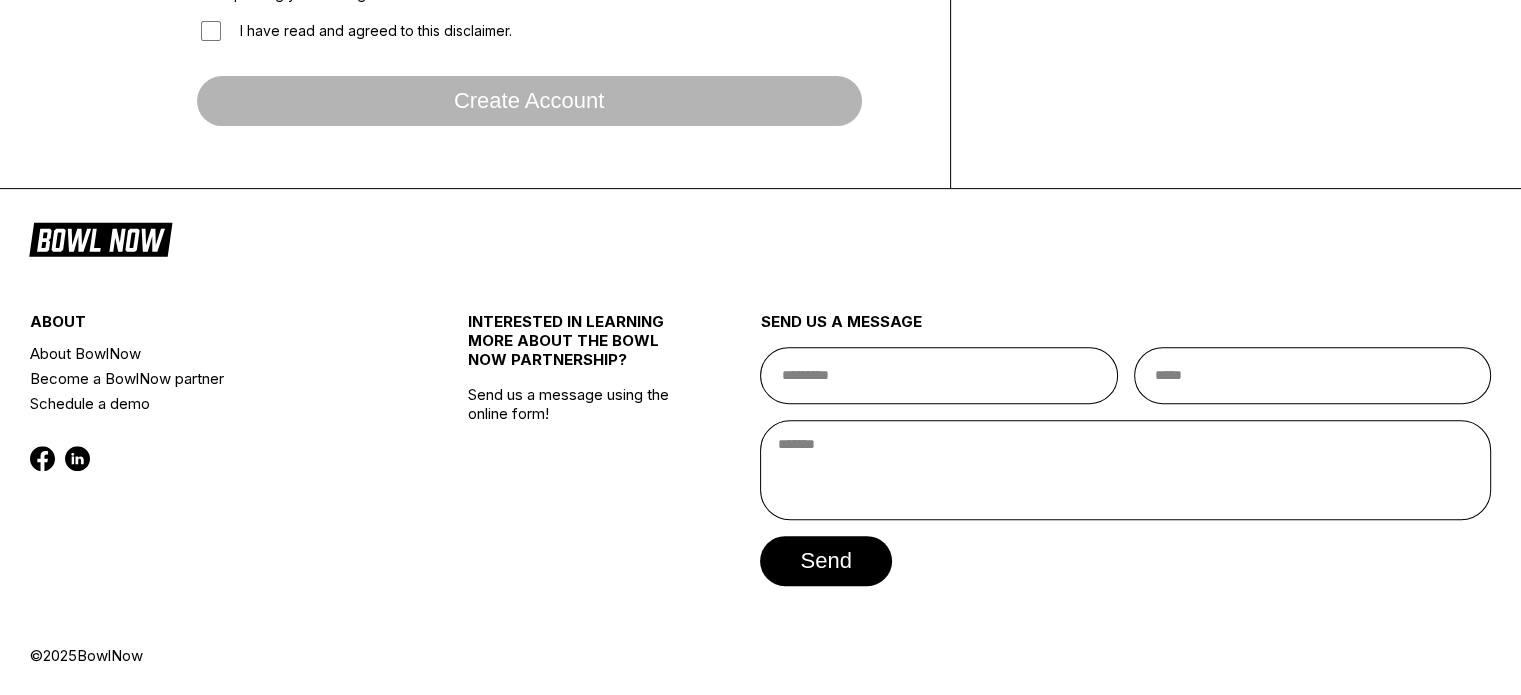 scroll, scrollTop: 0, scrollLeft: 0, axis: both 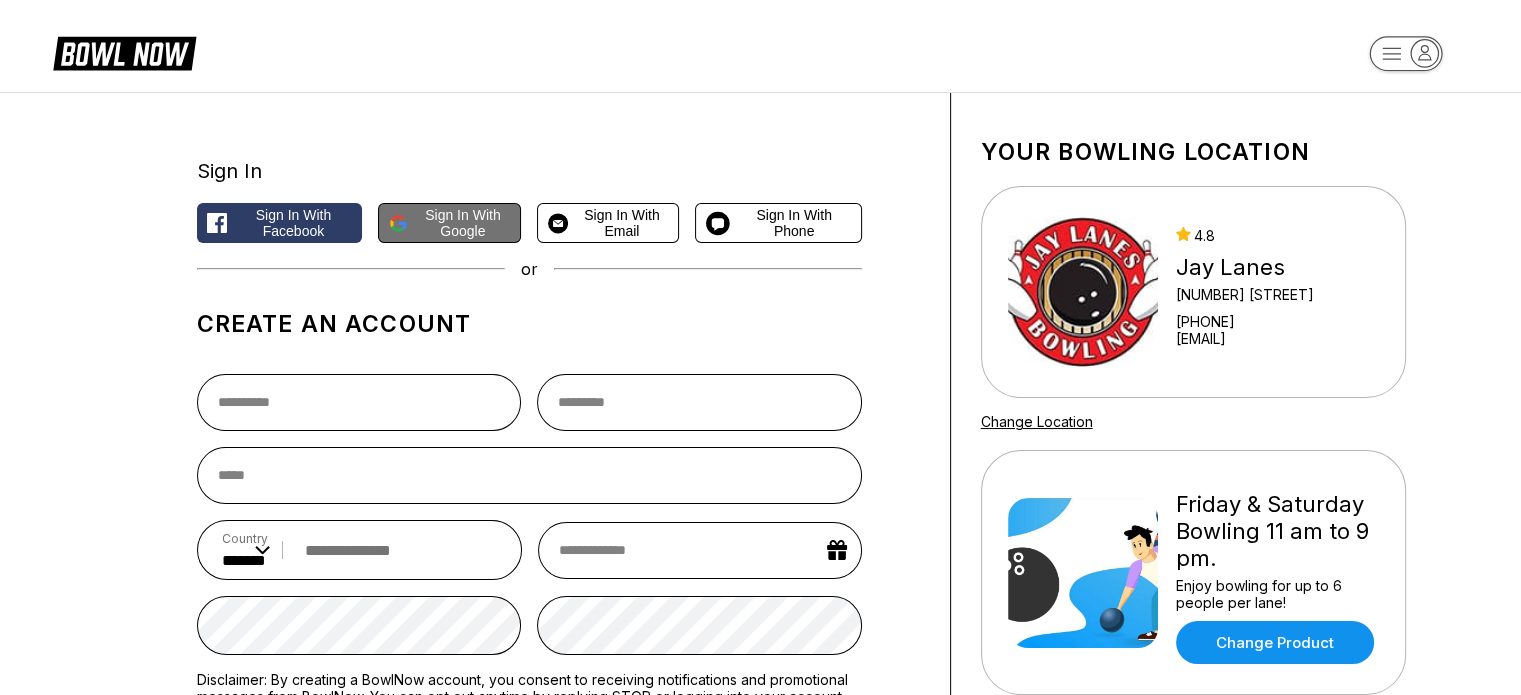 click on "Sign in with Google" at bounding box center (463, 223) 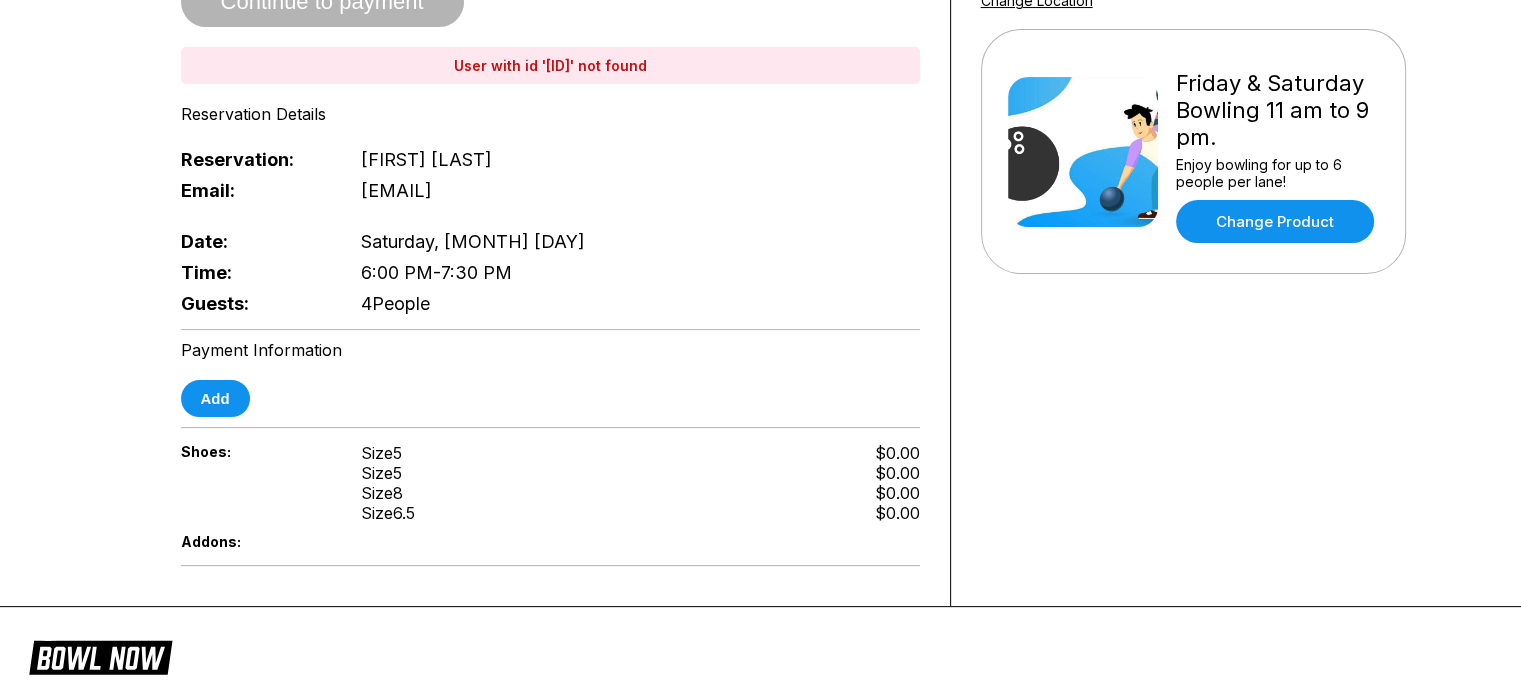 scroll, scrollTop: 500, scrollLeft: 0, axis: vertical 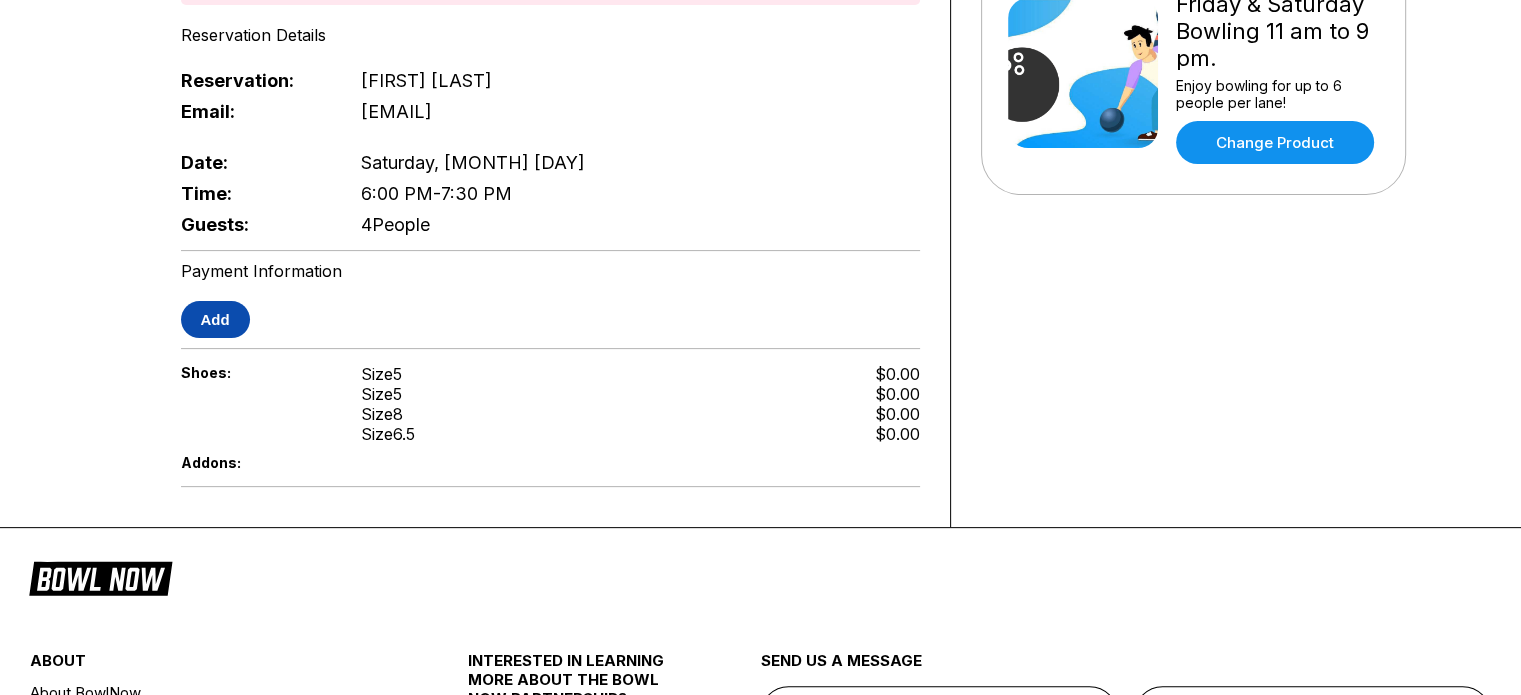 click on "Add" at bounding box center [215, 319] 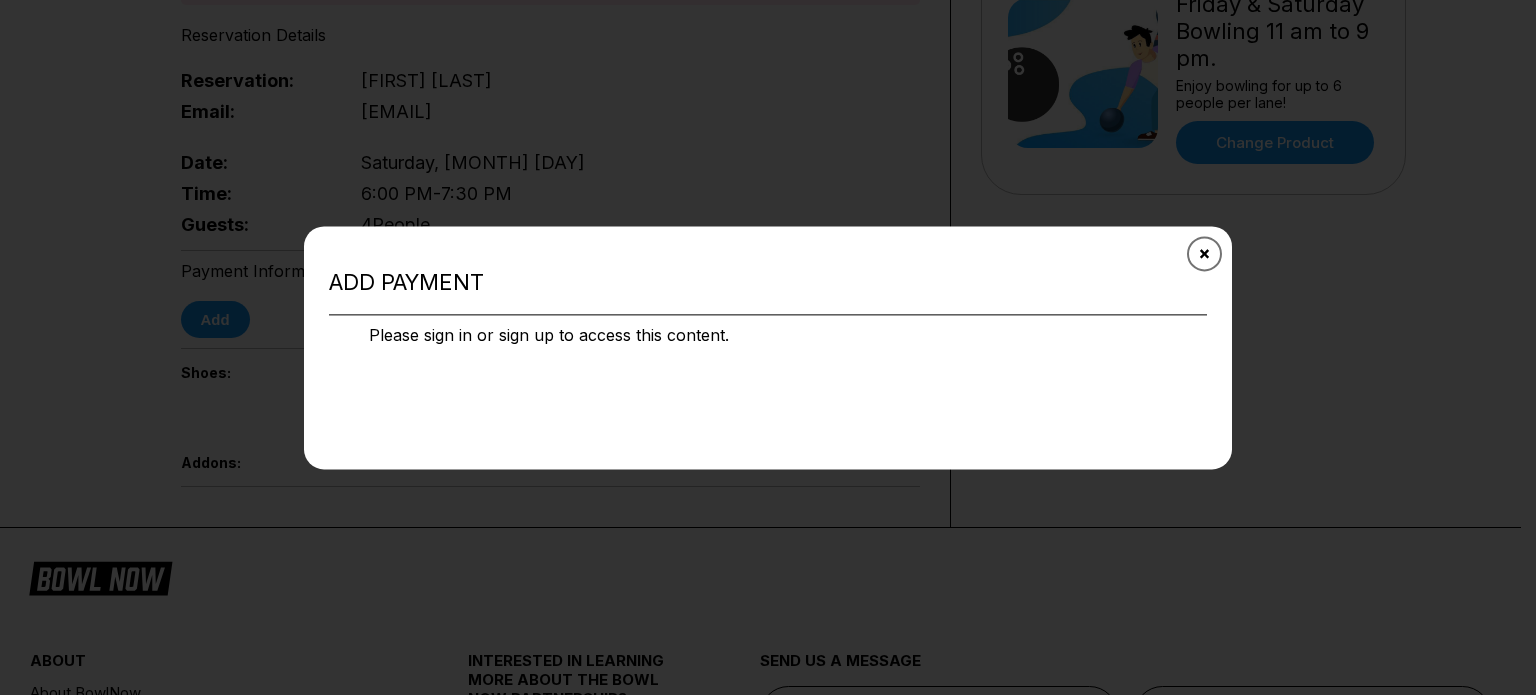 click at bounding box center [1204, 253] 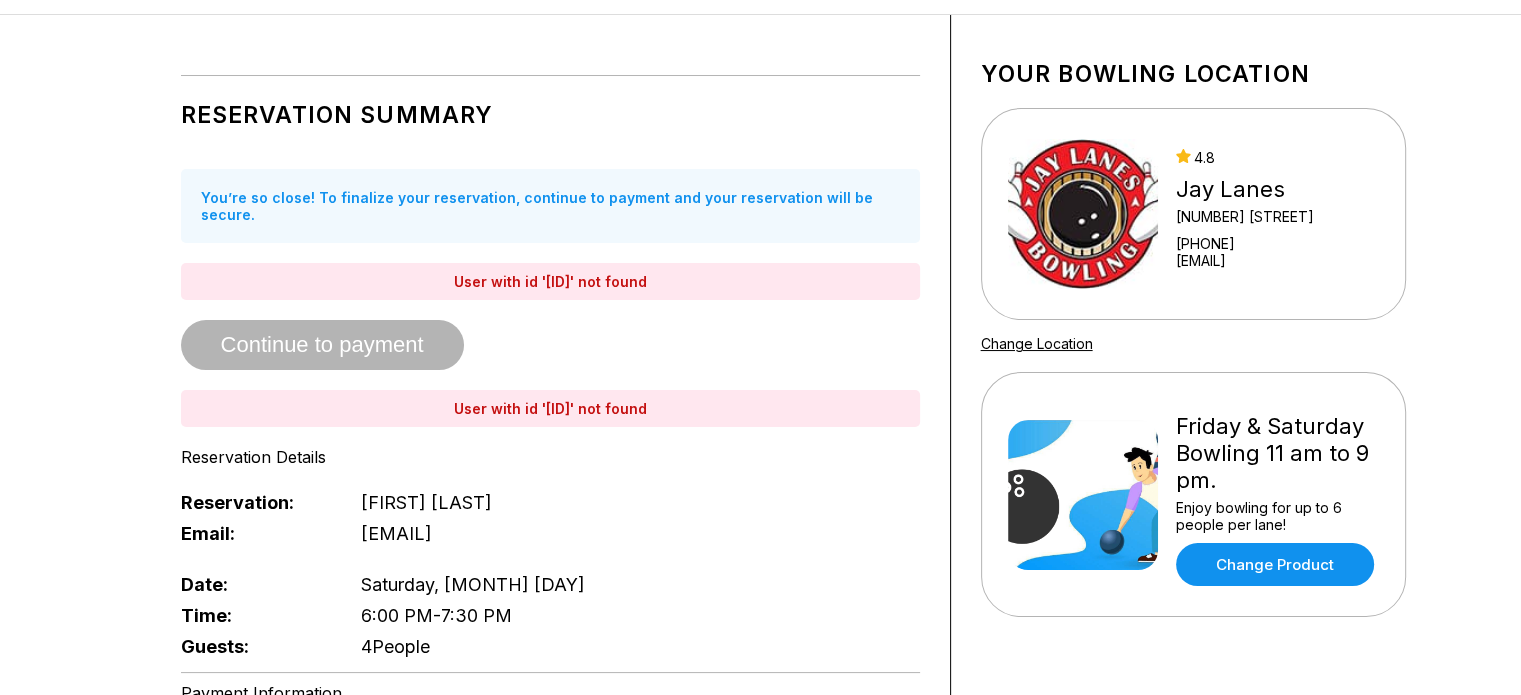 scroll, scrollTop: 0, scrollLeft: 0, axis: both 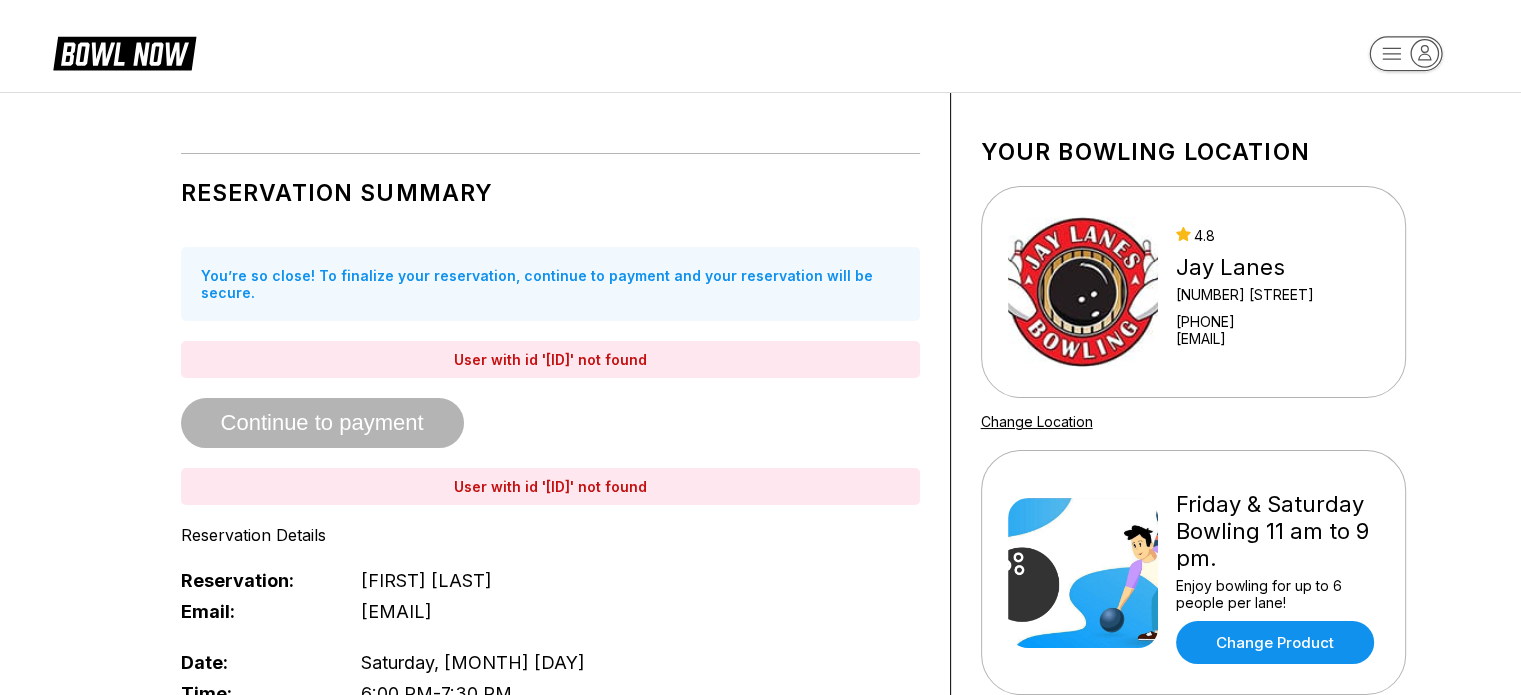 click on "Continue to payment" at bounding box center (322, 424) 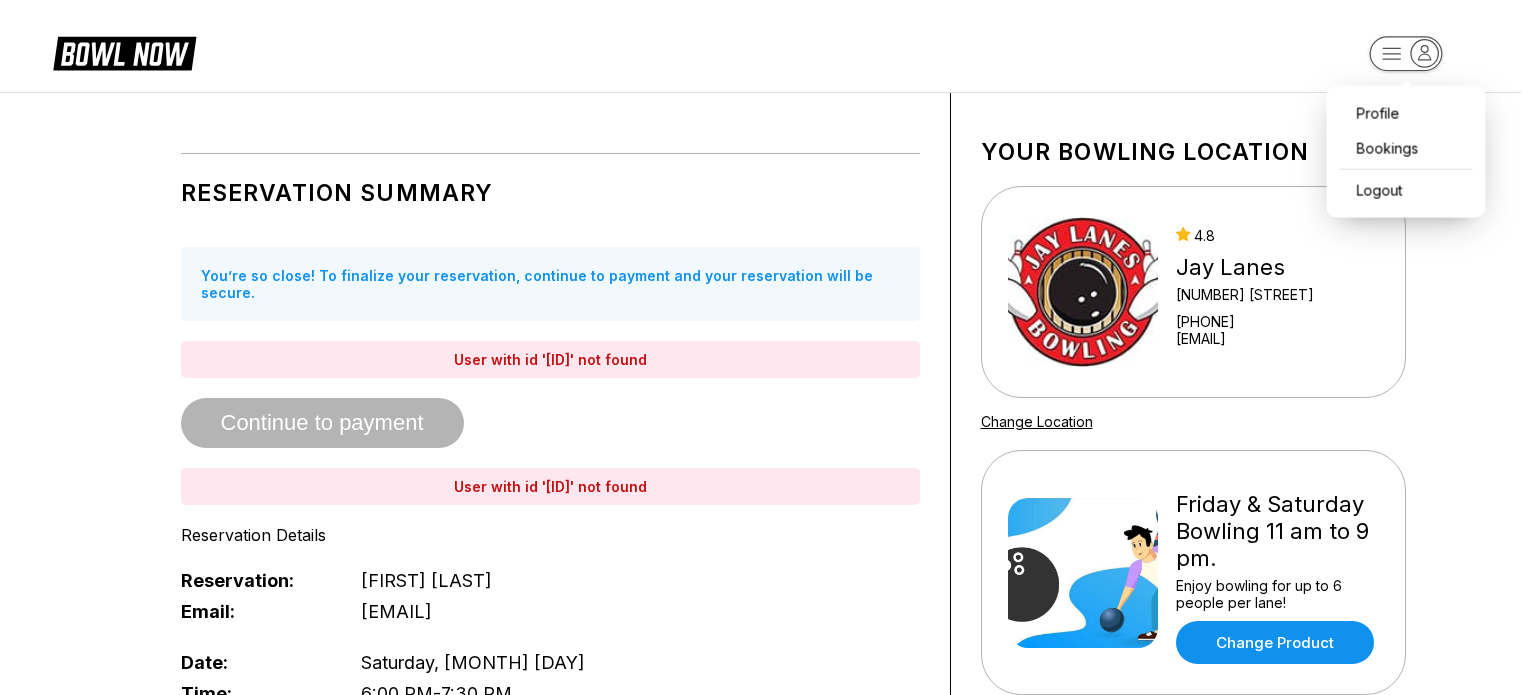 click on "Profile Bookings Logout Reservation Summary You’re so close! To finalize your reservation, continue to payment and your reservation will be secure. User with id 'hImYse7CqKV4dcbzXl5zPFAIa5N2; not found Continue to payment User with id 'hImYse7CqKV4dcbzXl5zPFAIa5N2; not found Reservation Details Reservation: Erin Shutt   Email:   erin.k.shutt@gmail.com Date: Saturday, July 19 Time:  6:00 PM  -  7:30 PM Guests: 4  People Payment Information Add Shoes: Size  5 Size  5 Size  8 Size  6.5 $0.00 $0.00 $0.00 $0.00 Addons: Your bowling location 4.8 Jay Lanes 1428 Ben Franklin Hwy E   +16103232434 jaylanes@comcast.net Change Location Friday & Saturday Bowling 11 am to 9 pm. Enjoy bowling for up to 6 people per lane! Change Product about About BowlNow  Become a BowlNow partner  Schedule a demo INTERESTED IN LEARNING MORE ABOUT THE BOWL NOW PARTNERSHIP? Send us a message using the online form! send us a message send ©  2025  BowlNow Summary" at bounding box center [768, 767] 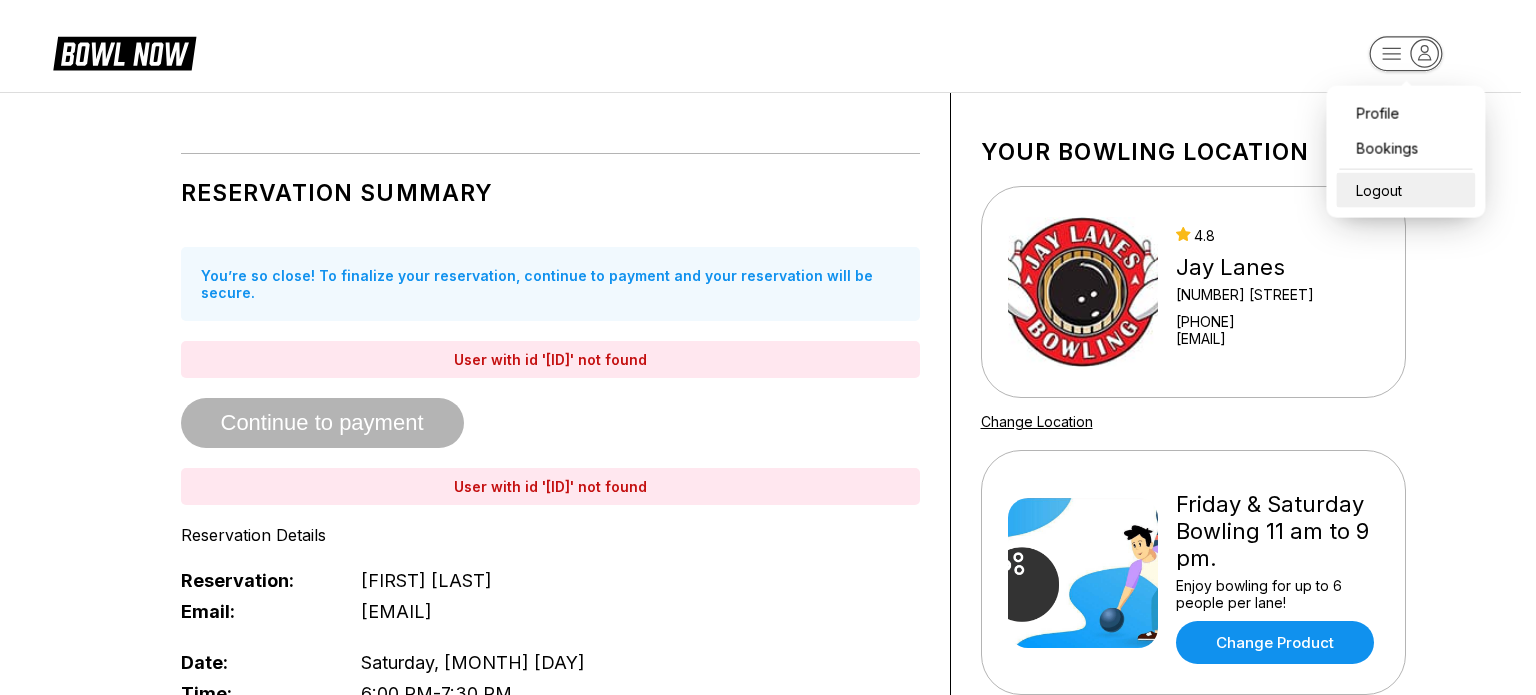 click on "Logout" at bounding box center [1405, 190] 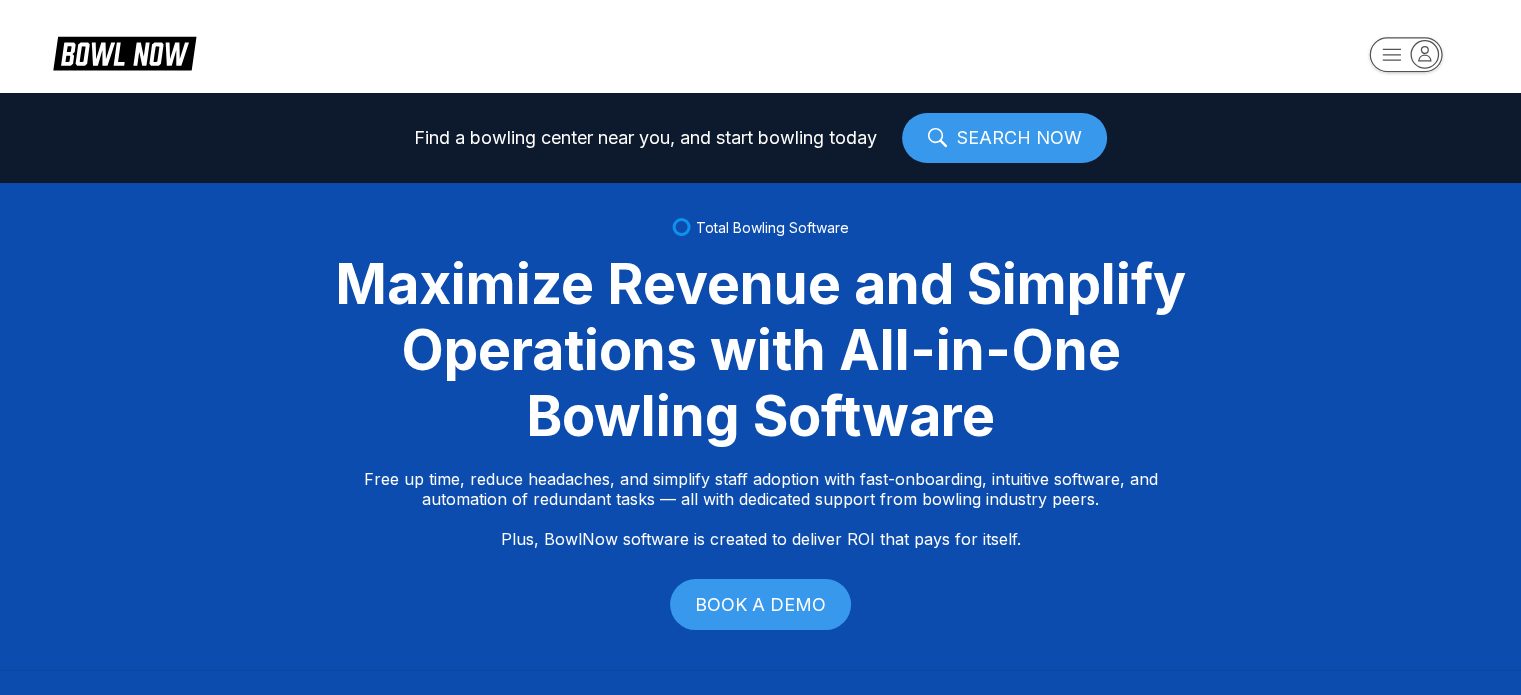 select on "**" 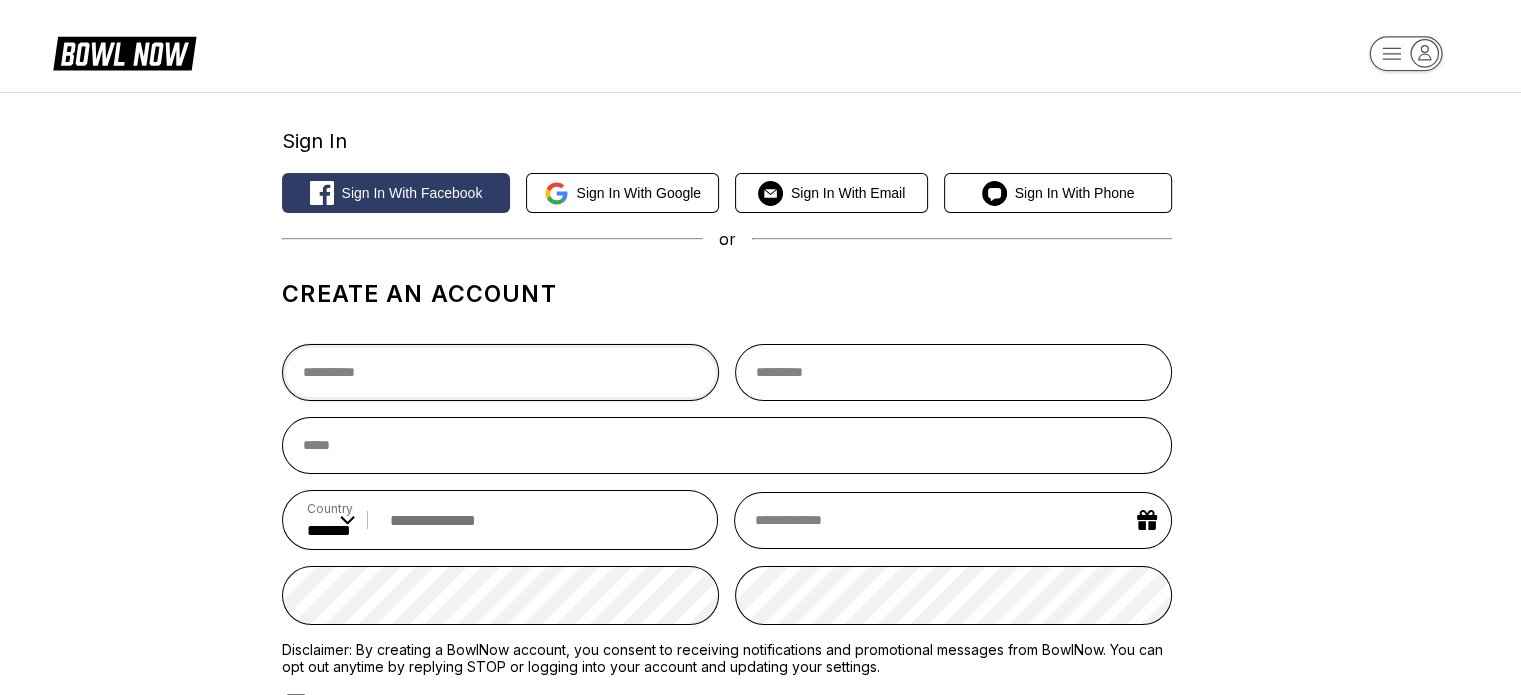 click at bounding box center [500, 372] 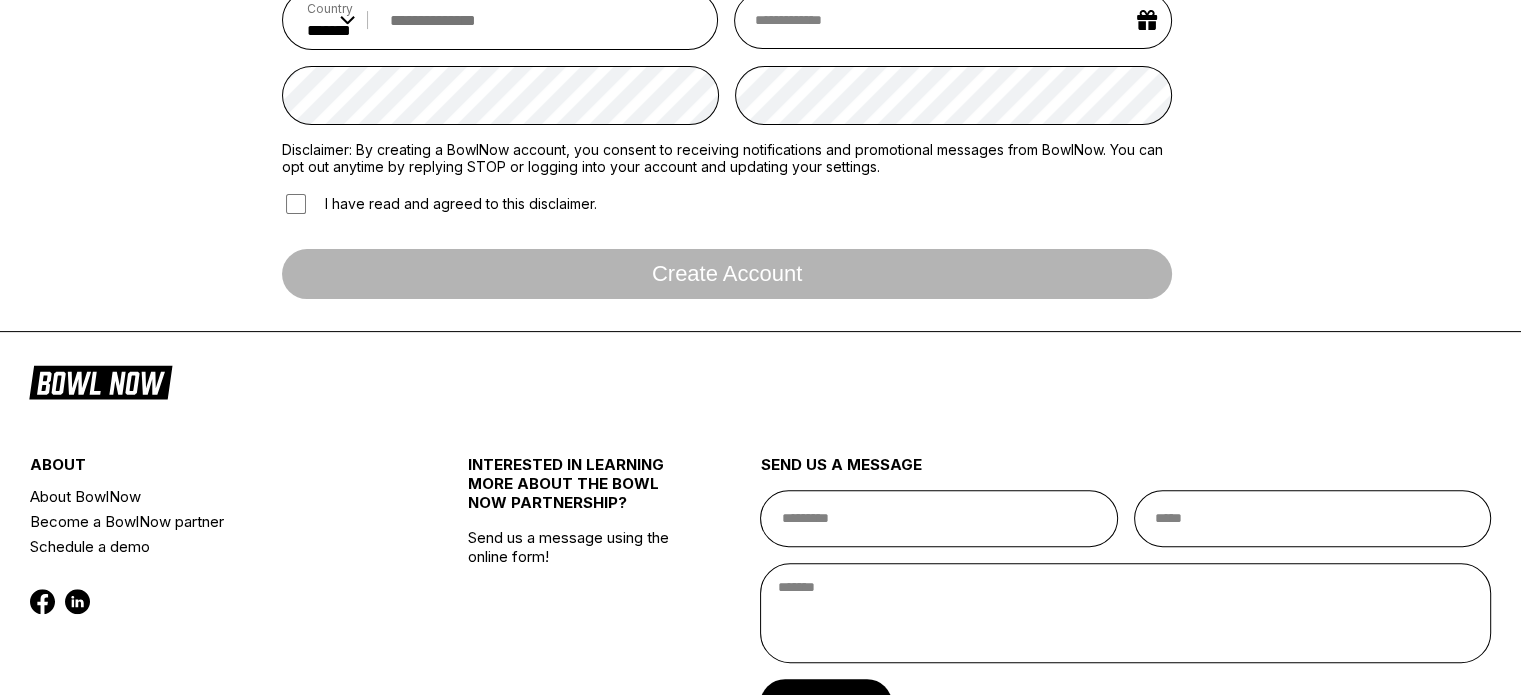 scroll, scrollTop: 0, scrollLeft: 0, axis: both 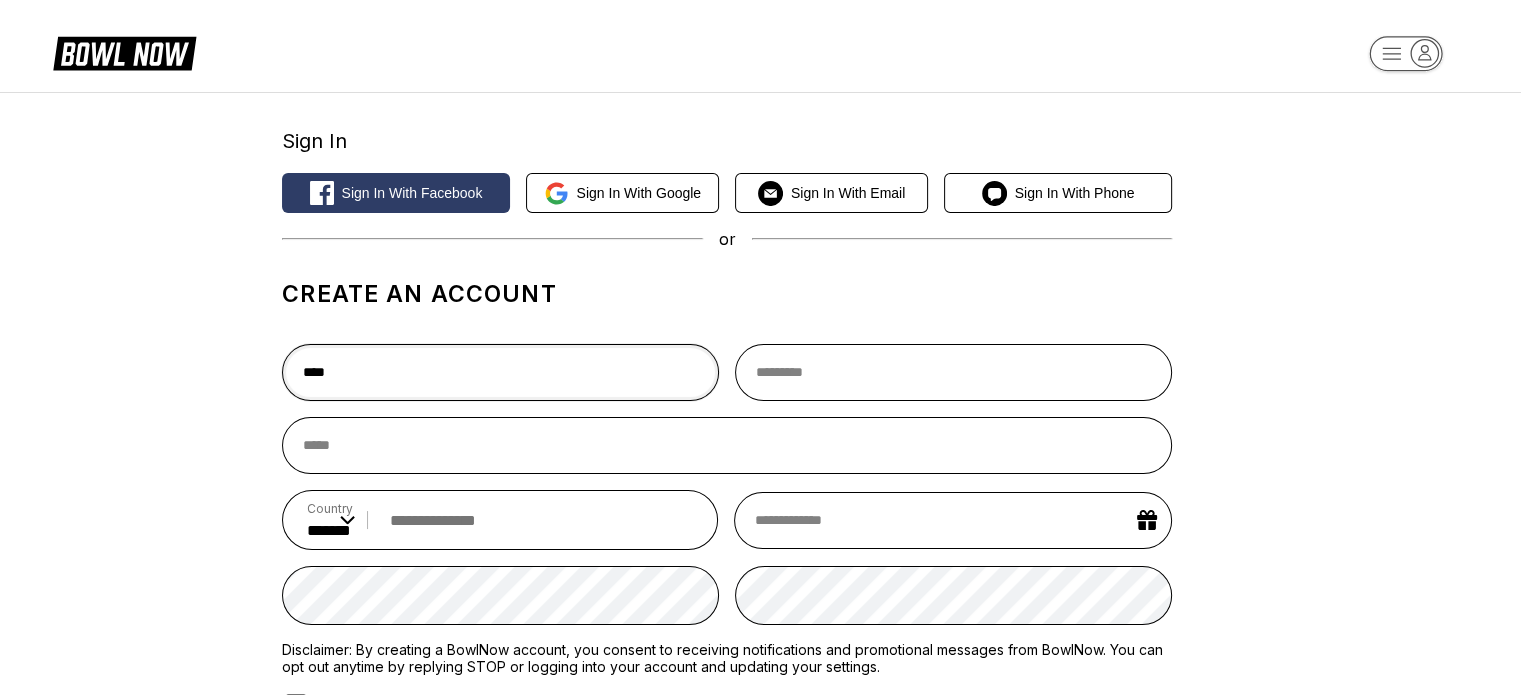 type on "****" 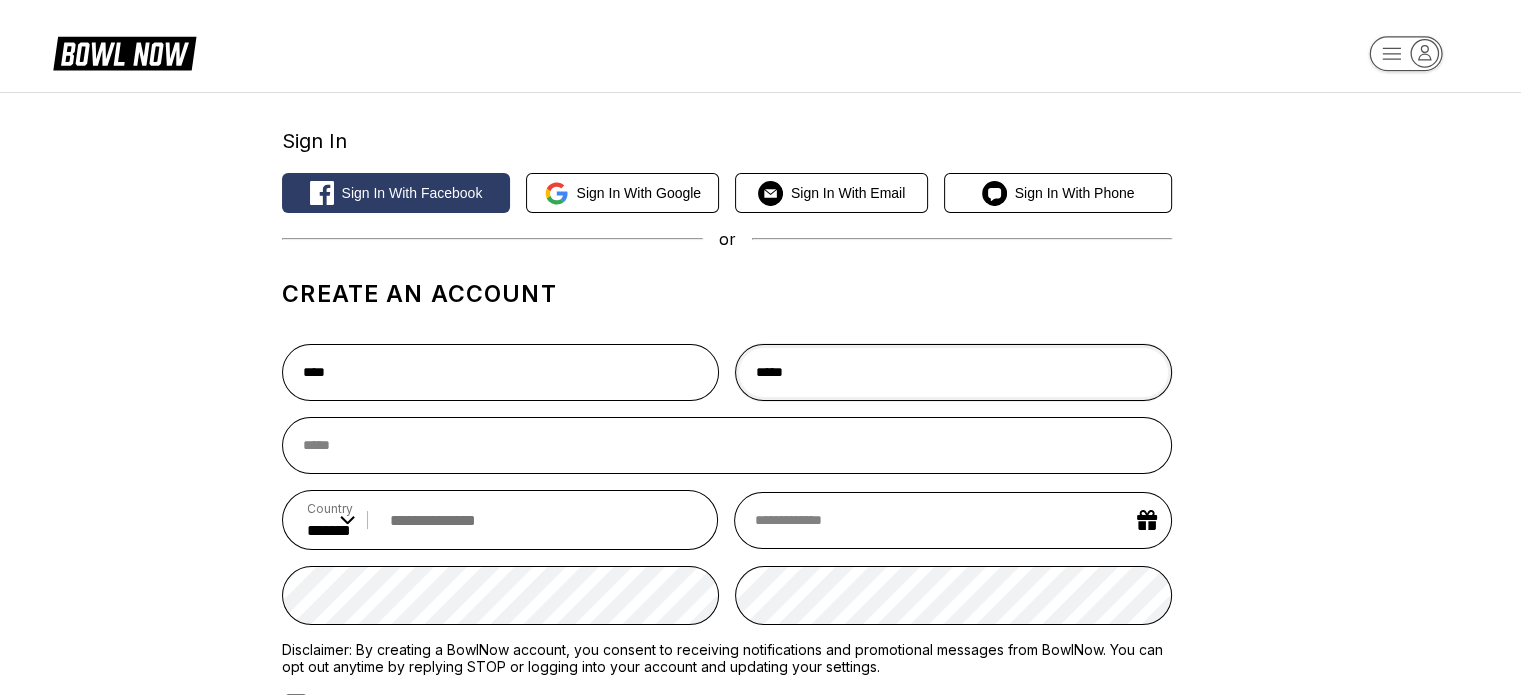 type on "*****" 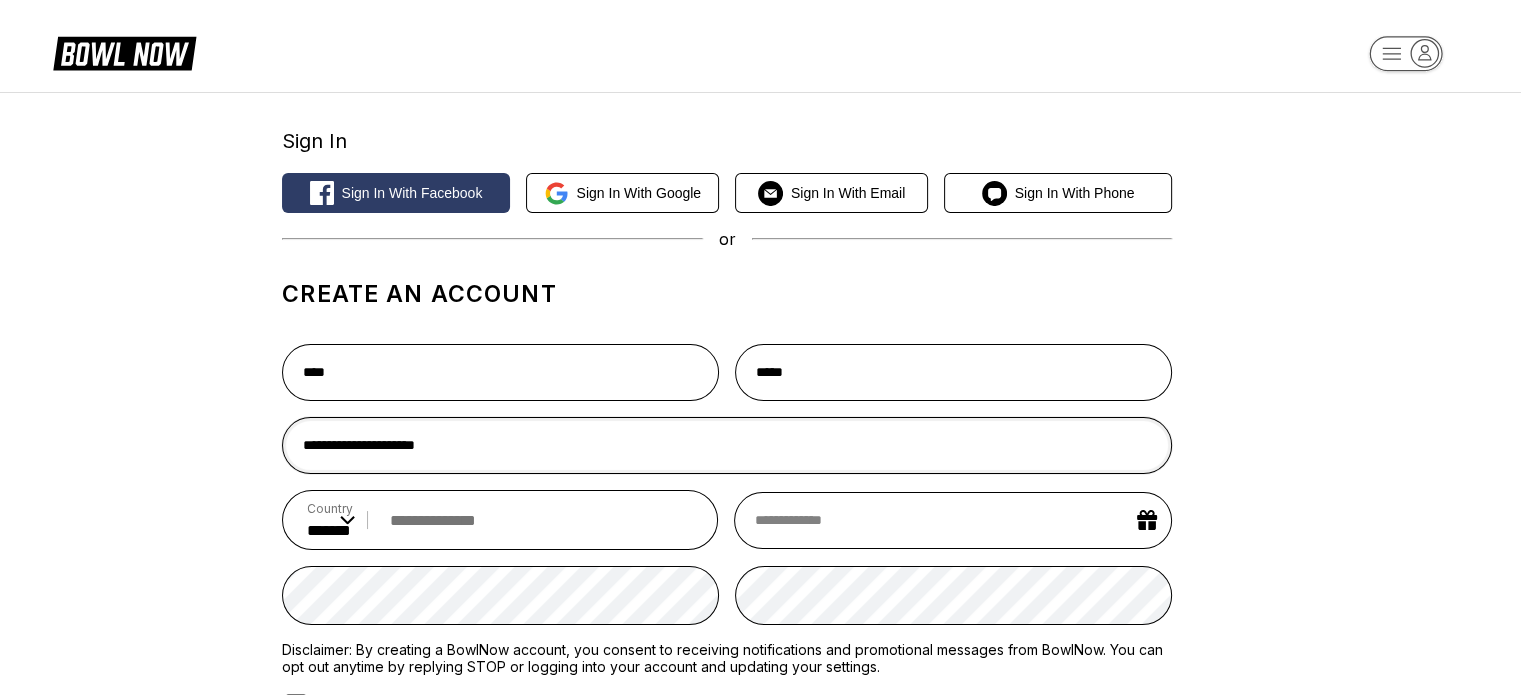 type on "**********" 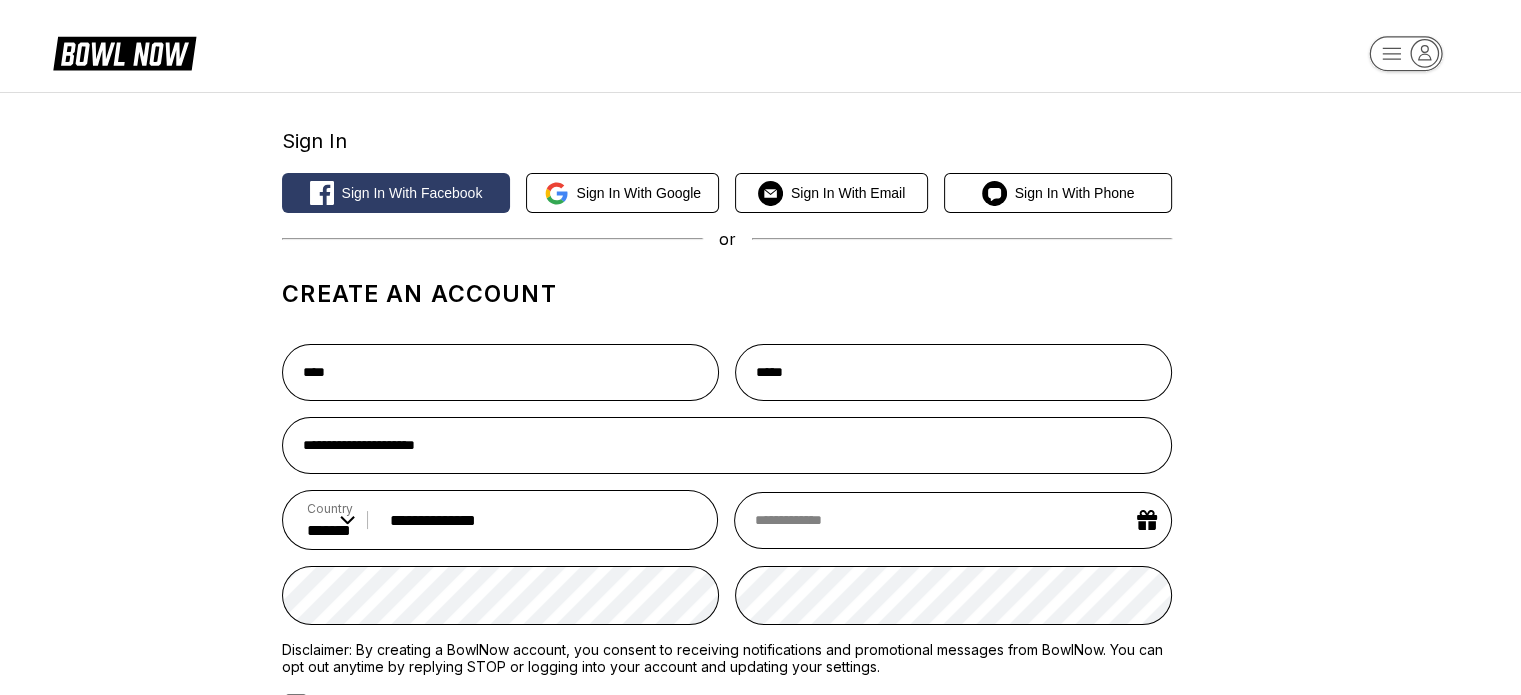 type on "**********" 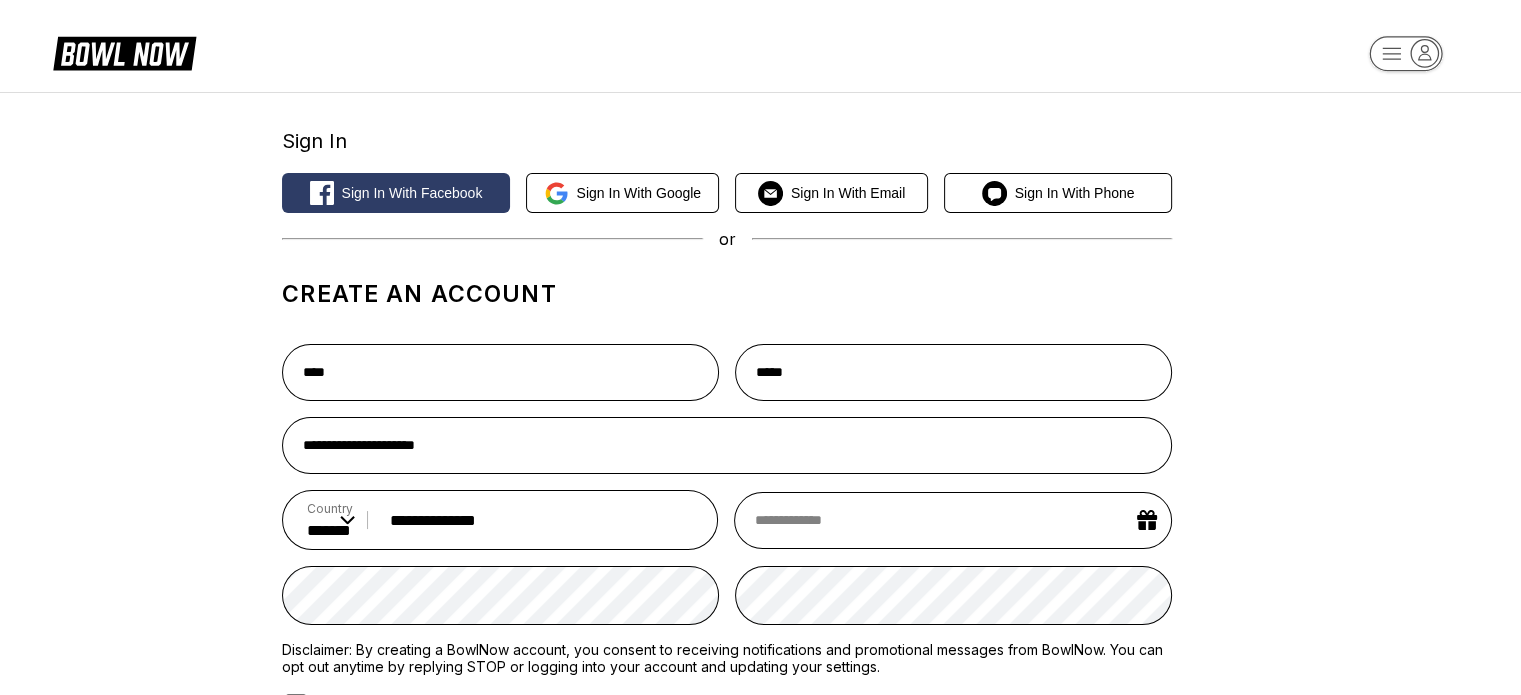 select on "*" 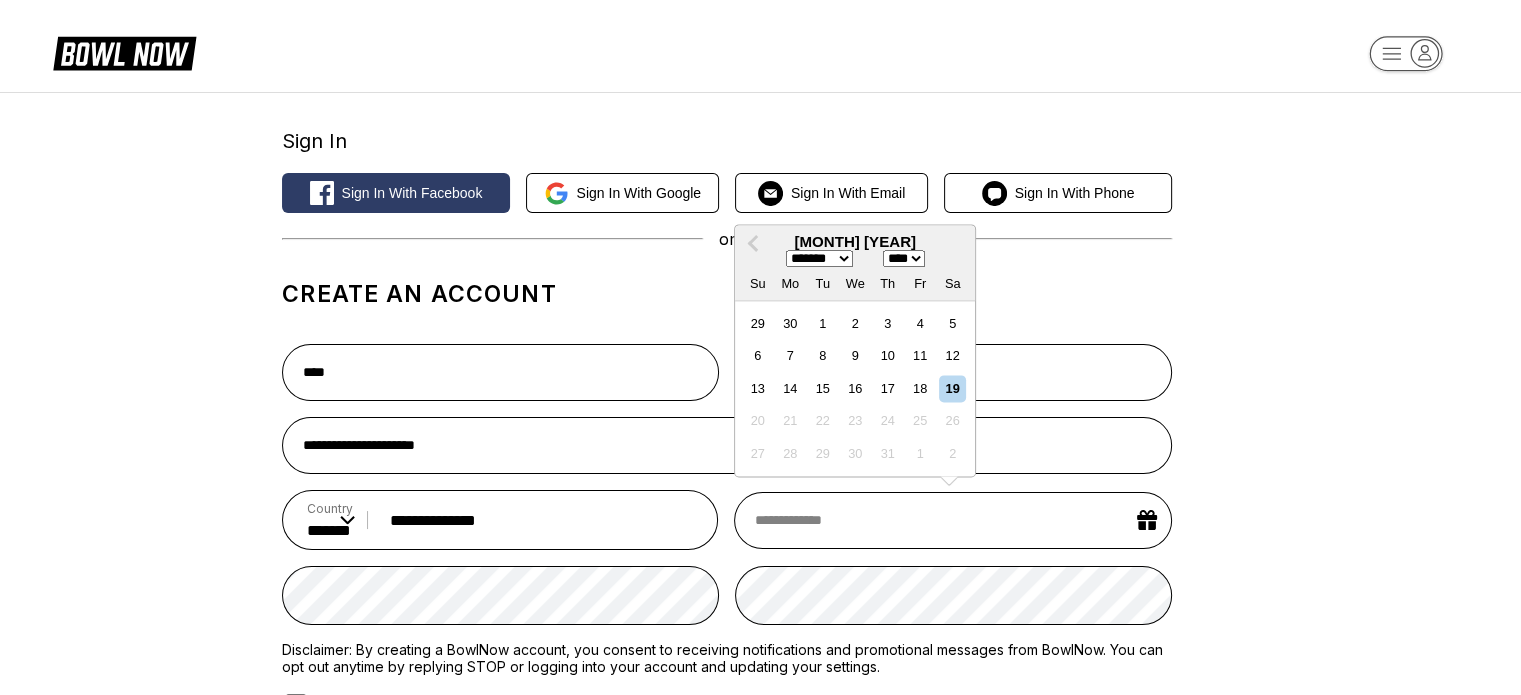 click on "******* ******** ***** ***** *** **** **** ****** ********* ******* ******** ********" at bounding box center (819, 259) 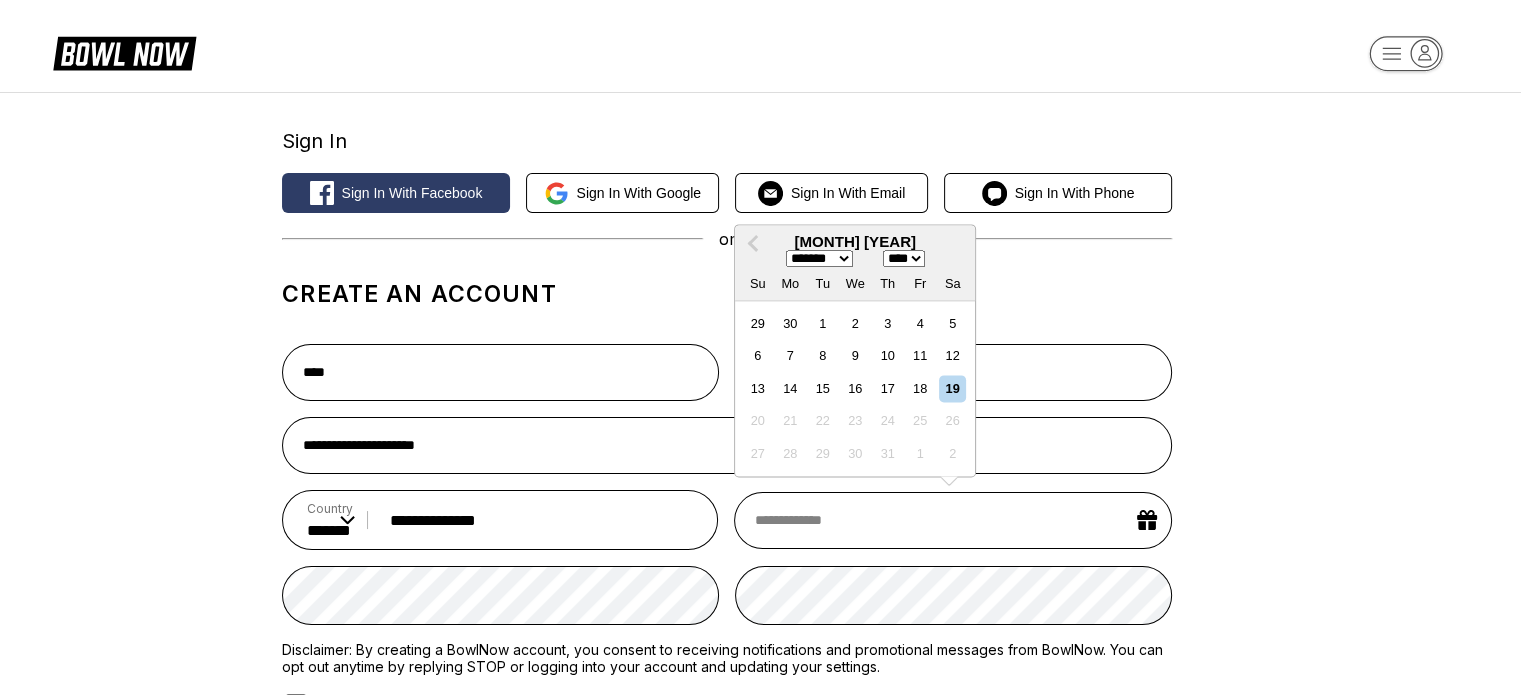 select on "*" 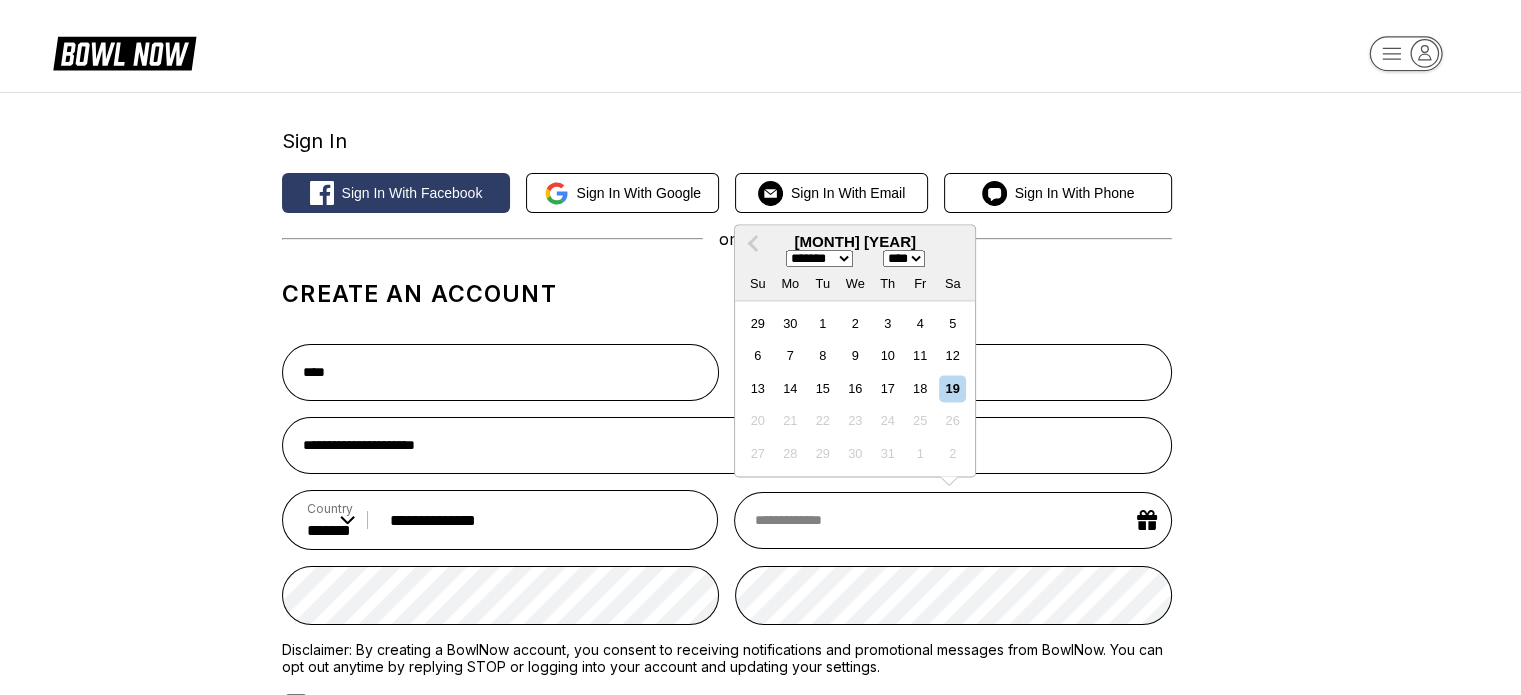 click on "******* ******** ***** ***** *** **** **** ****** ********* ******* ******** ********" at bounding box center [819, 259] 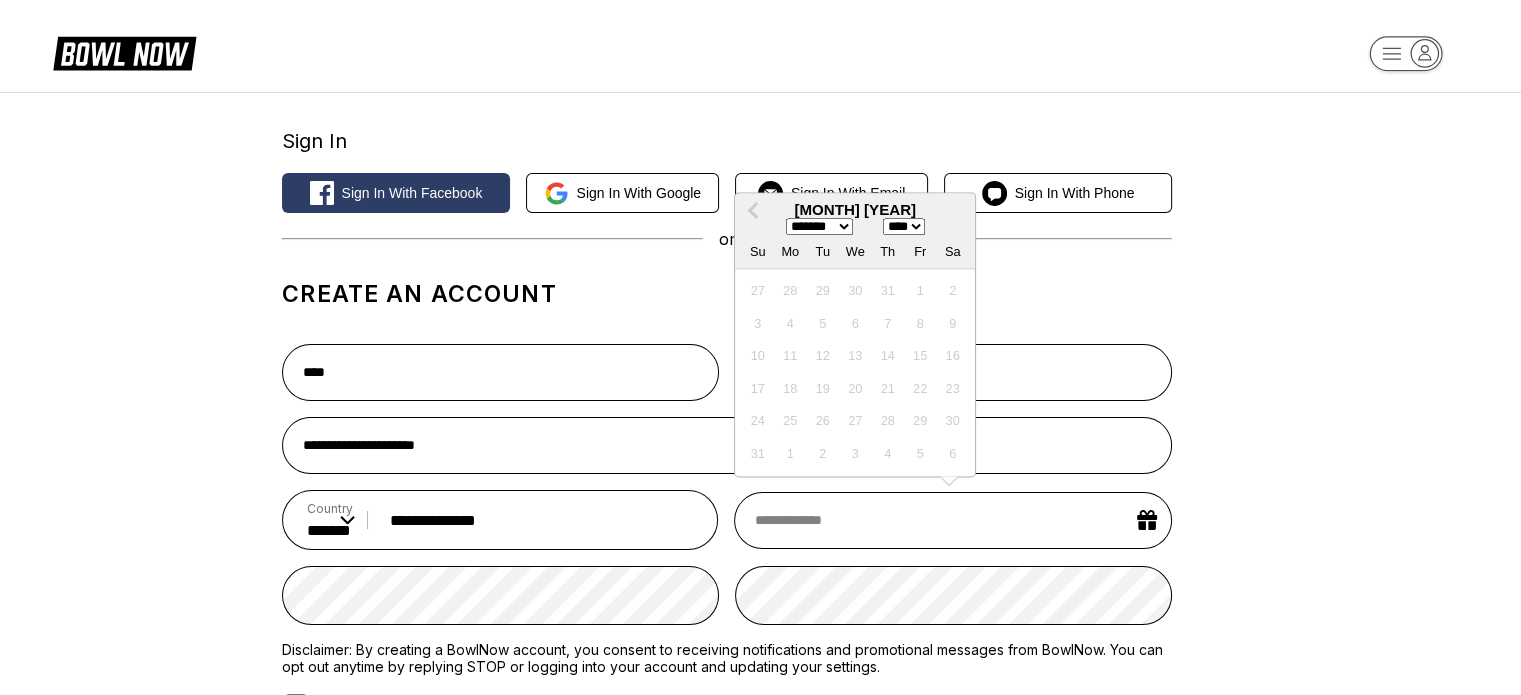 click on "**** **** **** **** **** **** **** **** **** **** **** **** **** **** **** **** **** **** **** **** **** **** **** **** **** **** **** **** **** **** **** **** **** **** **** **** **** **** **** **** **** **** **** **** **** **** **** **** **** **** **** **** **** **** **** **** **** **** **** **** **** **** **** **** **** **** **** **** **** **** **** **** **** **** **** **** **** **** **** **** **** **** **** **** **** **** **** **** **** **** **** **** **** **** **** **** **** **** **** **** **** **** **** **** **** **** **** **** **** **** **** **** **** **** **** **** **** **** **** **** **** **** **** **** **** ****" at bounding box center (904, 226) 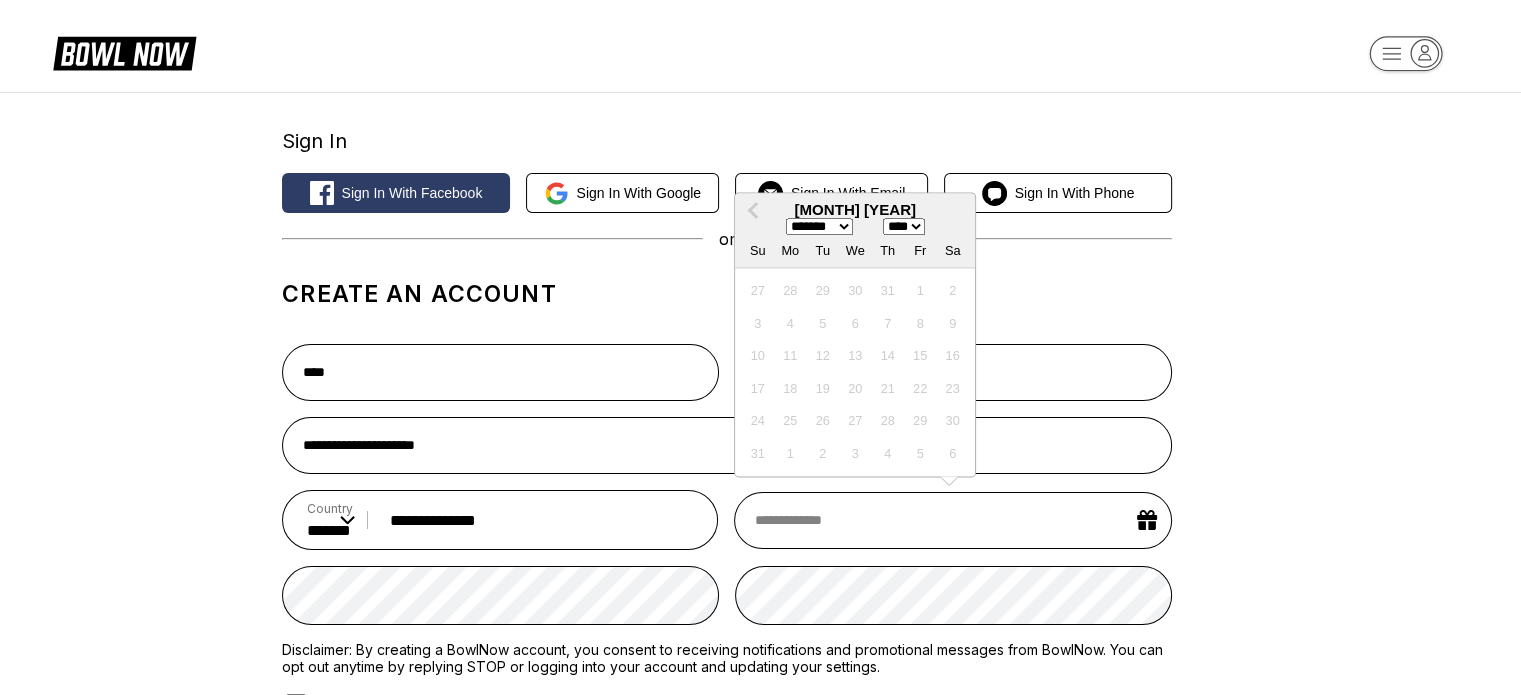 select on "****" 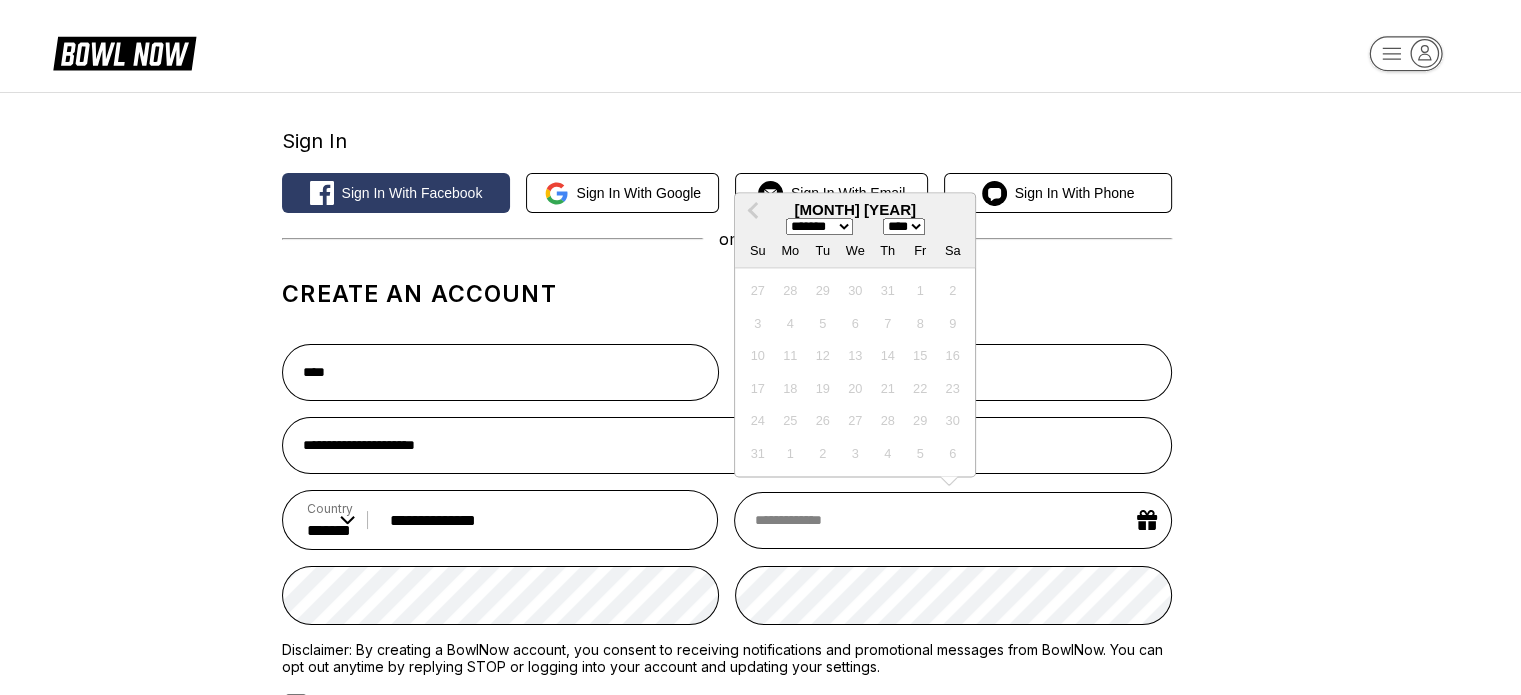 click on "**** **** **** **** **** **** **** **** **** **** **** **** **** **** **** **** **** **** **** **** **** **** **** **** **** **** **** **** **** **** **** **** **** **** **** **** **** **** **** **** **** **** **** **** **** **** **** **** **** **** **** **** **** **** **** **** **** **** **** **** **** **** **** **** **** **** **** **** **** **** **** **** **** **** **** **** **** **** **** **** **** **** **** **** **** **** **** **** **** **** **** **** **** **** **** **** **** **** **** **** **** **** **** **** **** **** **** **** **** **** **** **** **** **** **** **** **** **** **** **** **** **** **** **** **** ****" at bounding box center (904, 226) 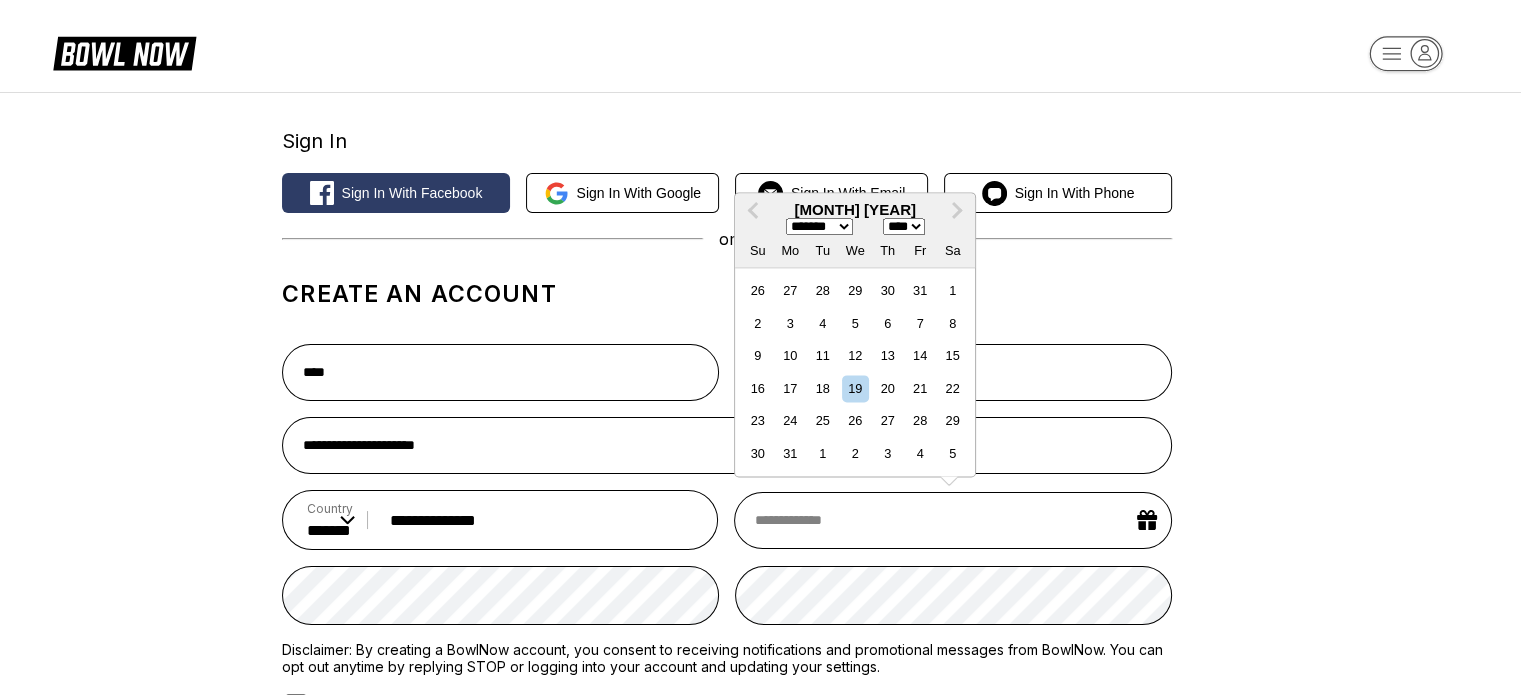 drag, startPoint x: 832, startPoint y: 358, endPoint x: 776, endPoint y: 398, distance: 68.8186 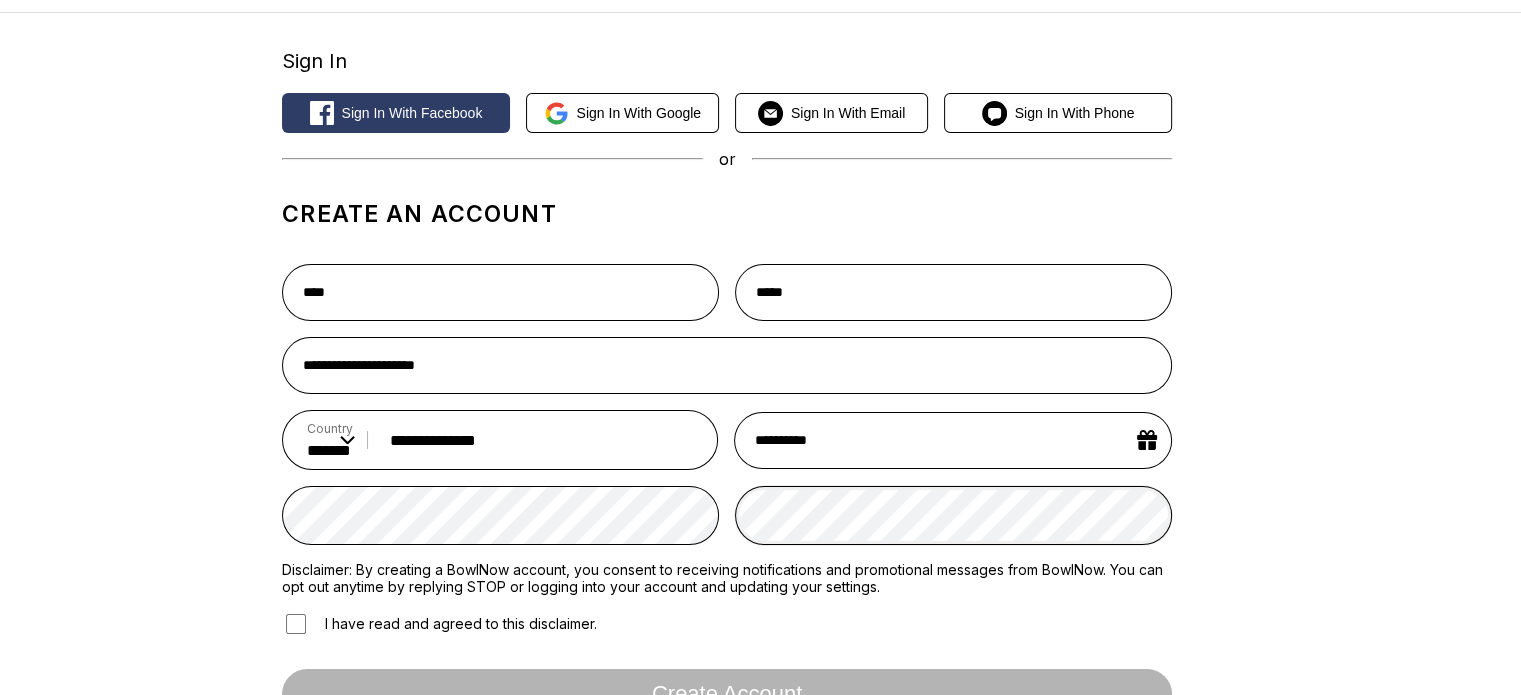 scroll, scrollTop: 200, scrollLeft: 0, axis: vertical 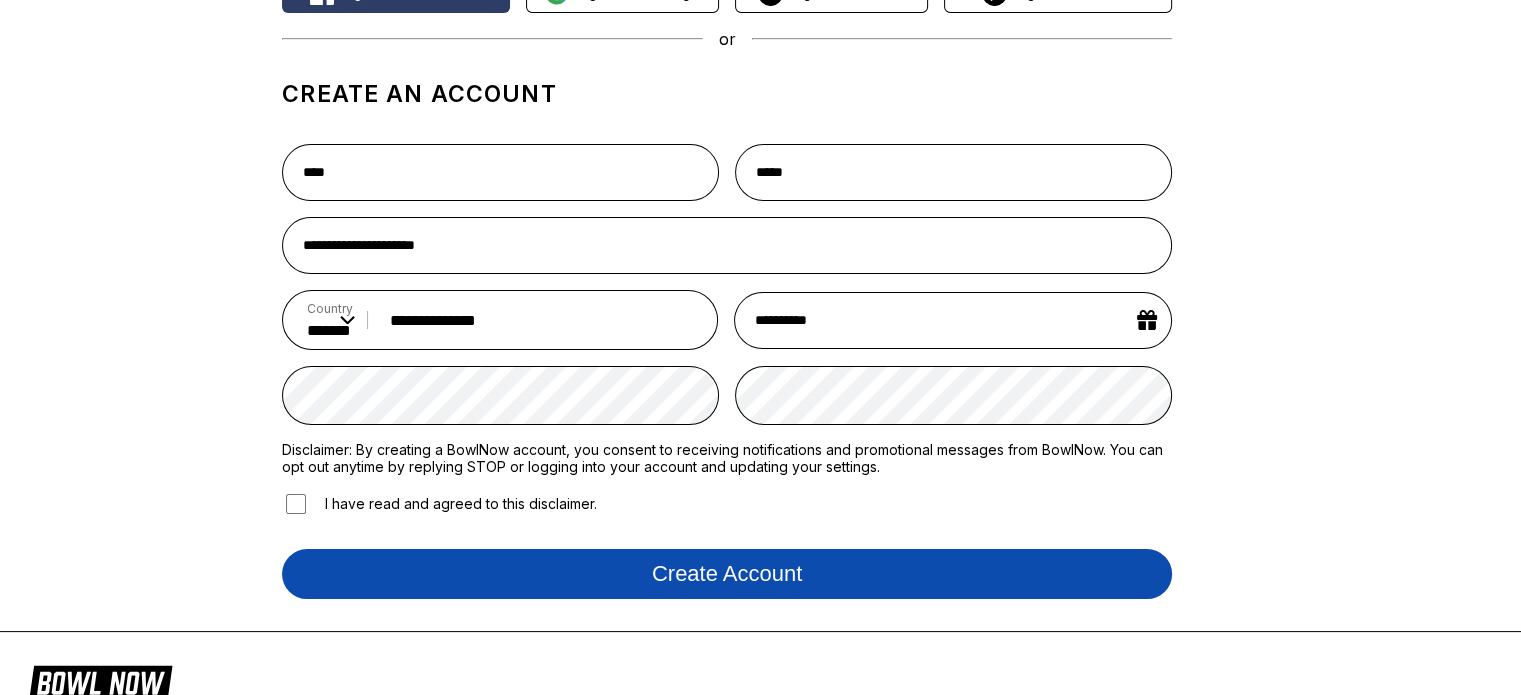 click on "Create account" at bounding box center [727, 574] 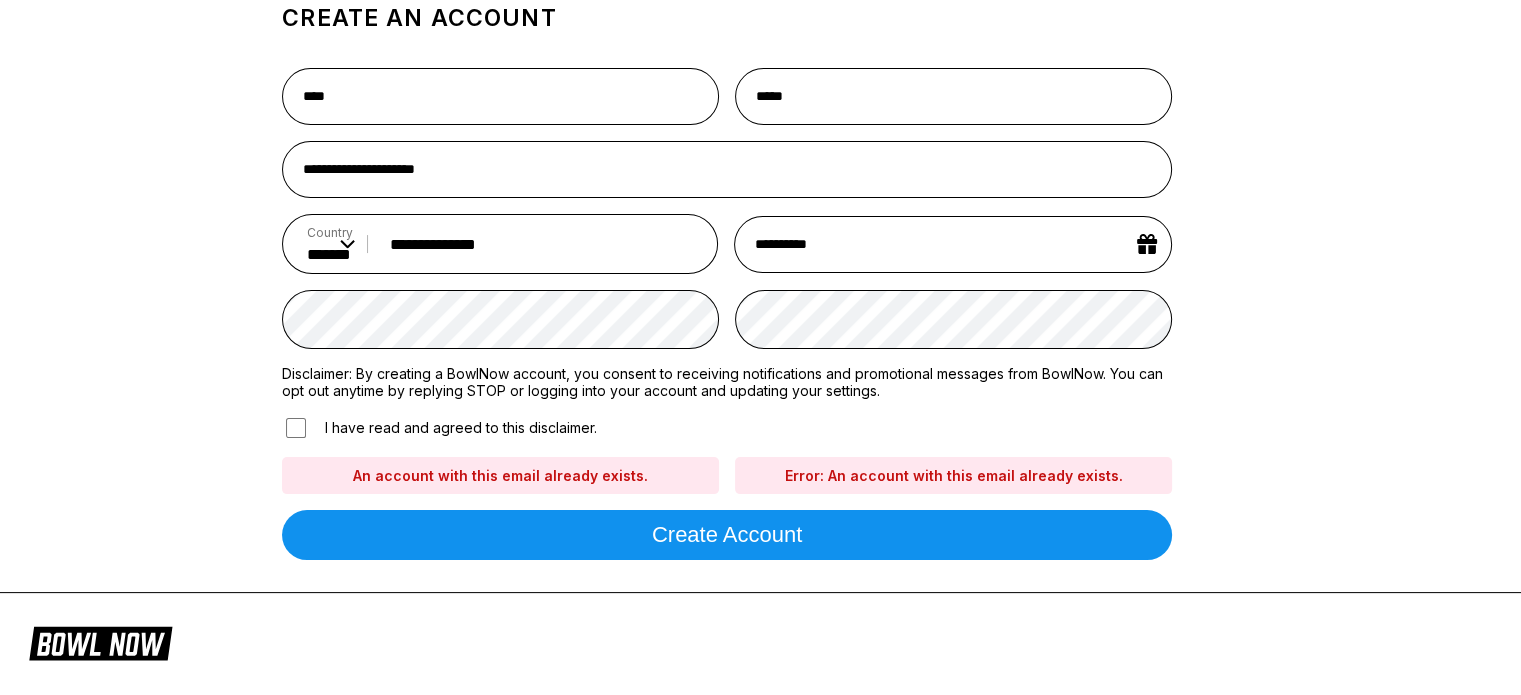 scroll, scrollTop: 0, scrollLeft: 0, axis: both 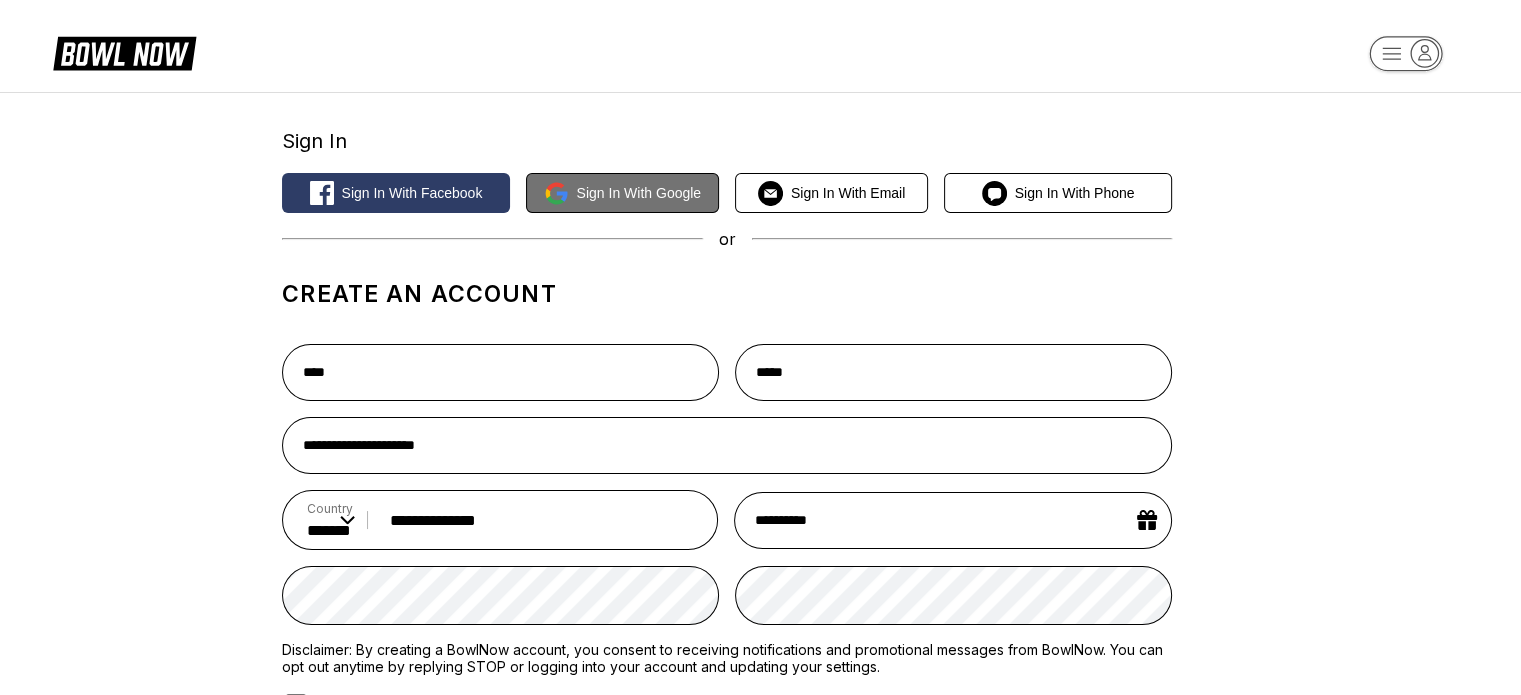 click on "Sign in with Google" at bounding box center (639, 193) 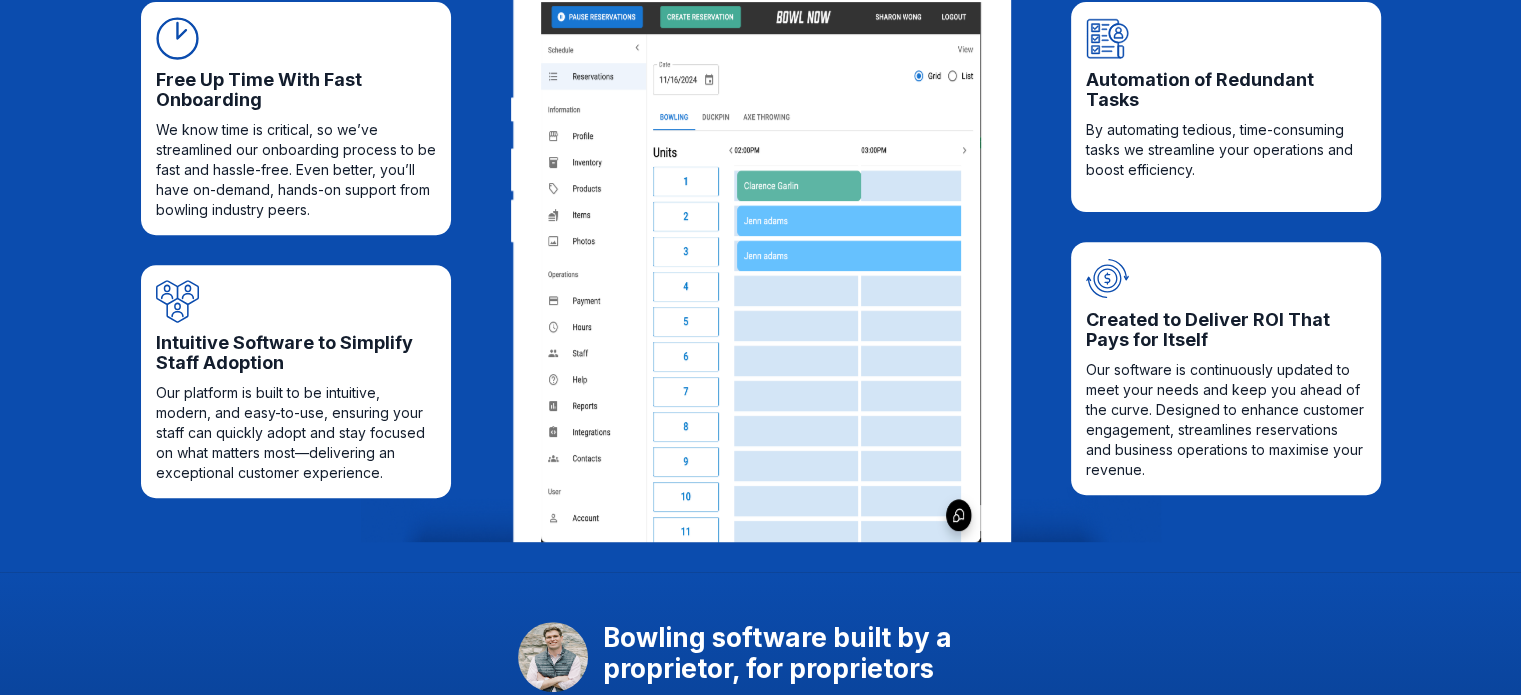 scroll, scrollTop: 0, scrollLeft: 0, axis: both 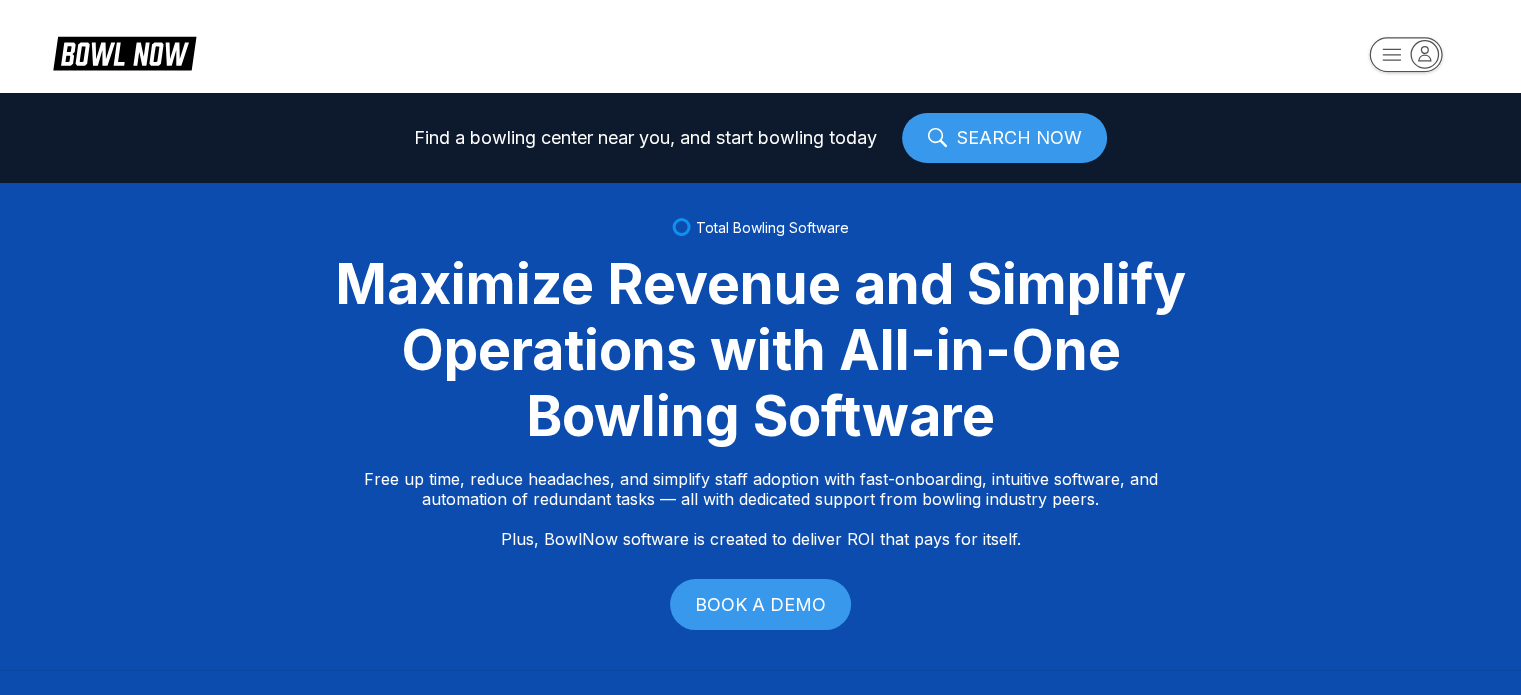 click on "Find a bowling center near you, and start bowling today SEARCH NOW Total Bowling Software Maximize Revenue and Simplify Operations with All-in-One Bowling Software Free up time, reduce headaches, and simplify staff adoption with fast-onboarding, intuitive software, and  automation of redundant tasks — all with dedicated support from bowling industry peers. Plus, BowlNow software is created to deliver ROI that pays for itself. BOOK A DEMO Free Up Time With Fast Onboarding We know time is critical, so we’ve streamlined our onboarding process to be fast and hassle-free. Even better, you’ll have on-demand, hands-on support from bowling industry peers. Intuitive Software to Simplify Staff Adoption Our platform is built to be intuitive, modern, and easy-to-use, ensuring your staff can quickly adopt and stay focused on what matters most—delivering an exceptional customer experience. Automation of Redundant Tasks By automating tedious, time-consuming tasks we streamline your operations and boost efficiency." at bounding box center (760, 347) 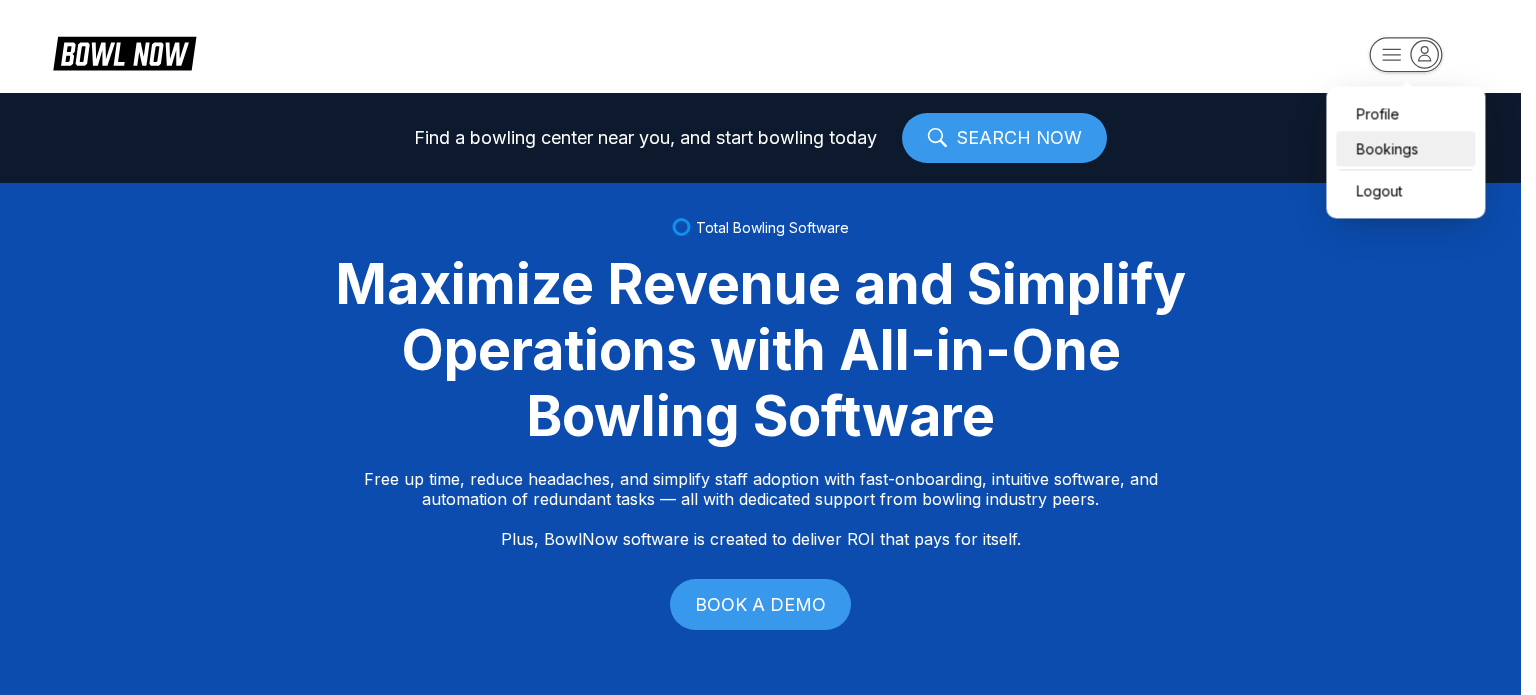 click on "Bookings" at bounding box center (1405, 148) 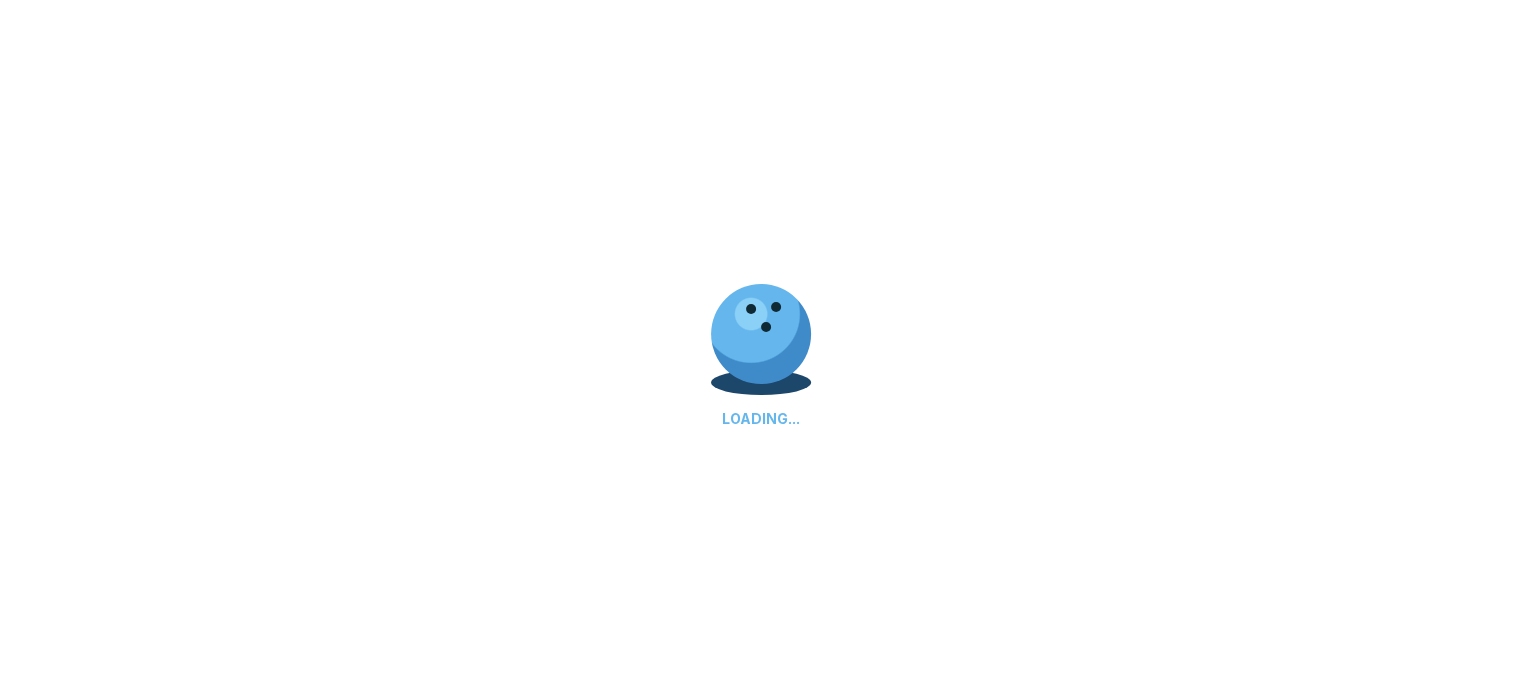 scroll, scrollTop: 92, scrollLeft: 0, axis: vertical 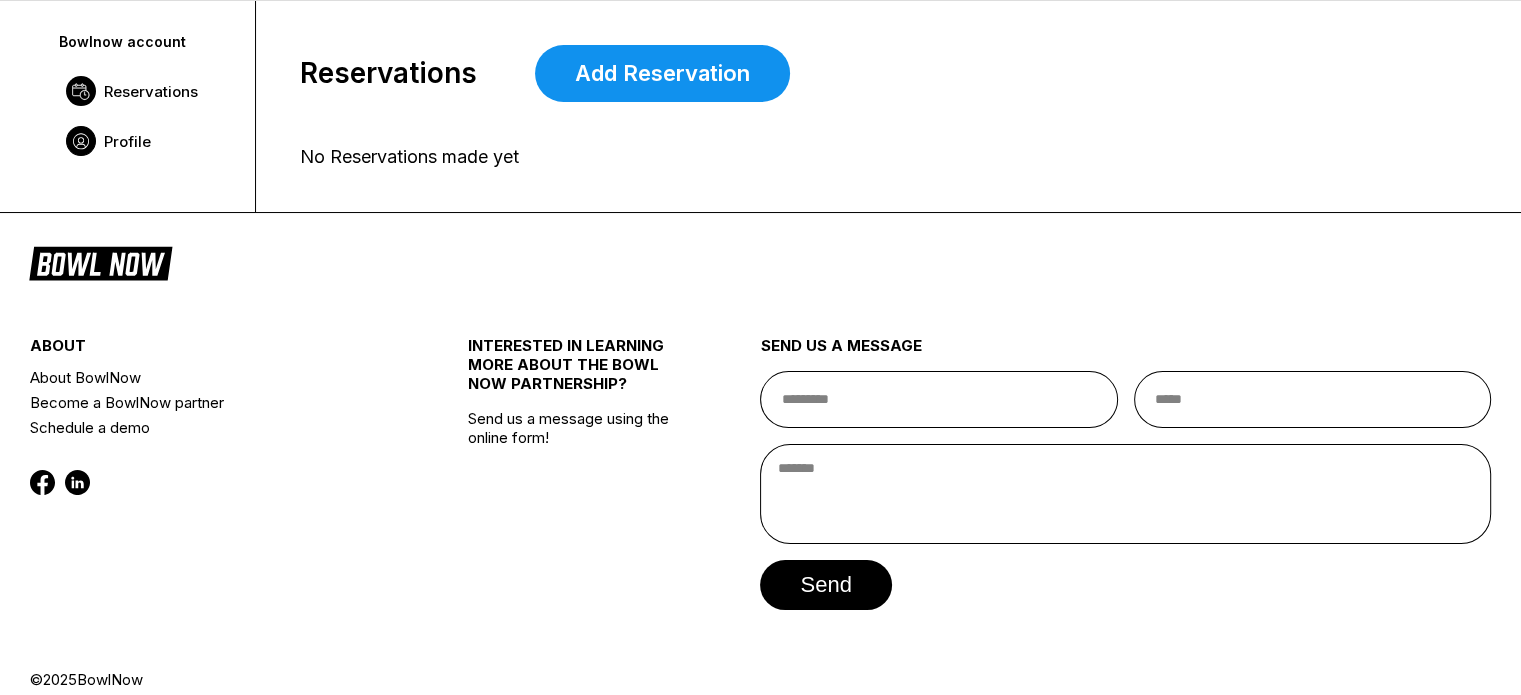 click on "Profile" at bounding box center (147, 141) 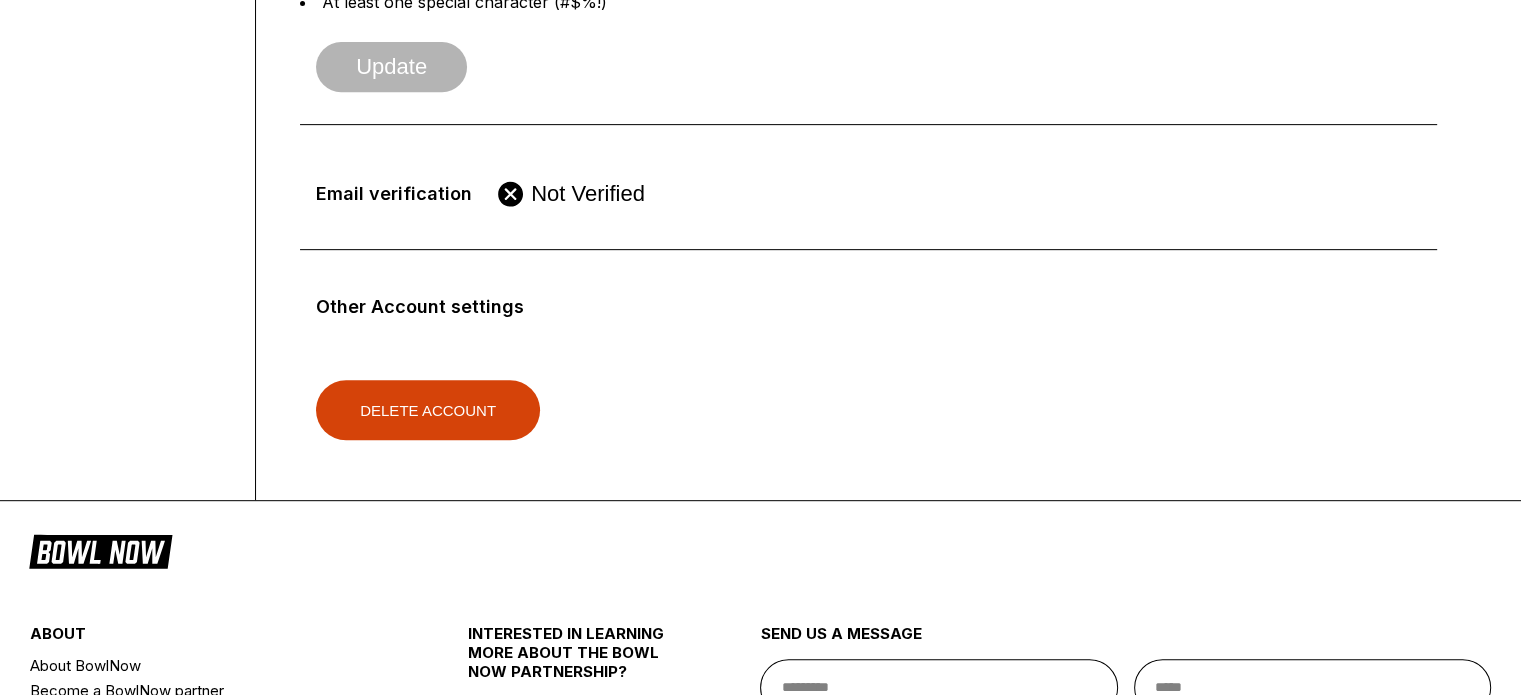 scroll, scrollTop: 900, scrollLeft: 0, axis: vertical 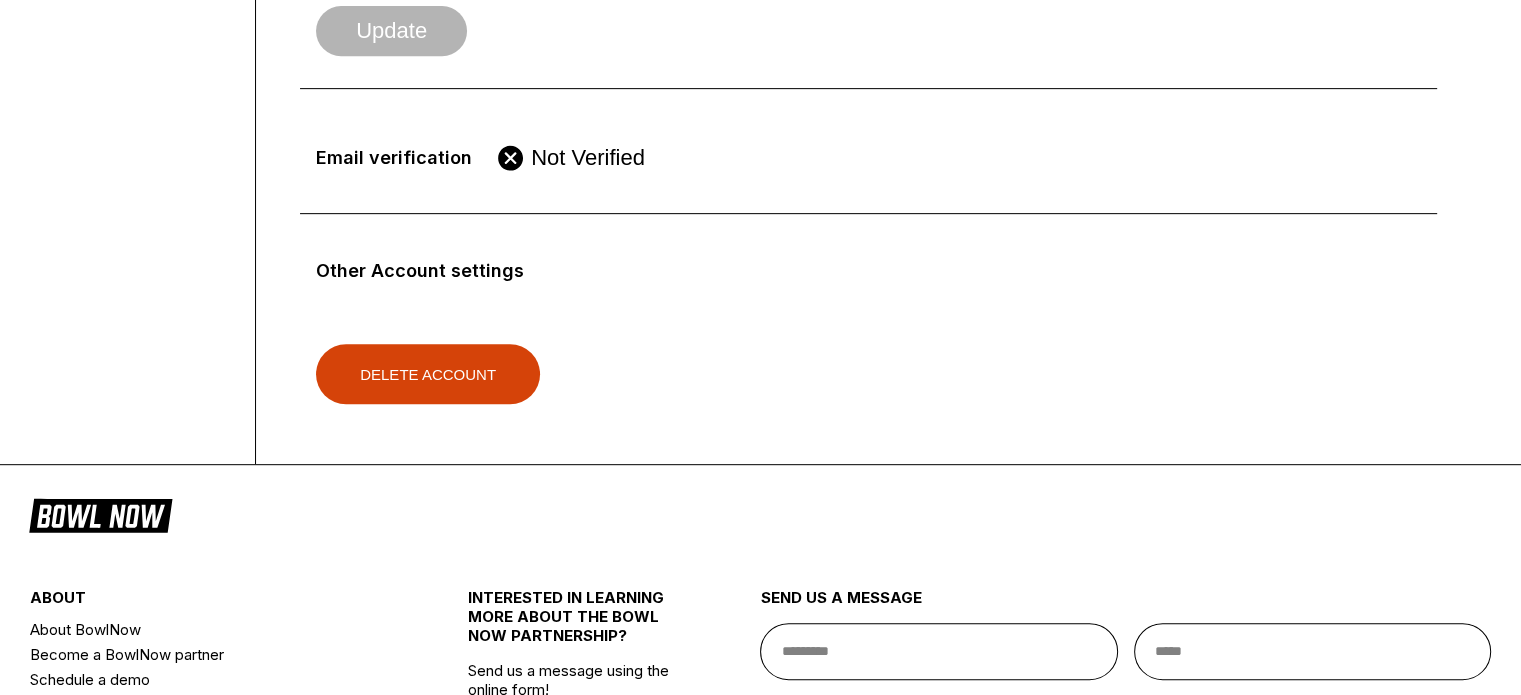click on "Not Verified" at bounding box center (588, 158) 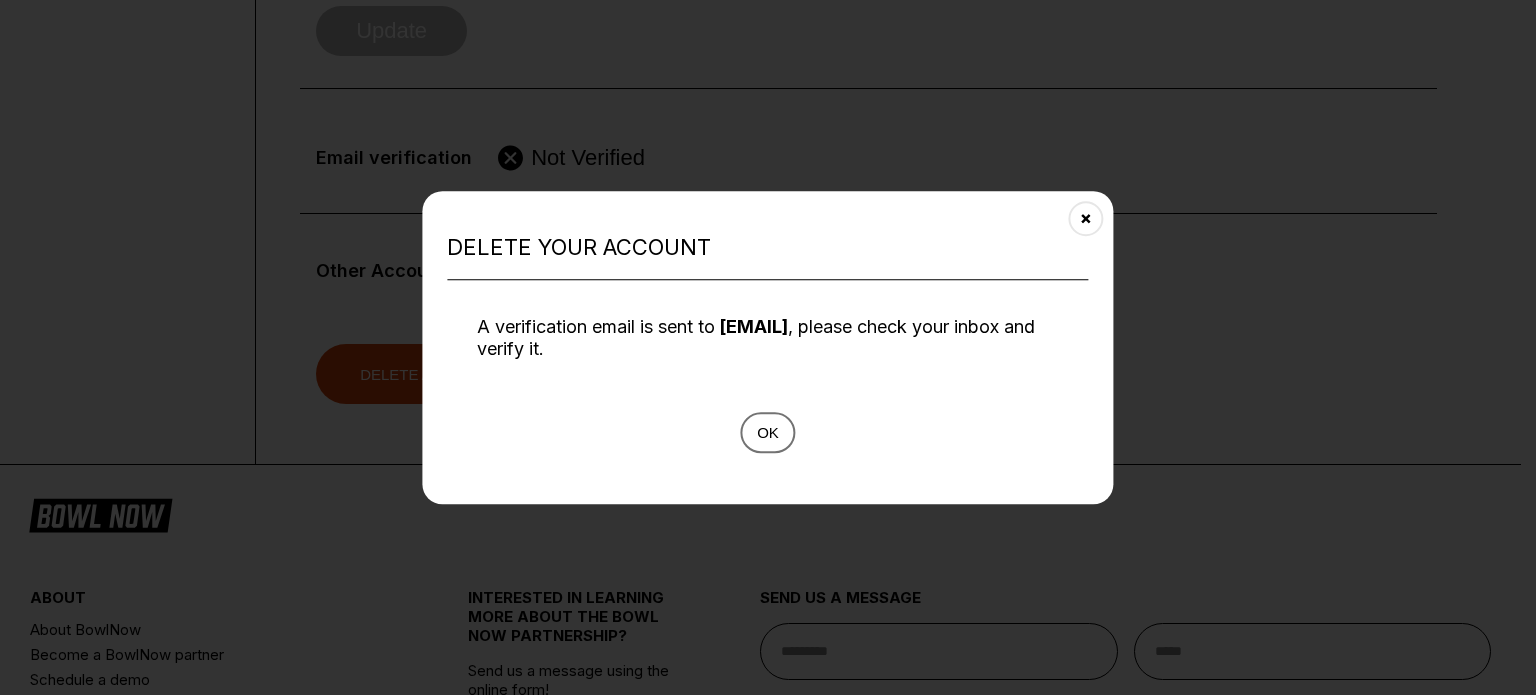 click on "Ok" at bounding box center (768, 432) 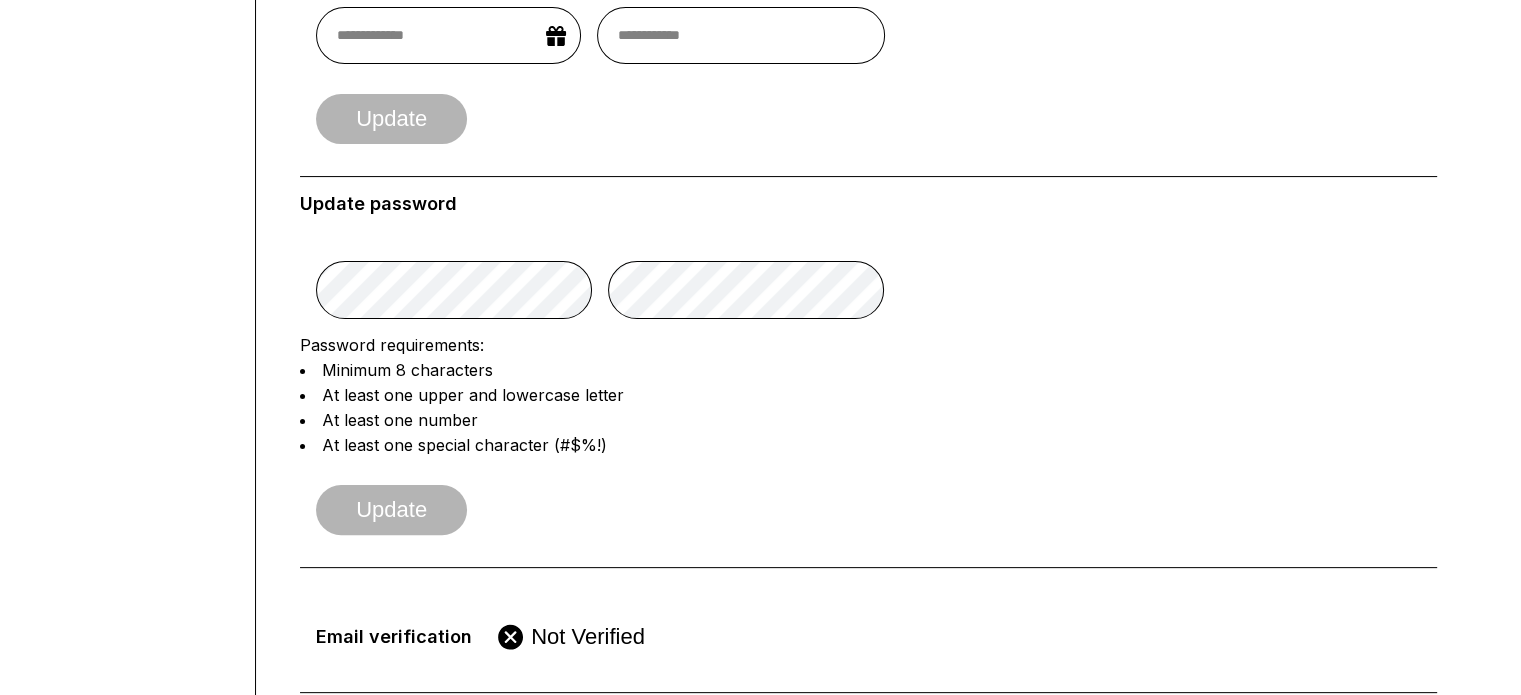 scroll, scrollTop: 0, scrollLeft: 0, axis: both 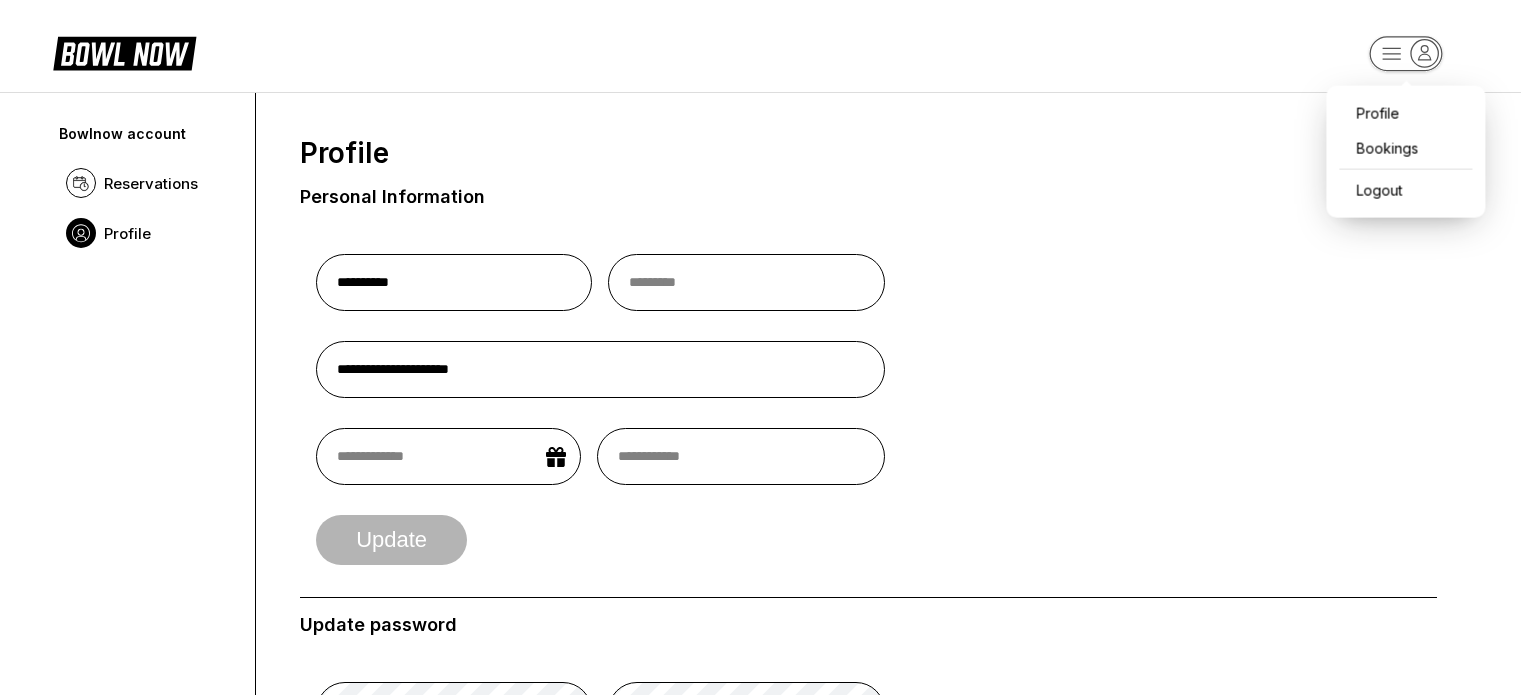 click on "**********" at bounding box center [768, 935] 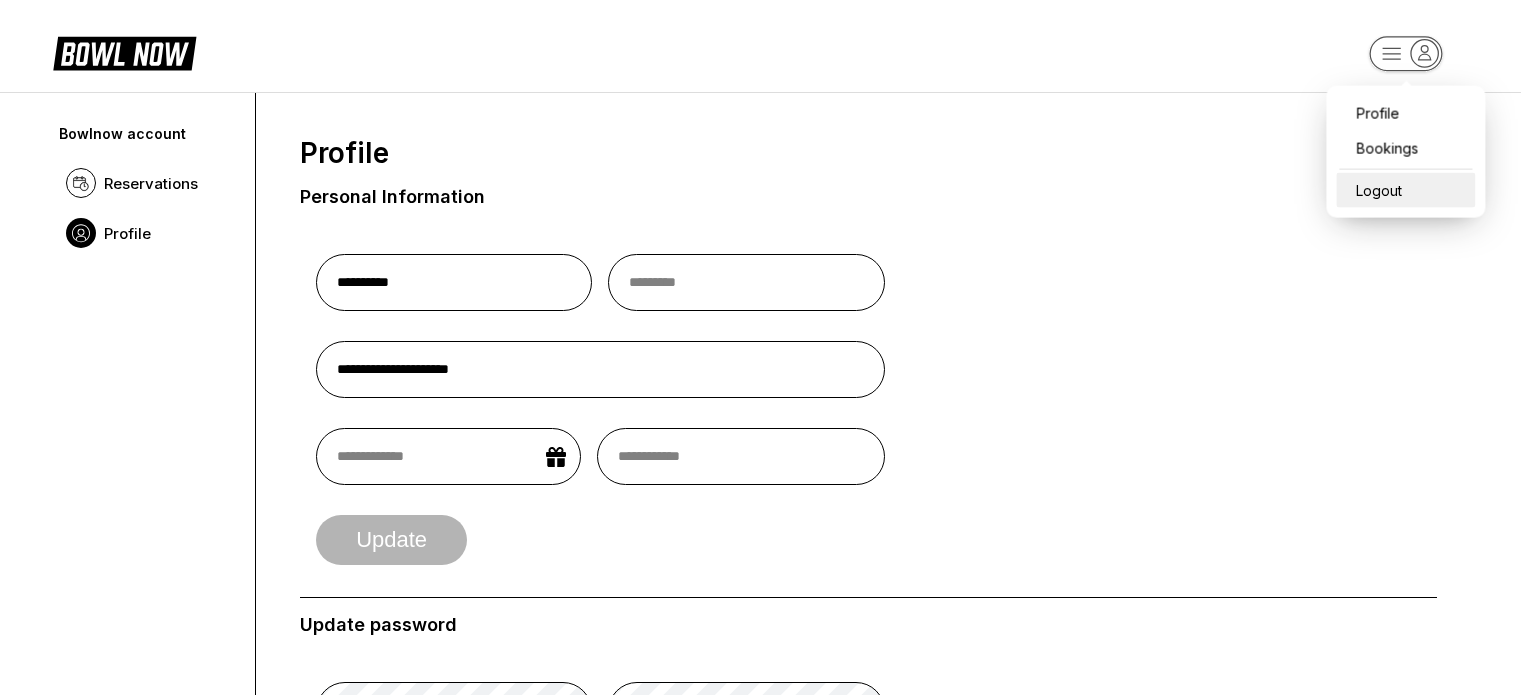 click on "Logout" at bounding box center [1405, 190] 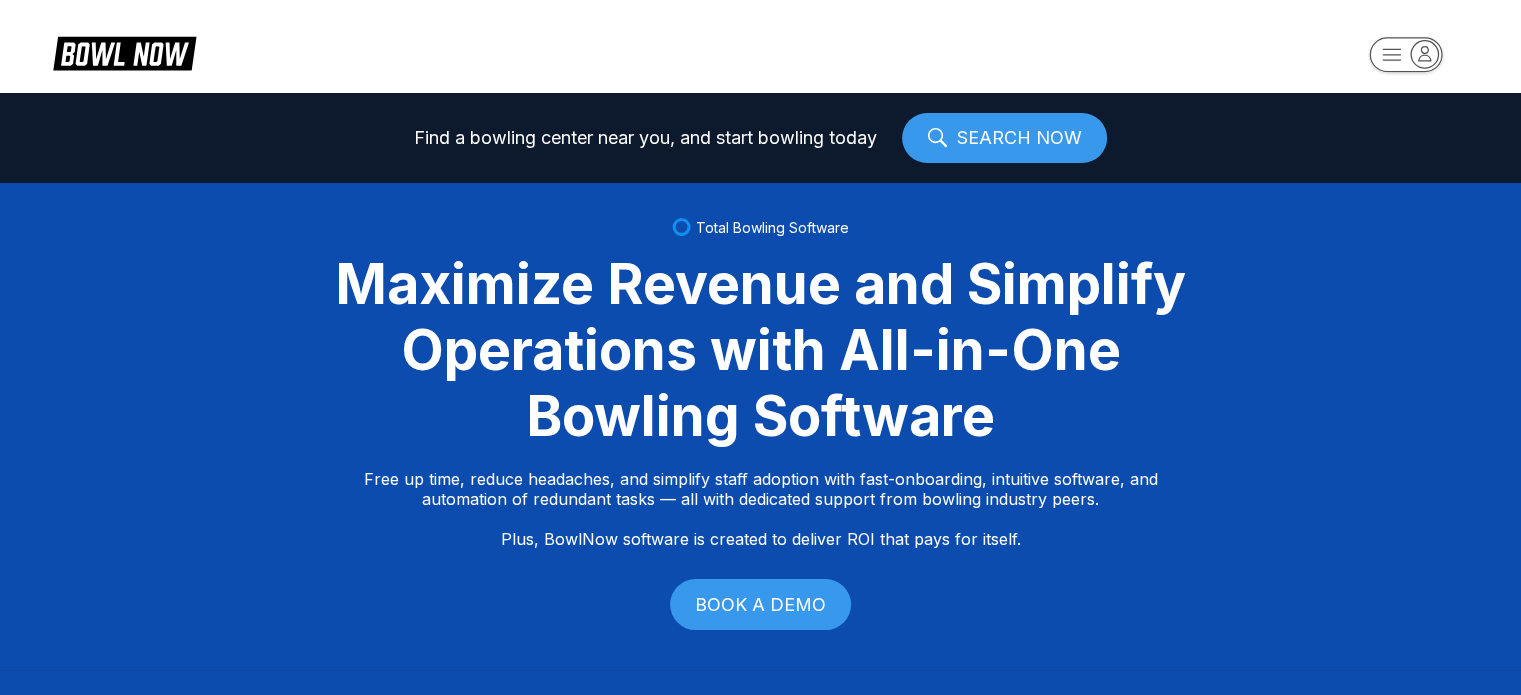 select on "**" 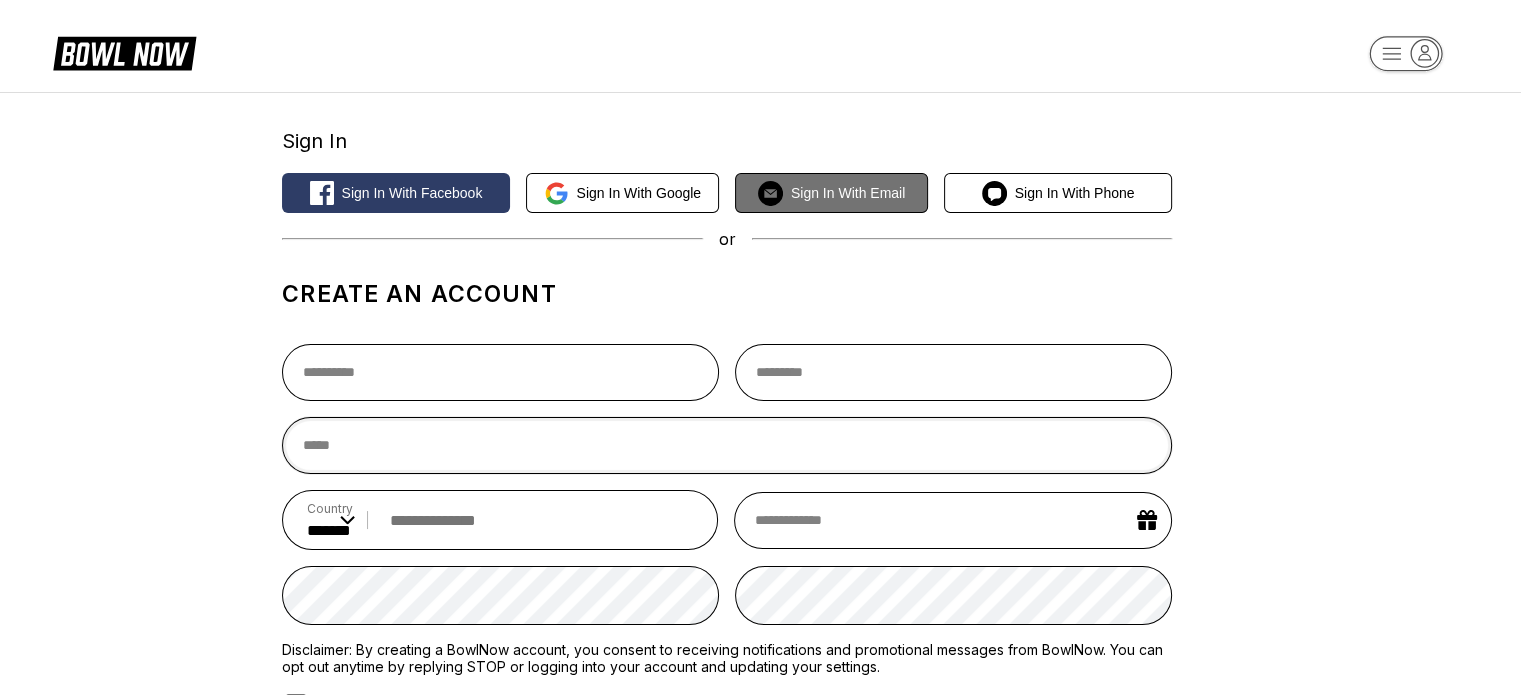 type 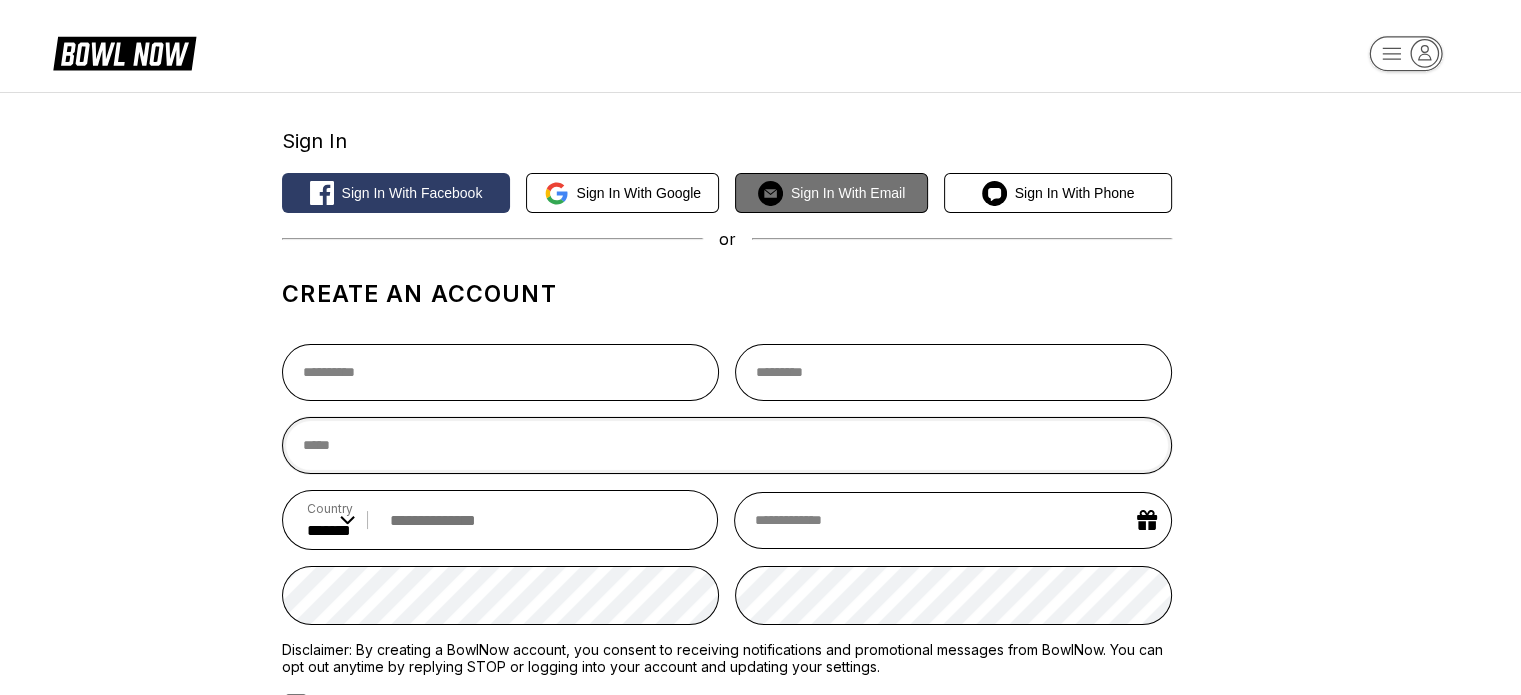 type on "**********" 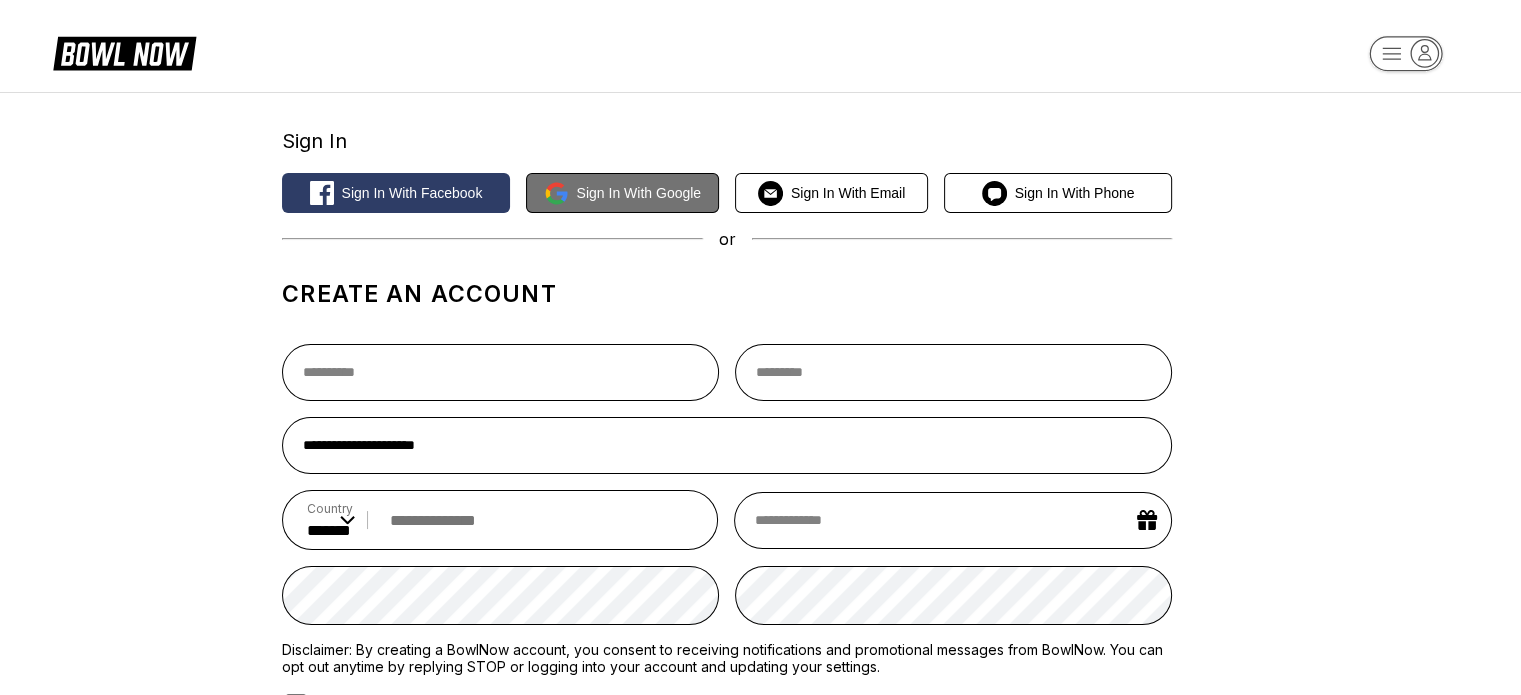 click on "Sign in with Google" at bounding box center [639, 193] 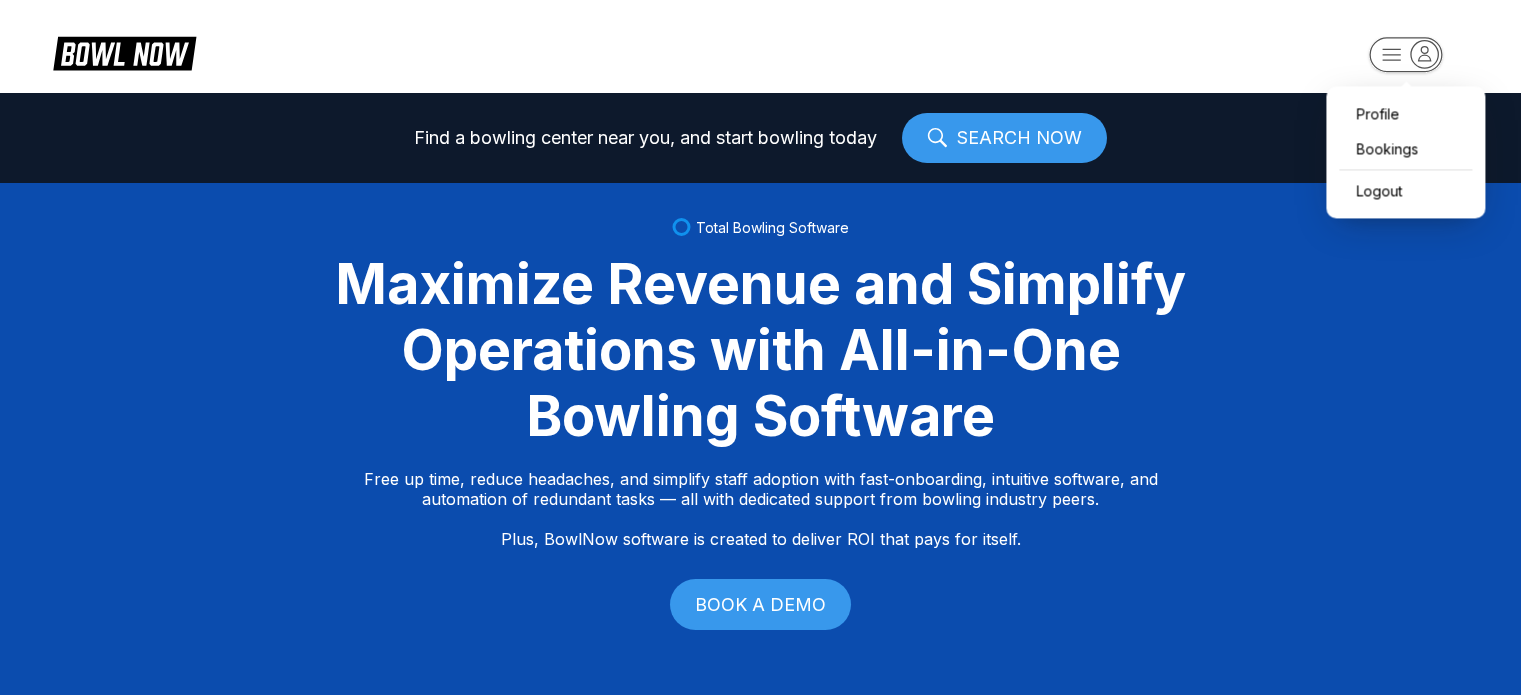 click on "Profile Bookings Logout Find a bowling center near you, and start bowling today SEARCH NOW Total Bowling Software Maximize Revenue and Simplify Operations with All-in-One Bowling Software Free up time, reduce headaches, and simplify staff adoption with fast-onboarding, intuitive software, and  automation of redundant tasks — all with dedicated support from bowling industry peers. Plus, BowlNow software is created to deliver ROI that pays for itself. BOOK A DEMO Free Up Time With Fast Onboarding We know time is critical, so we’ve streamlined our onboarding process to be fast and hassle-free. Even better, you’ll have on-demand, hands-on support from bowling industry peers. Intuitive Software to Simplify Staff Adoption Our platform is built to be intuitive, modern, and easy-to-use, ensuring your staff can quickly adopt and stay focused on what matters most—delivering an exceptional customer experience. Automation of Redundant Tasks Created to Deliver ROI That Pays for Itself Fast Track Step One Step Two" at bounding box center (768, 347) 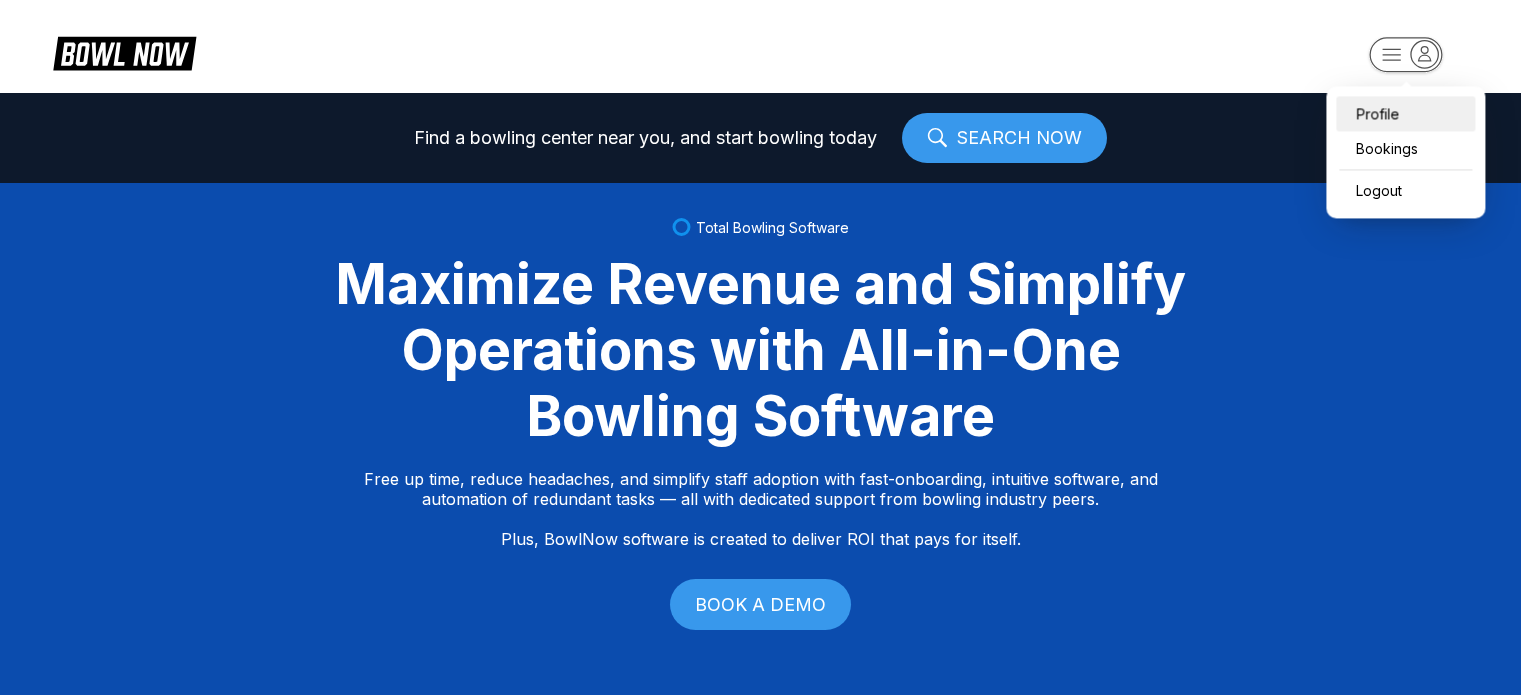 click on "Profile" at bounding box center (1405, 113) 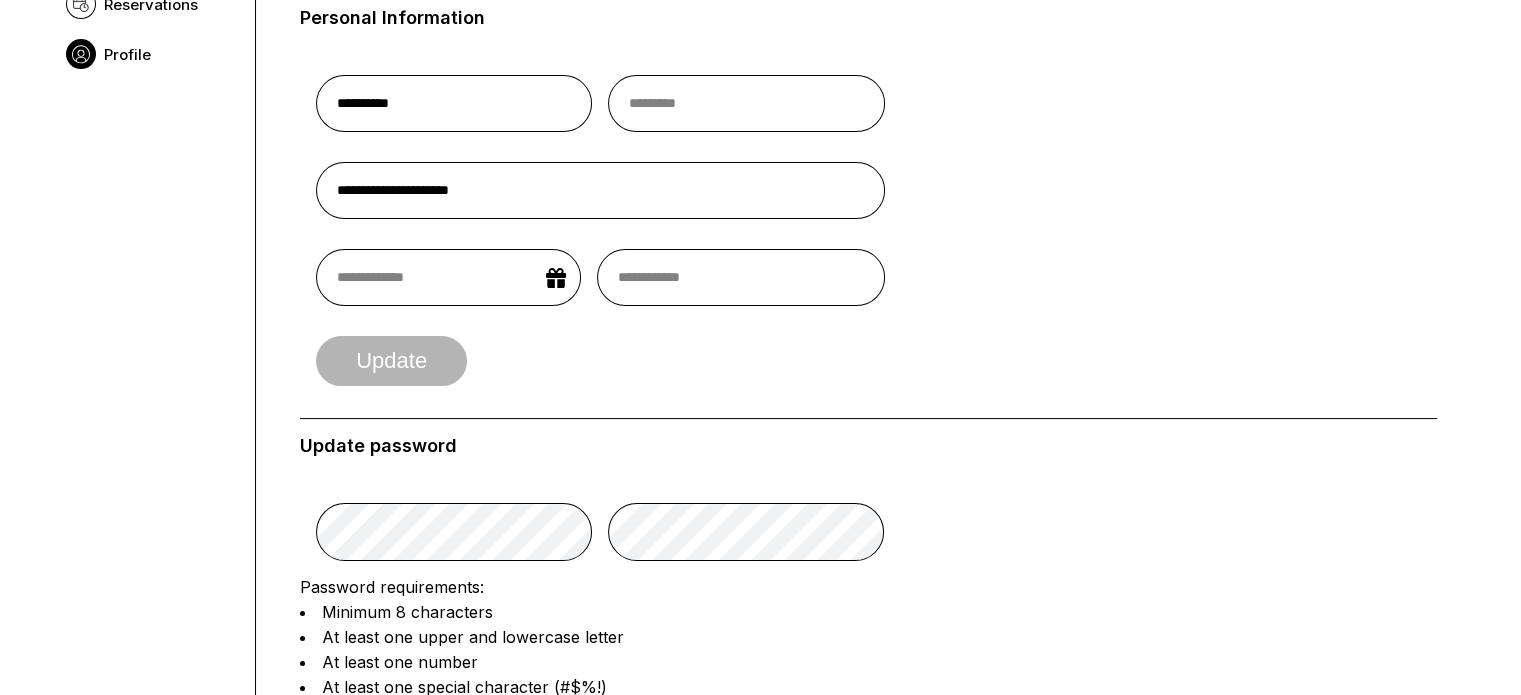 scroll, scrollTop: 0, scrollLeft: 0, axis: both 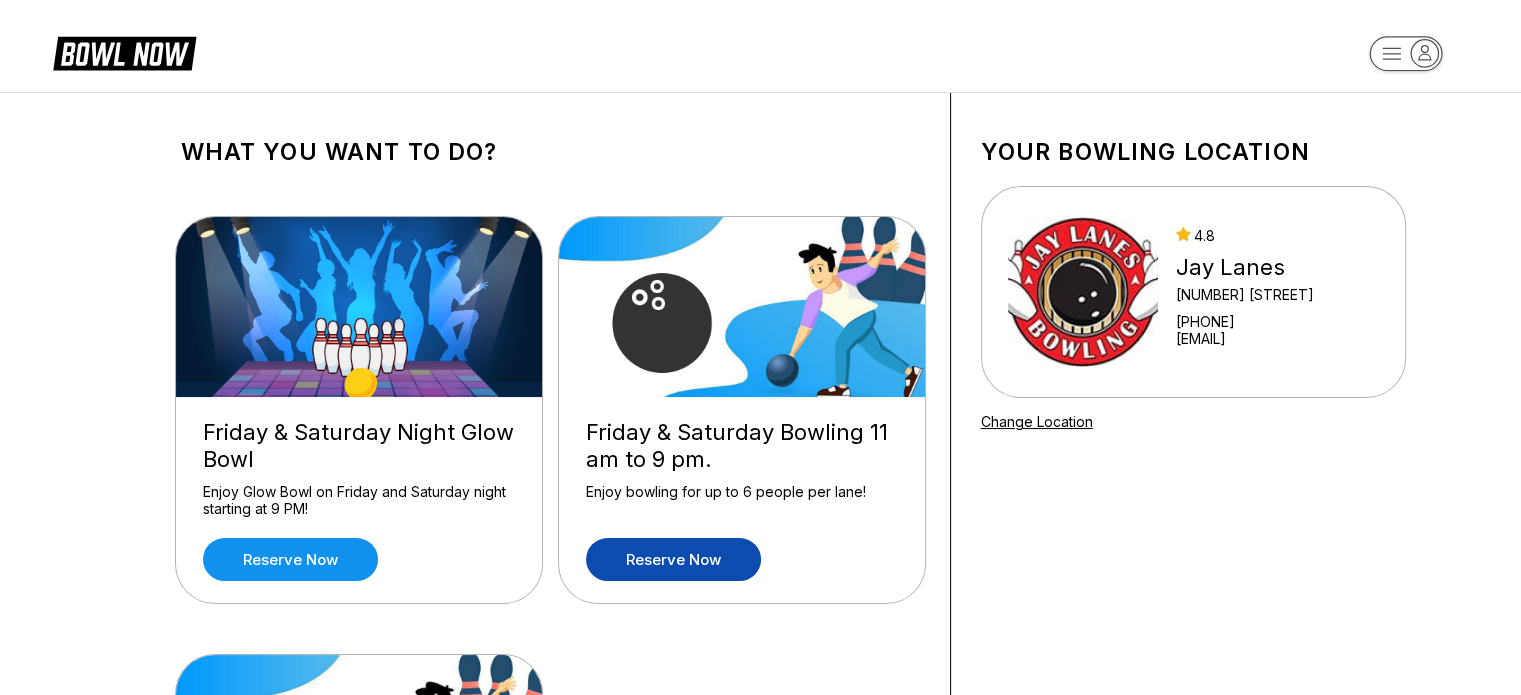 click on "Reserve now" at bounding box center [673, 559] 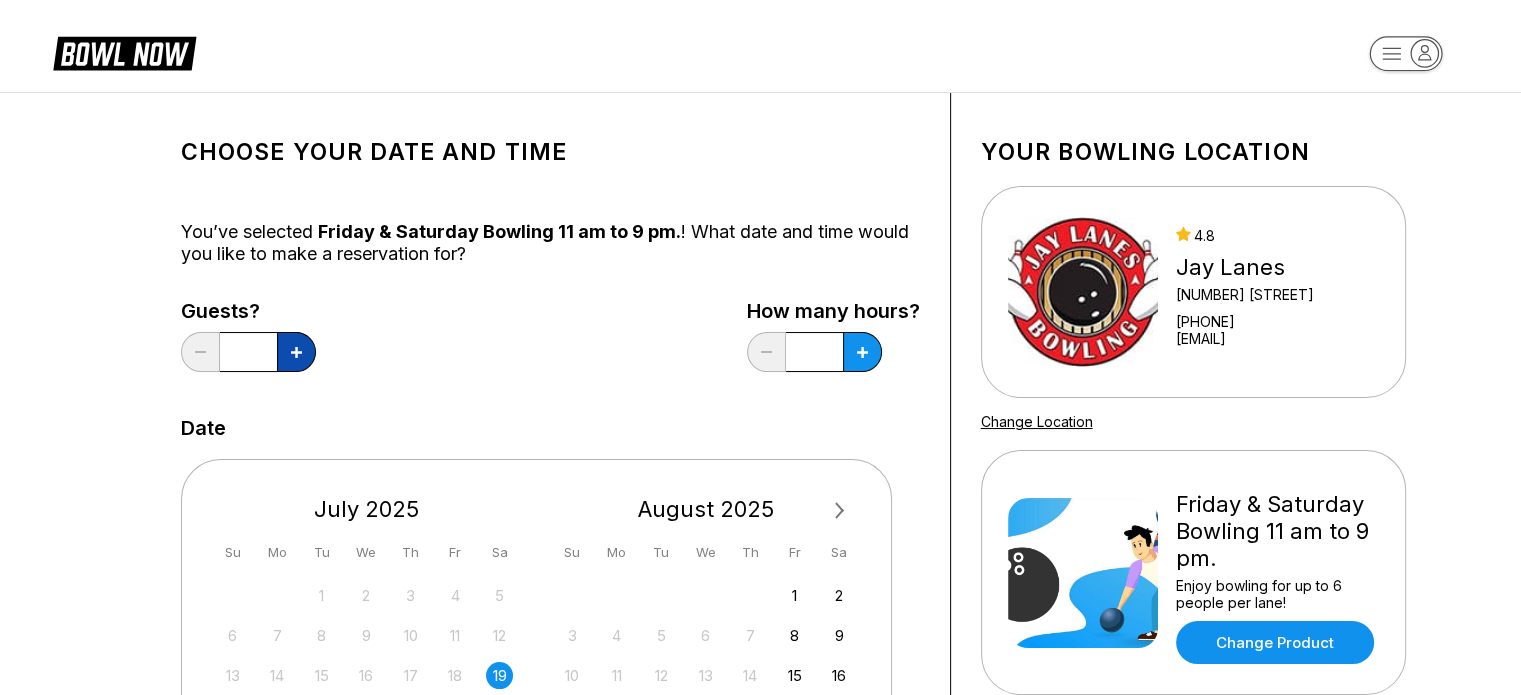 click at bounding box center [296, 352] 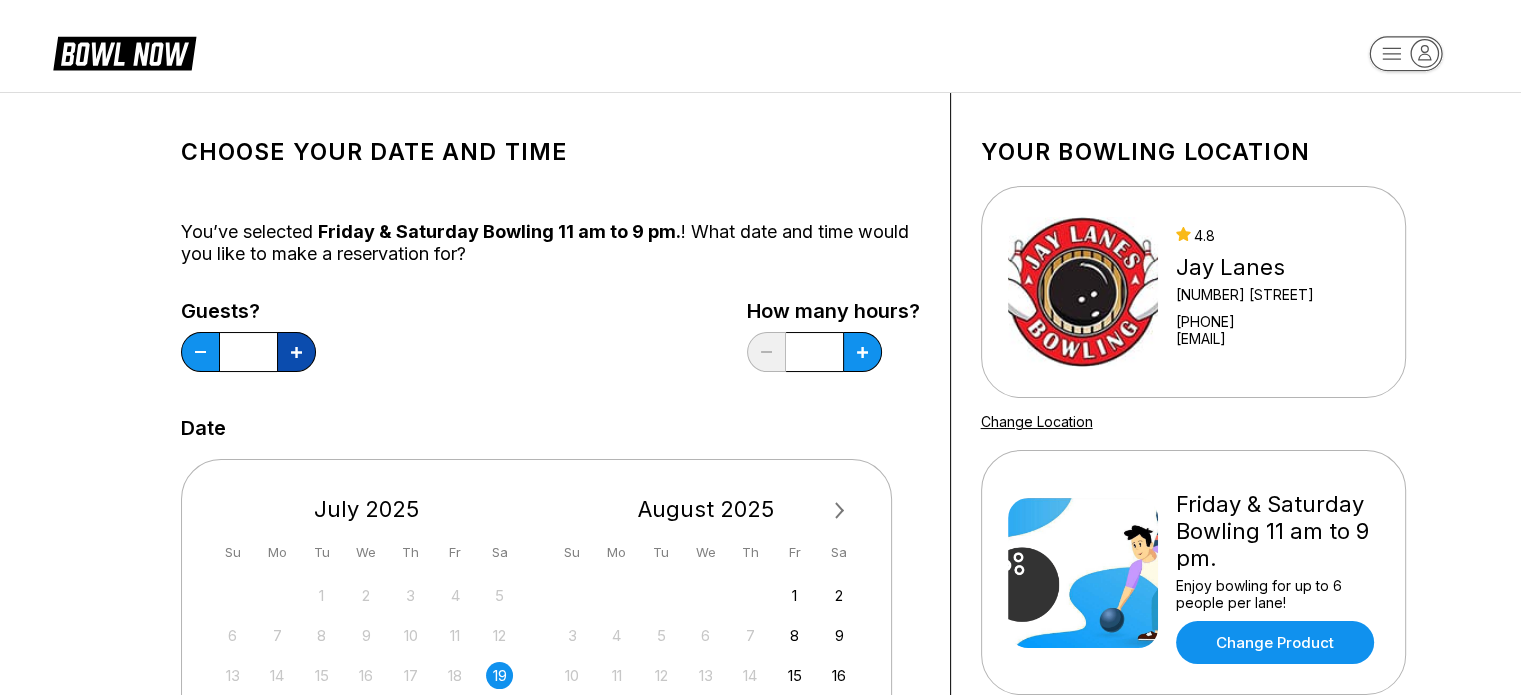 click at bounding box center [296, 352] 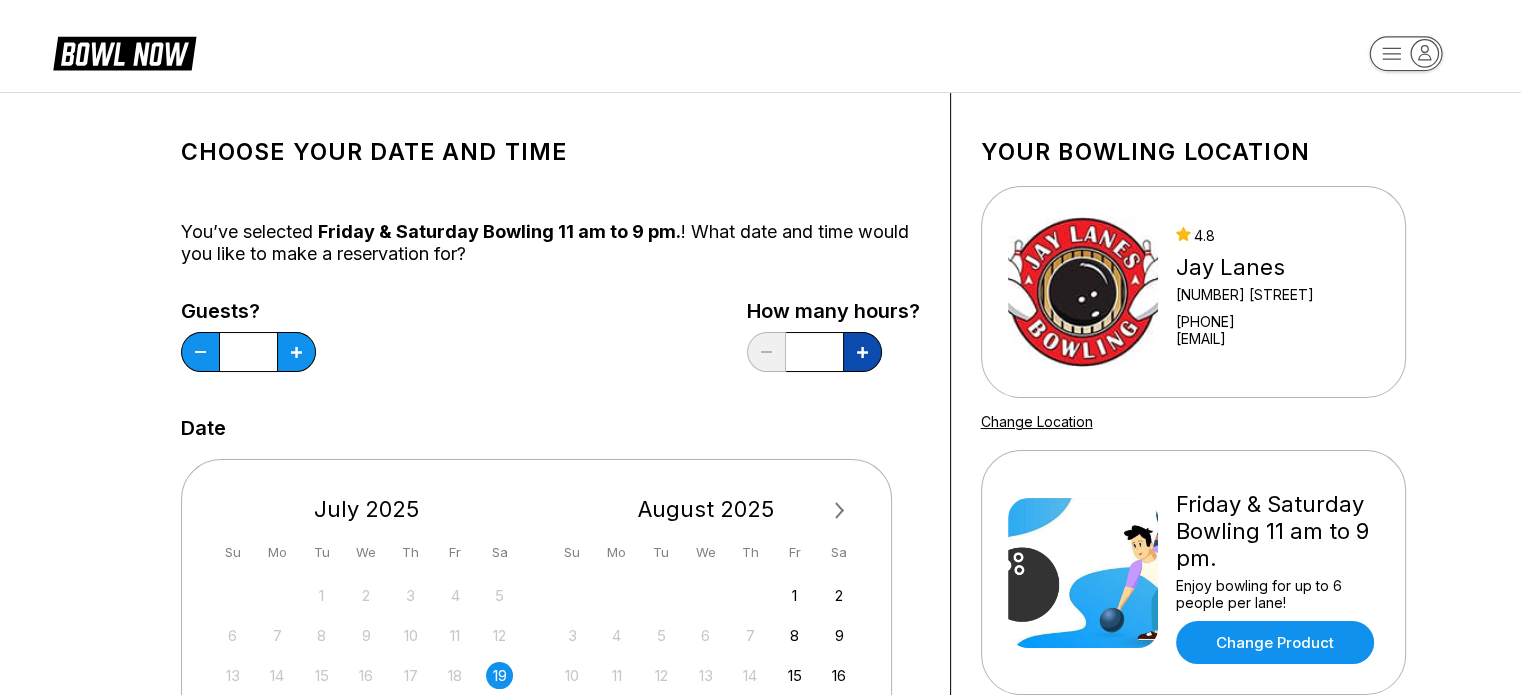 click at bounding box center [296, 352] 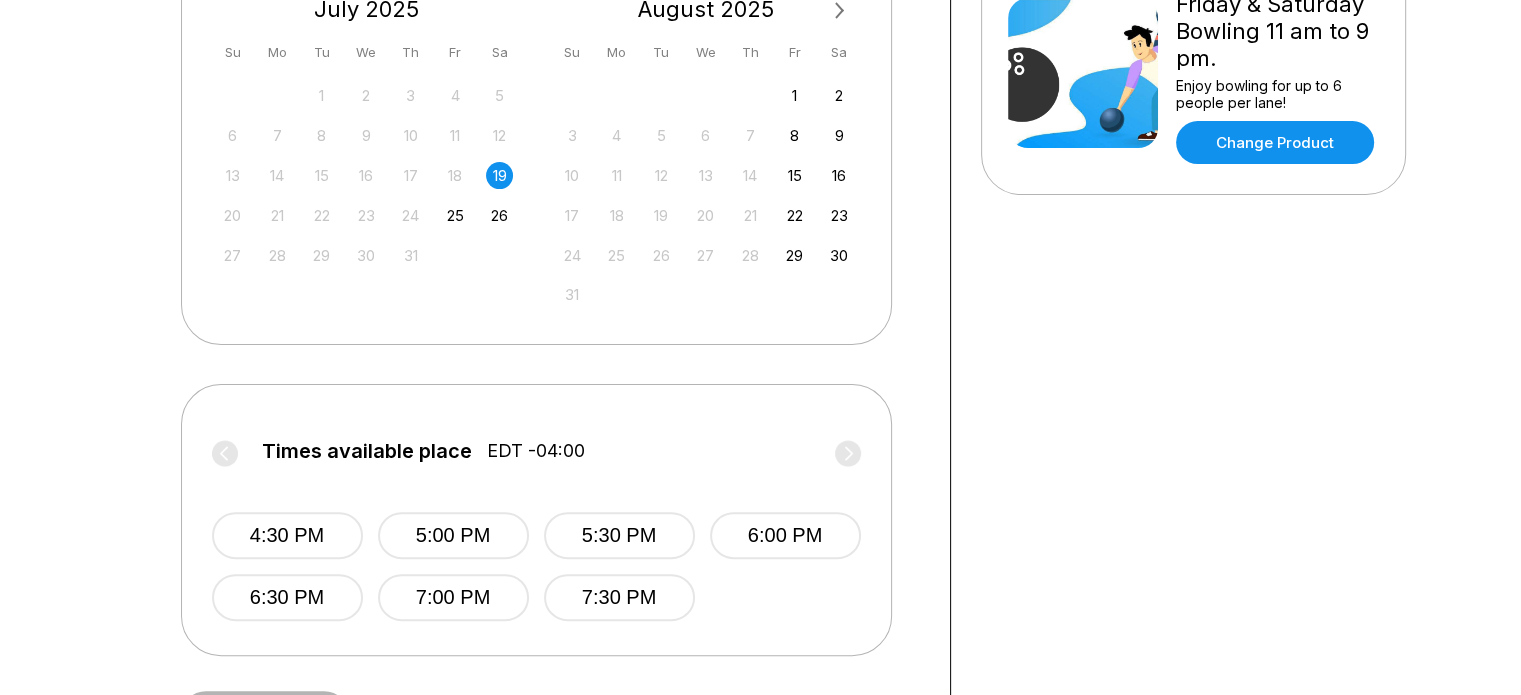 scroll, scrollTop: 900, scrollLeft: 0, axis: vertical 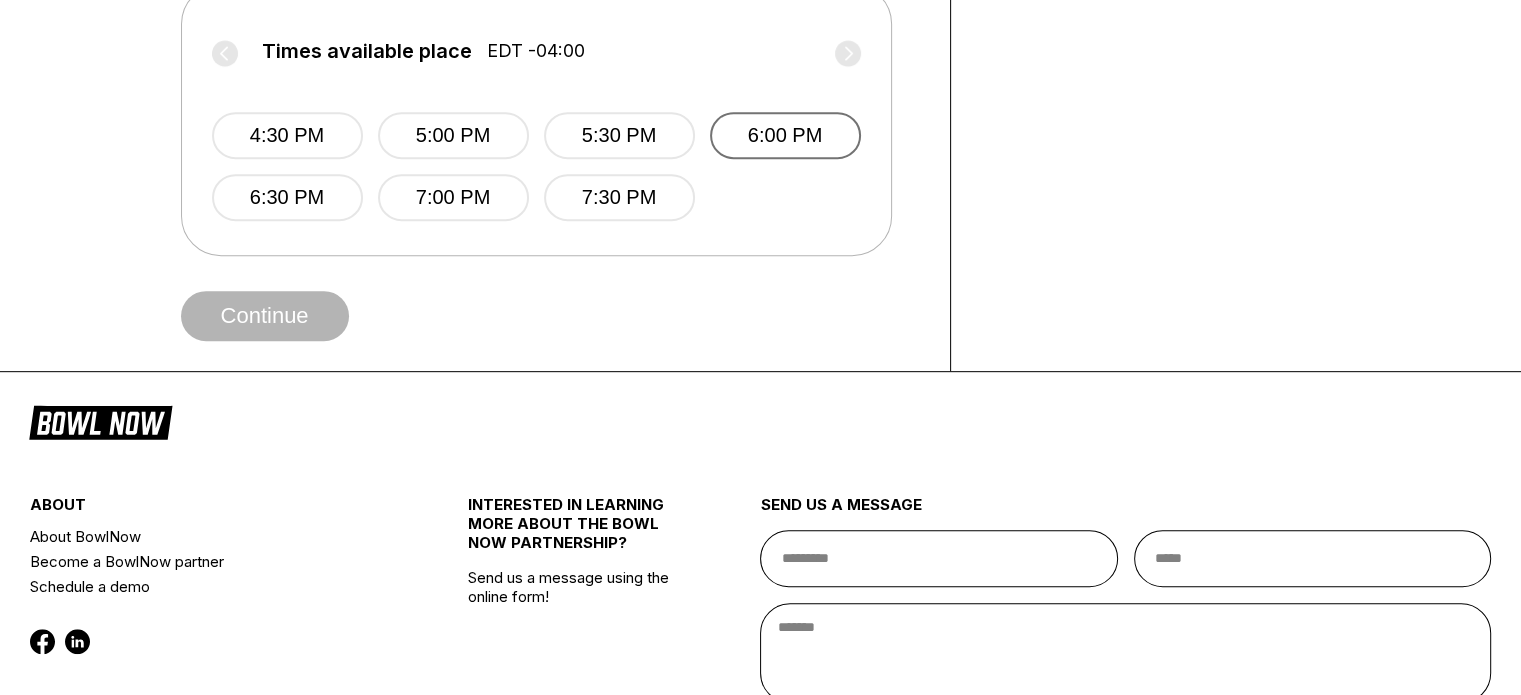 click on "6:00 PM" at bounding box center [785, 135] 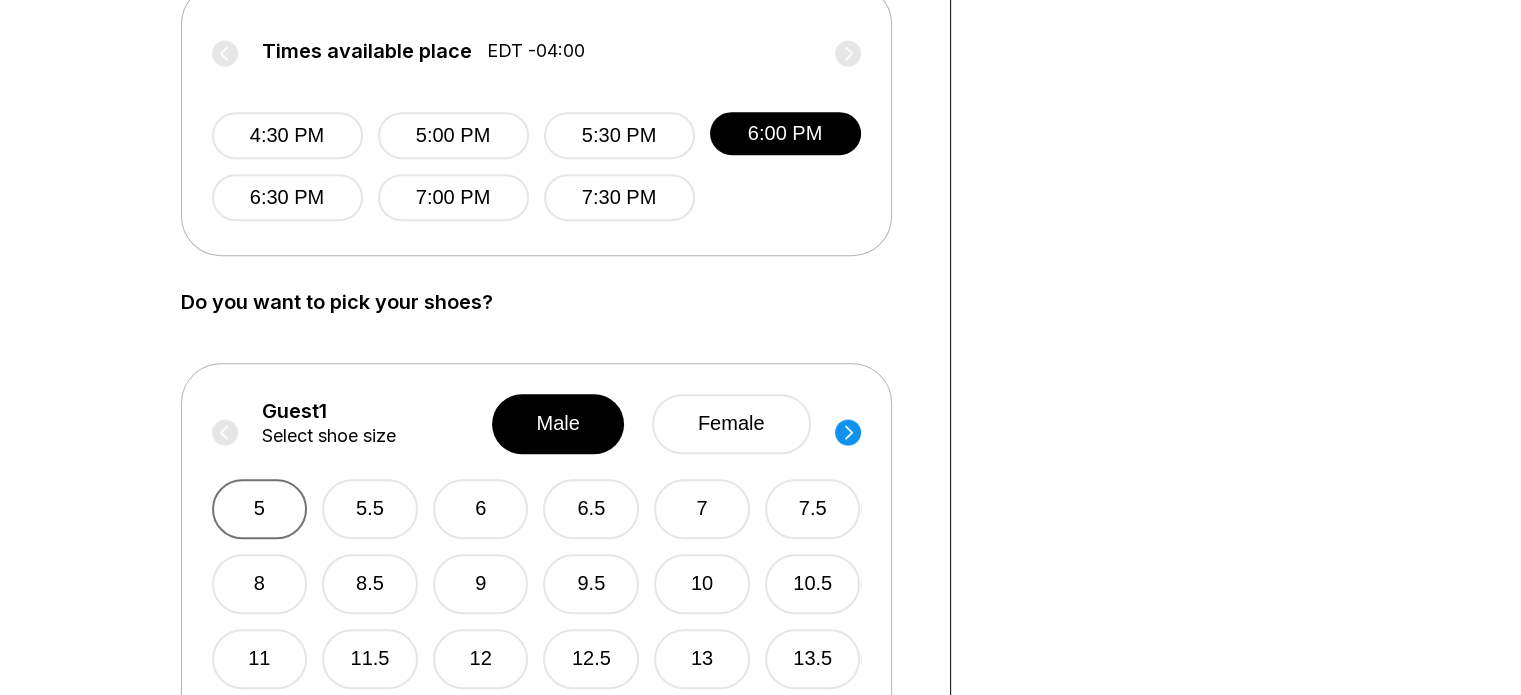 click on "5" at bounding box center (260, 509) 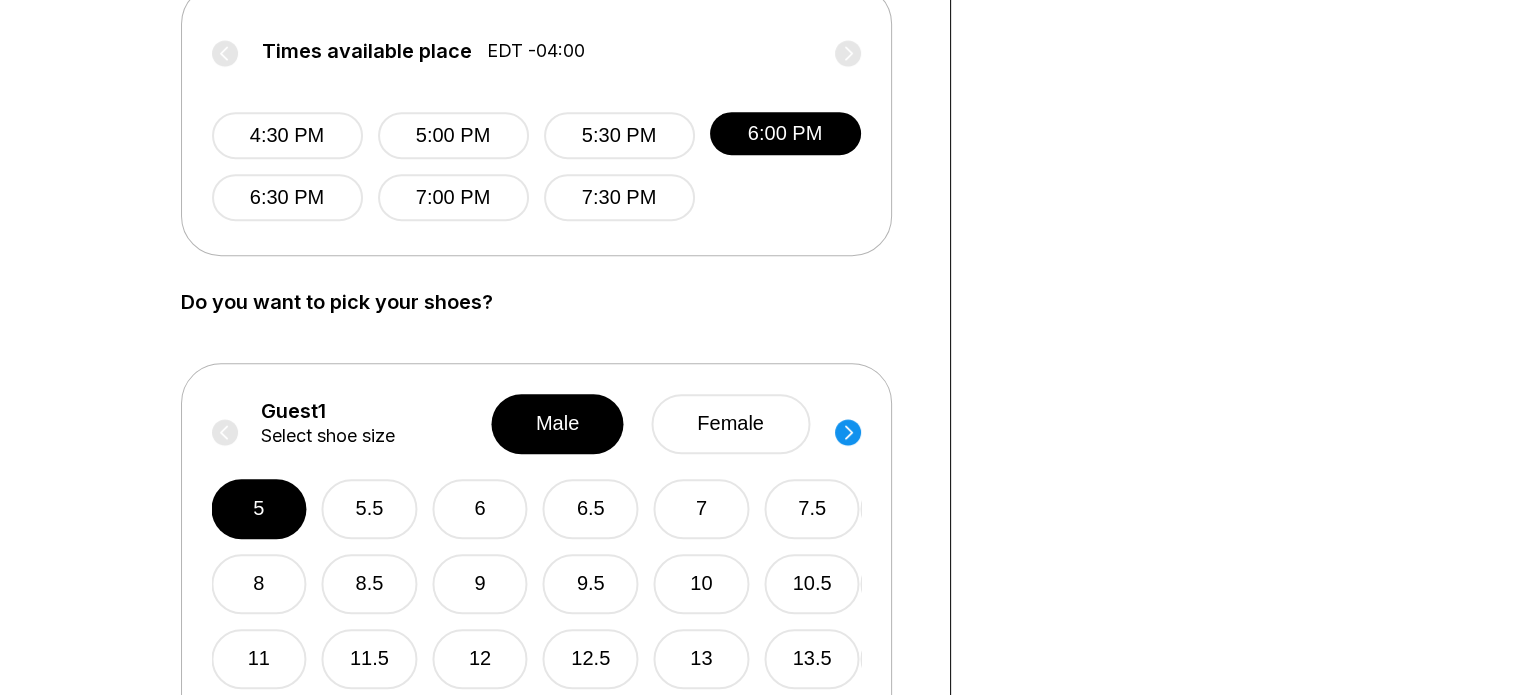 click 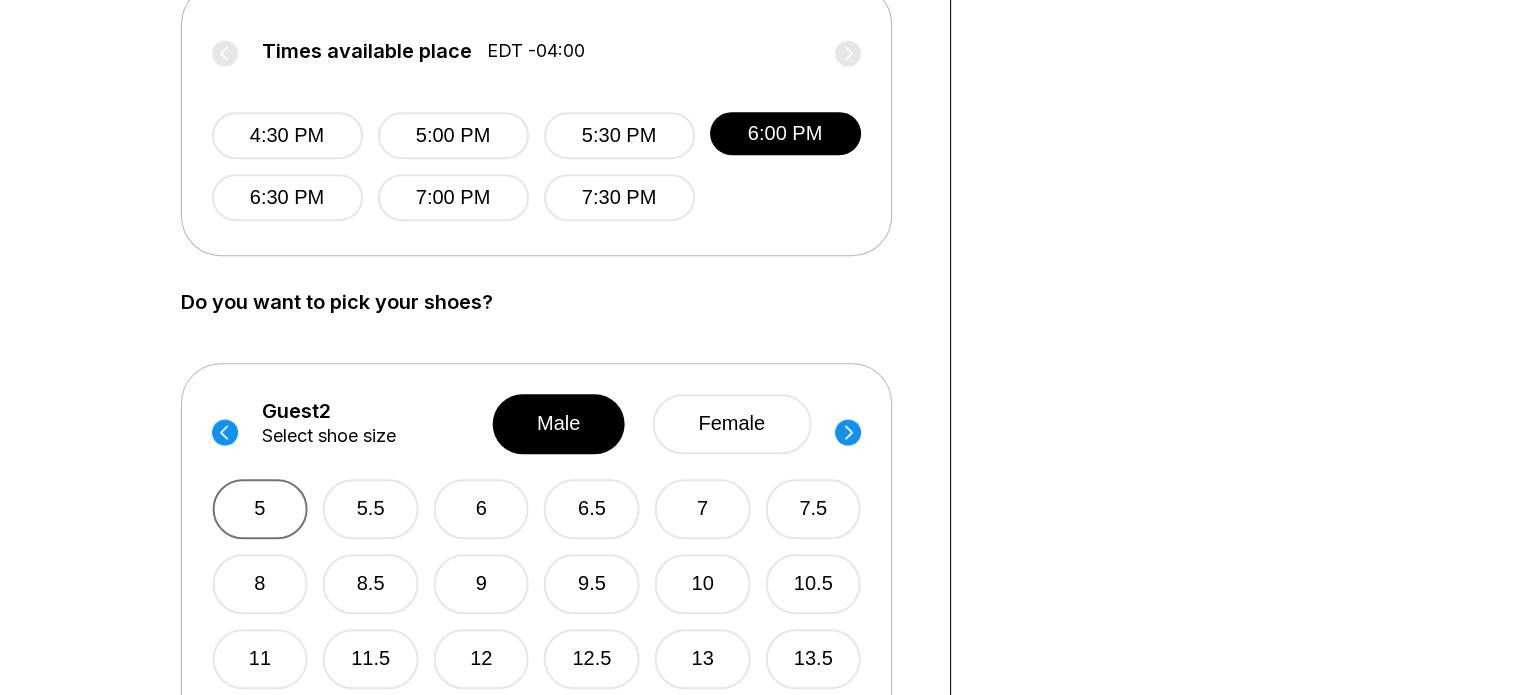 click on "5" at bounding box center (260, 509) 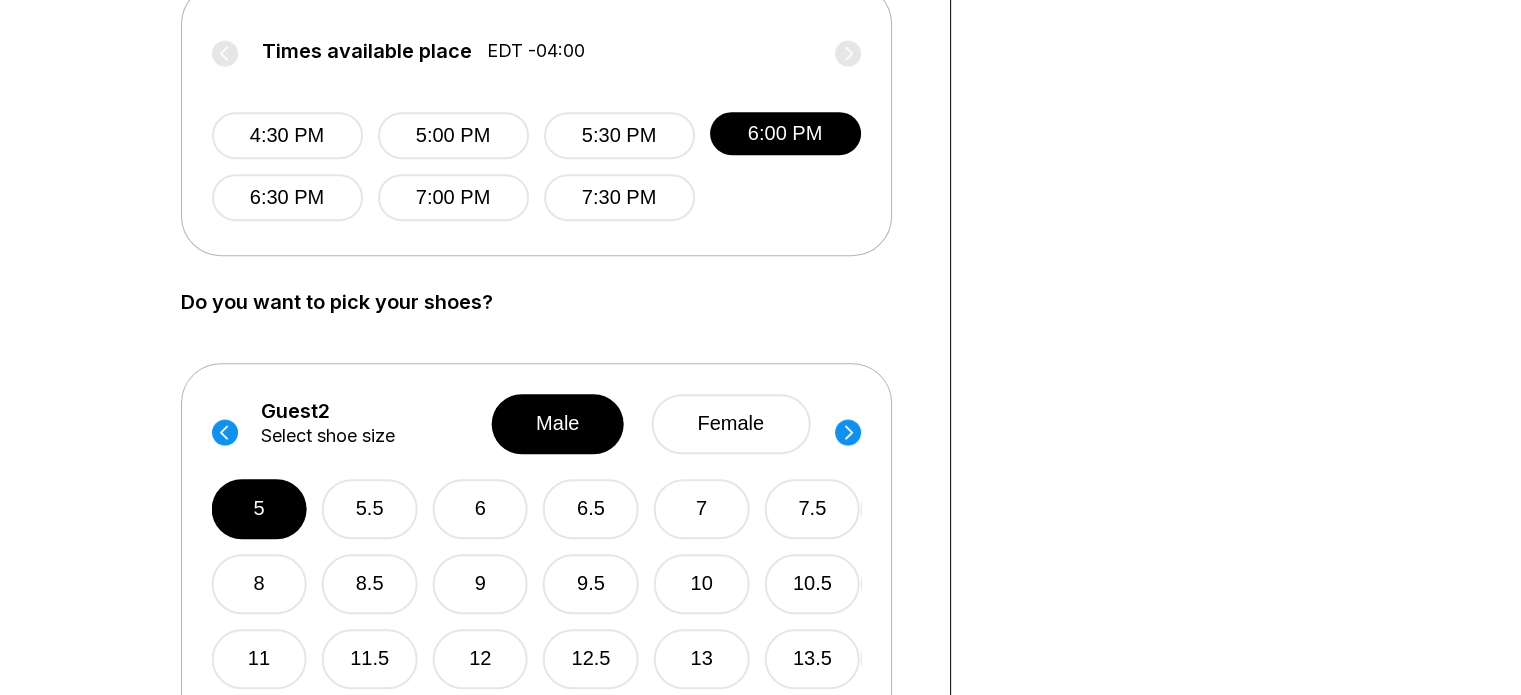 drag, startPoint x: 849, startPoint y: 432, endPoint x: 684, endPoint y: 475, distance: 170.511 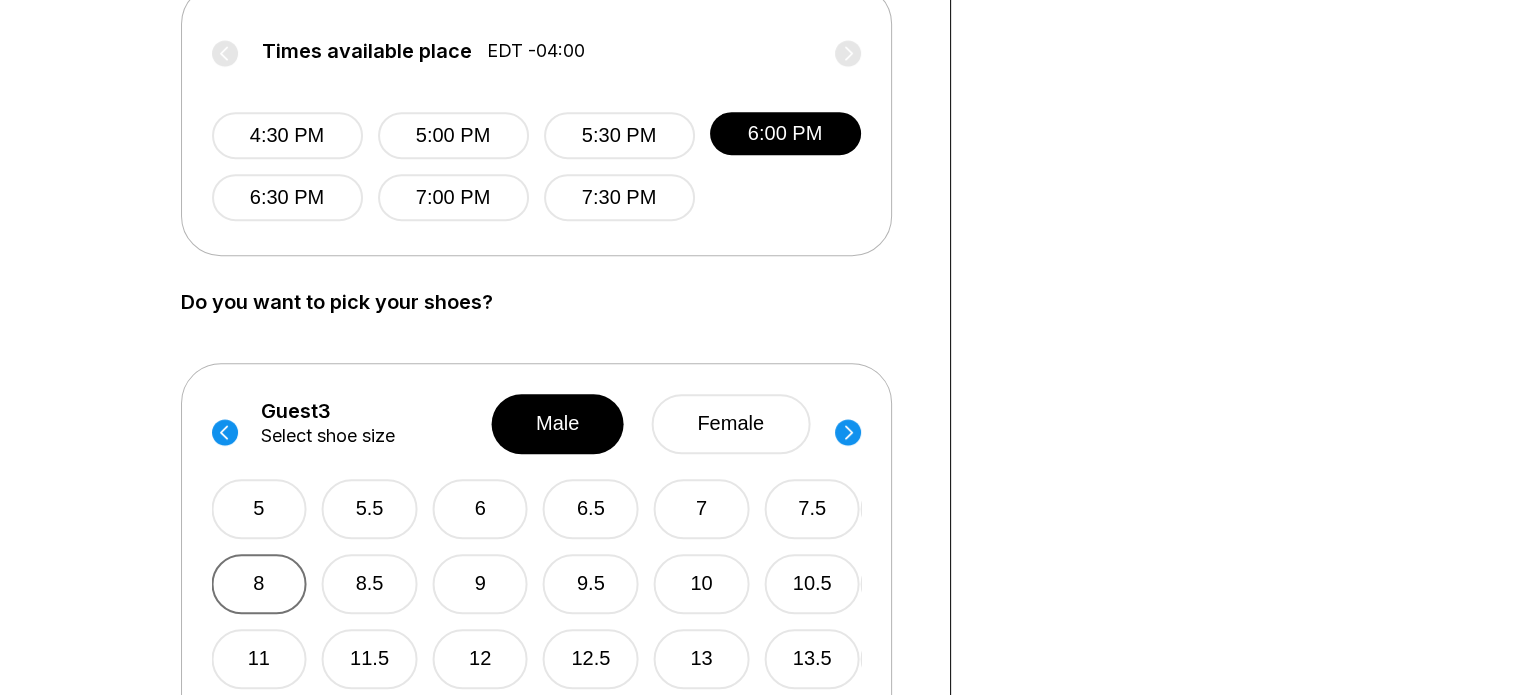 click on "8" at bounding box center [259, 584] 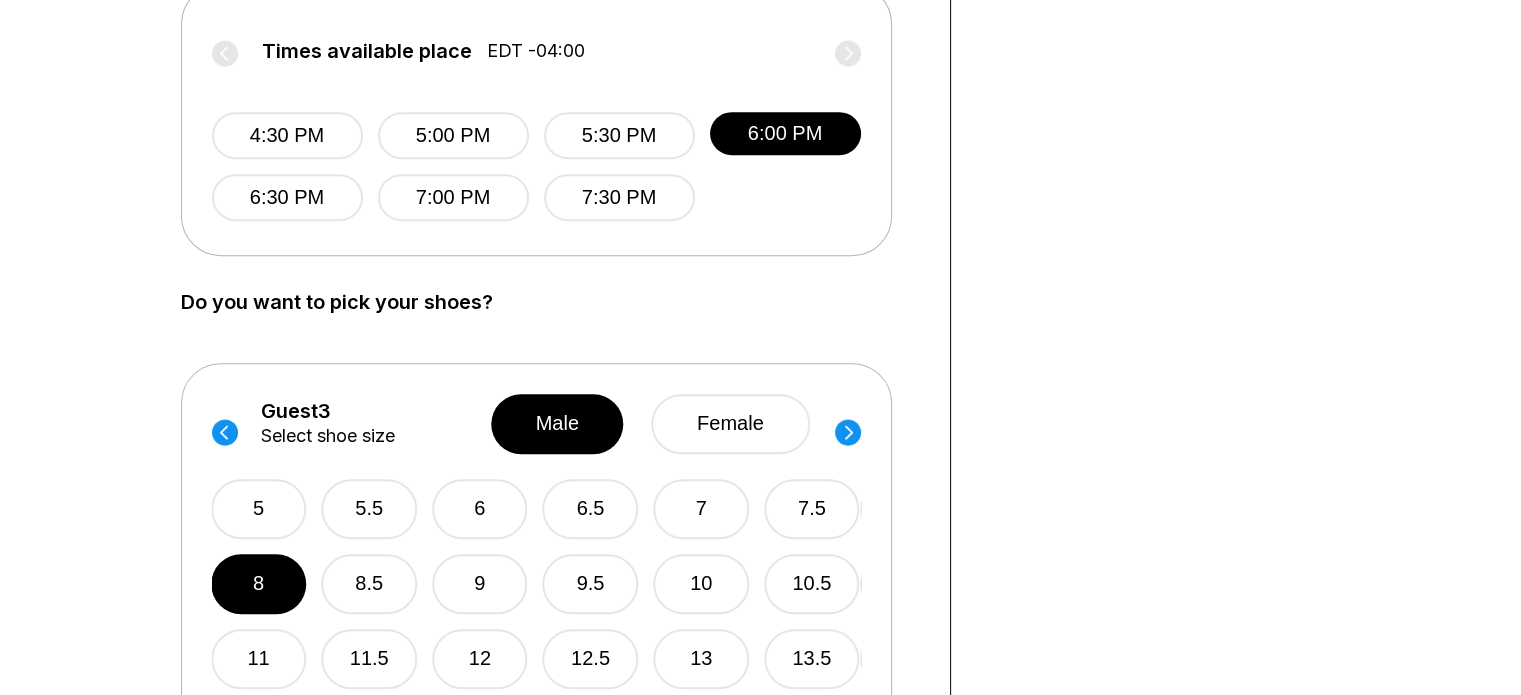 click 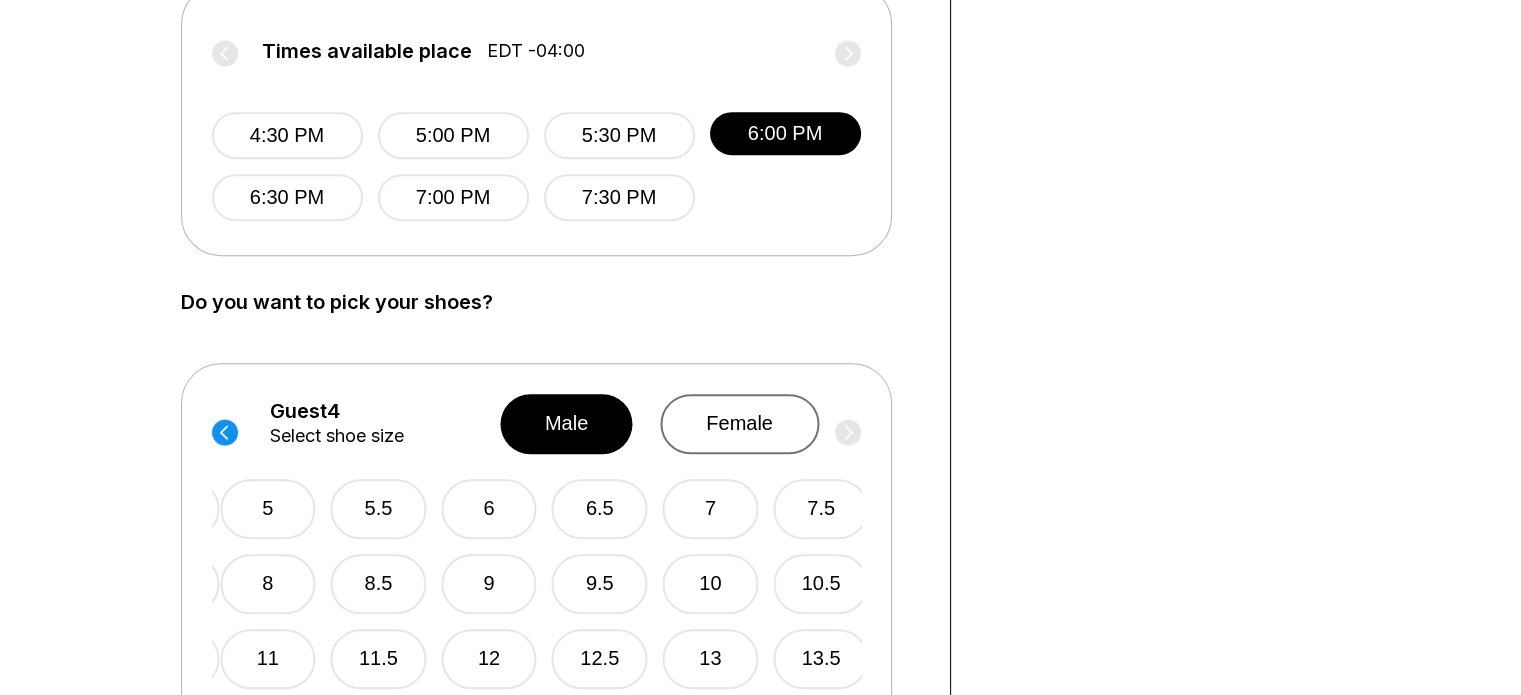 click on "female" at bounding box center [739, 424] 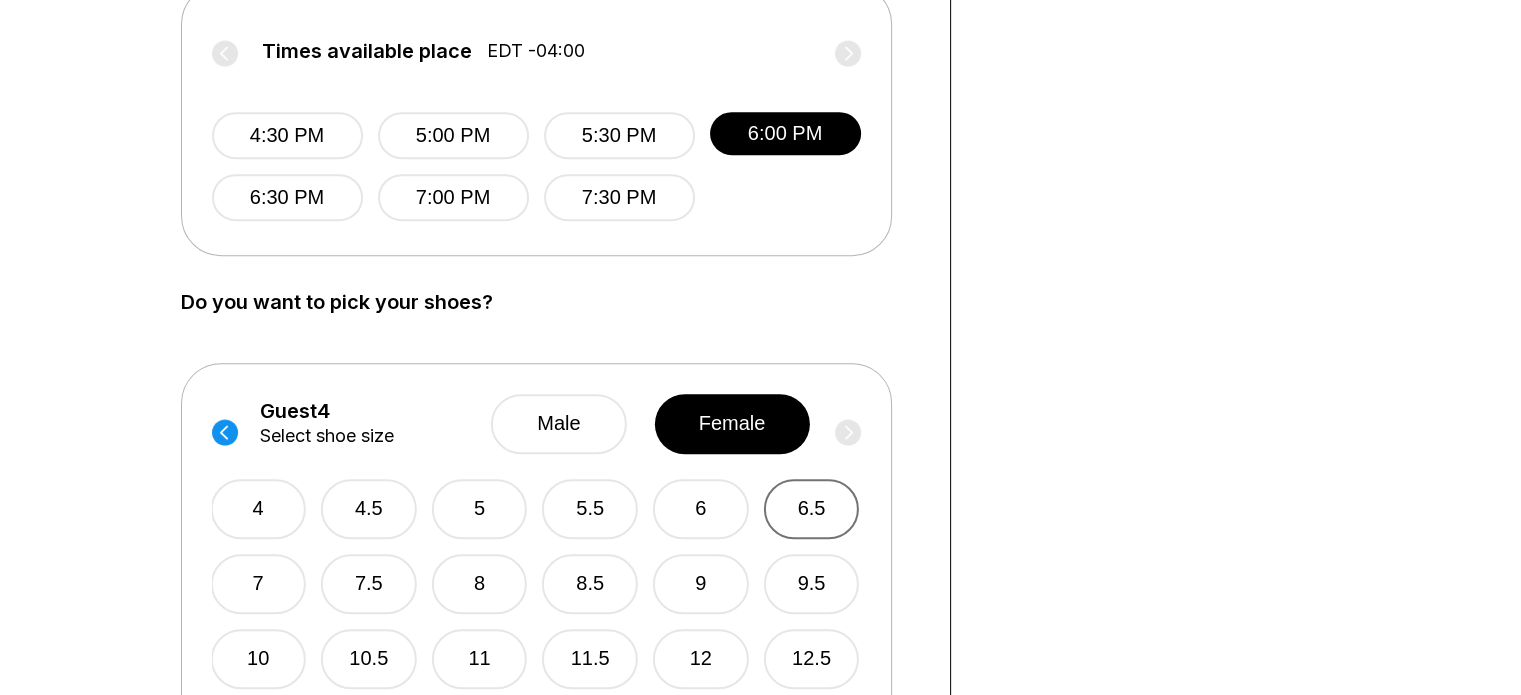 click on "6.5" at bounding box center (812, 509) 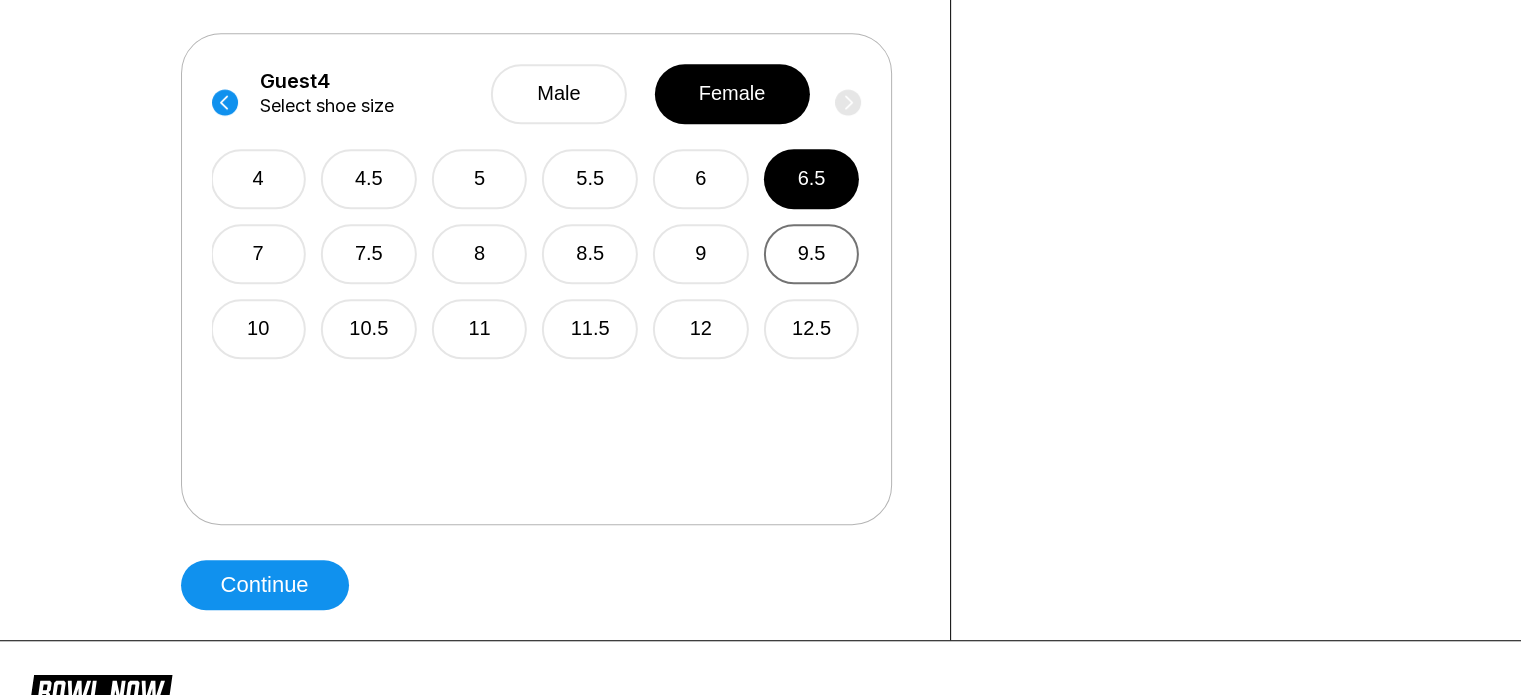 scroll, scrollTop: 1500, scrollLeft: 0, axis: vertical 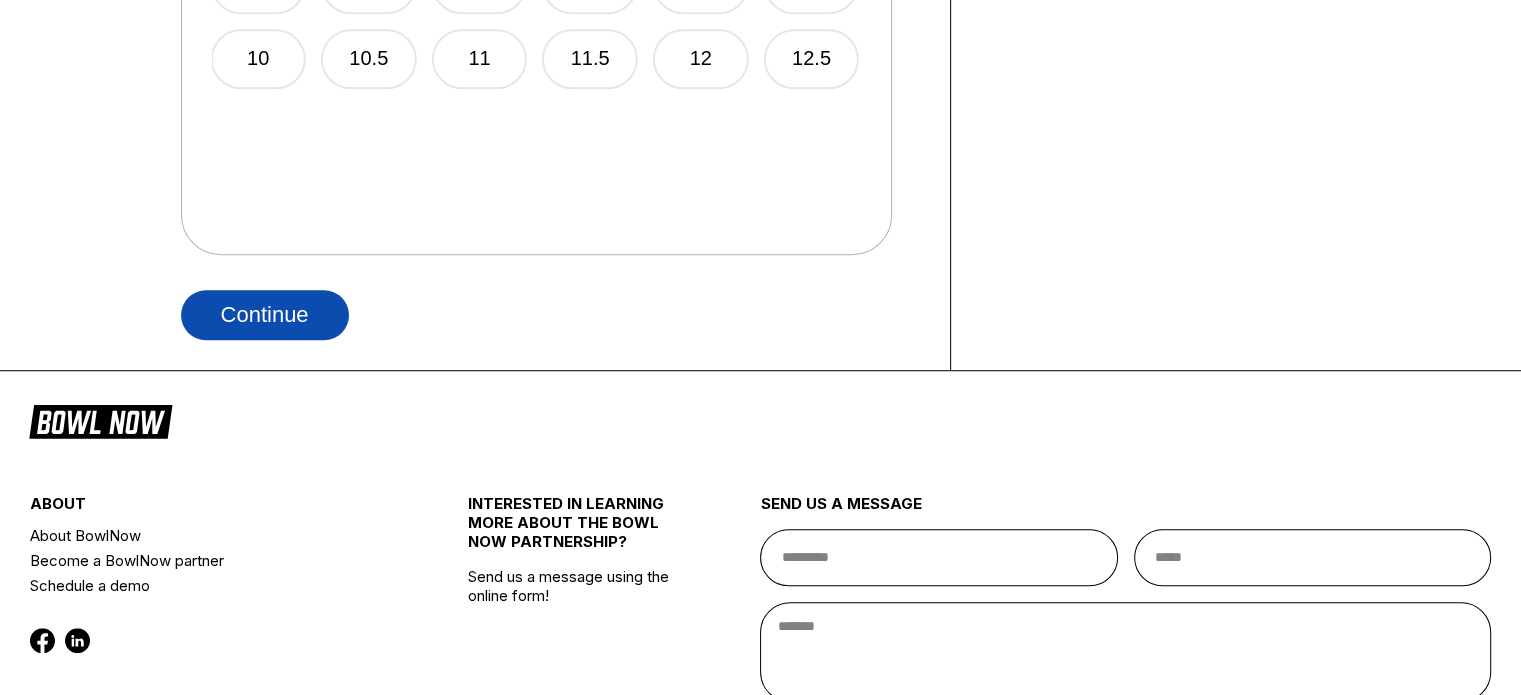 click on "Continue" at bounding box center [265, 315] 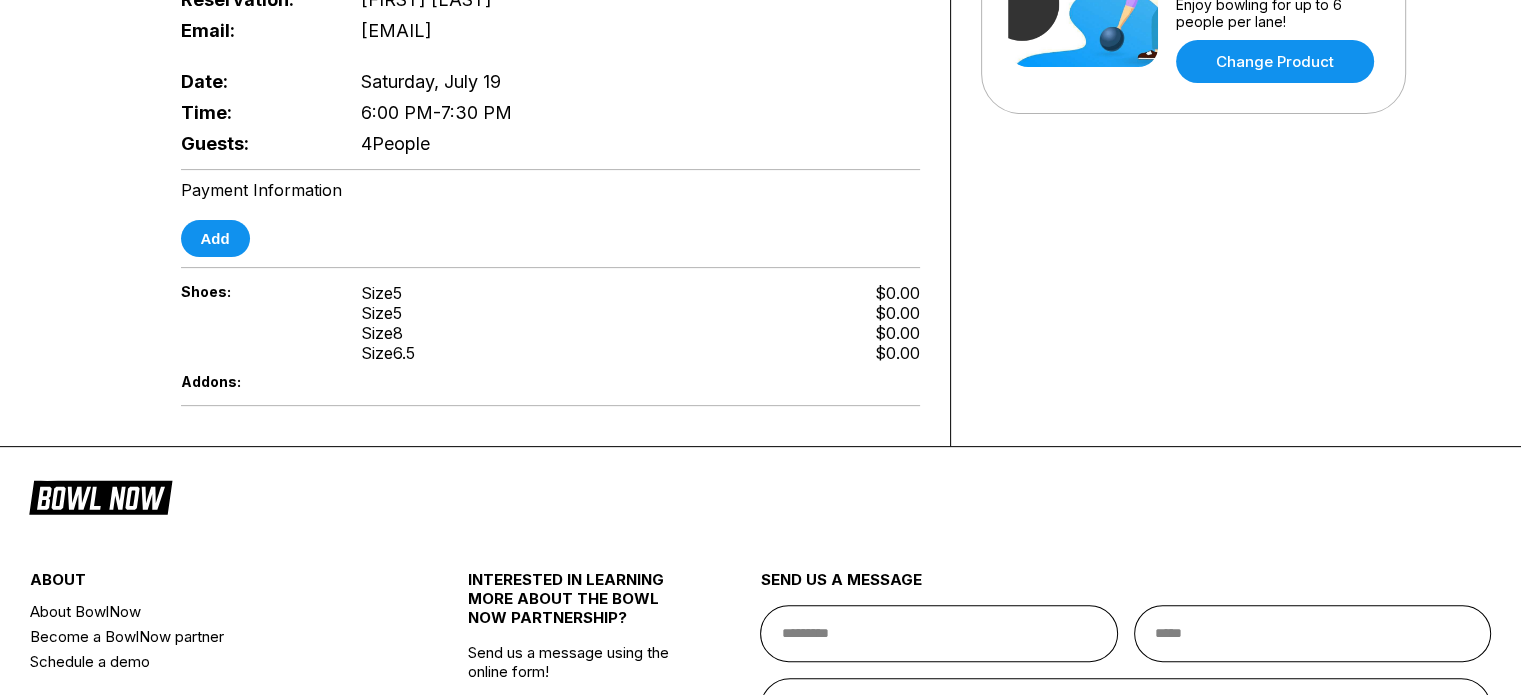 scroll, scrollTop: 600, scrollLeft: 0, axis: vertical 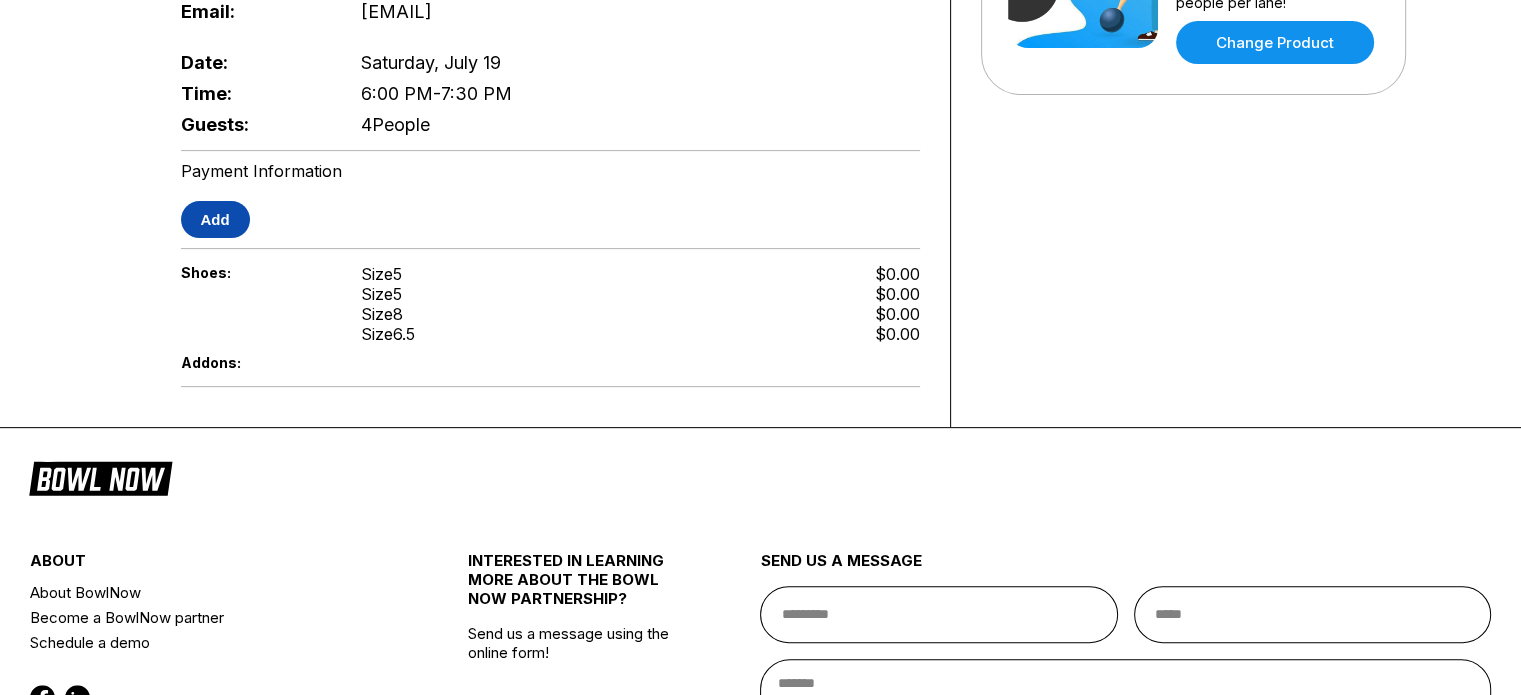click on "Add" at bounding box center (215, 219) 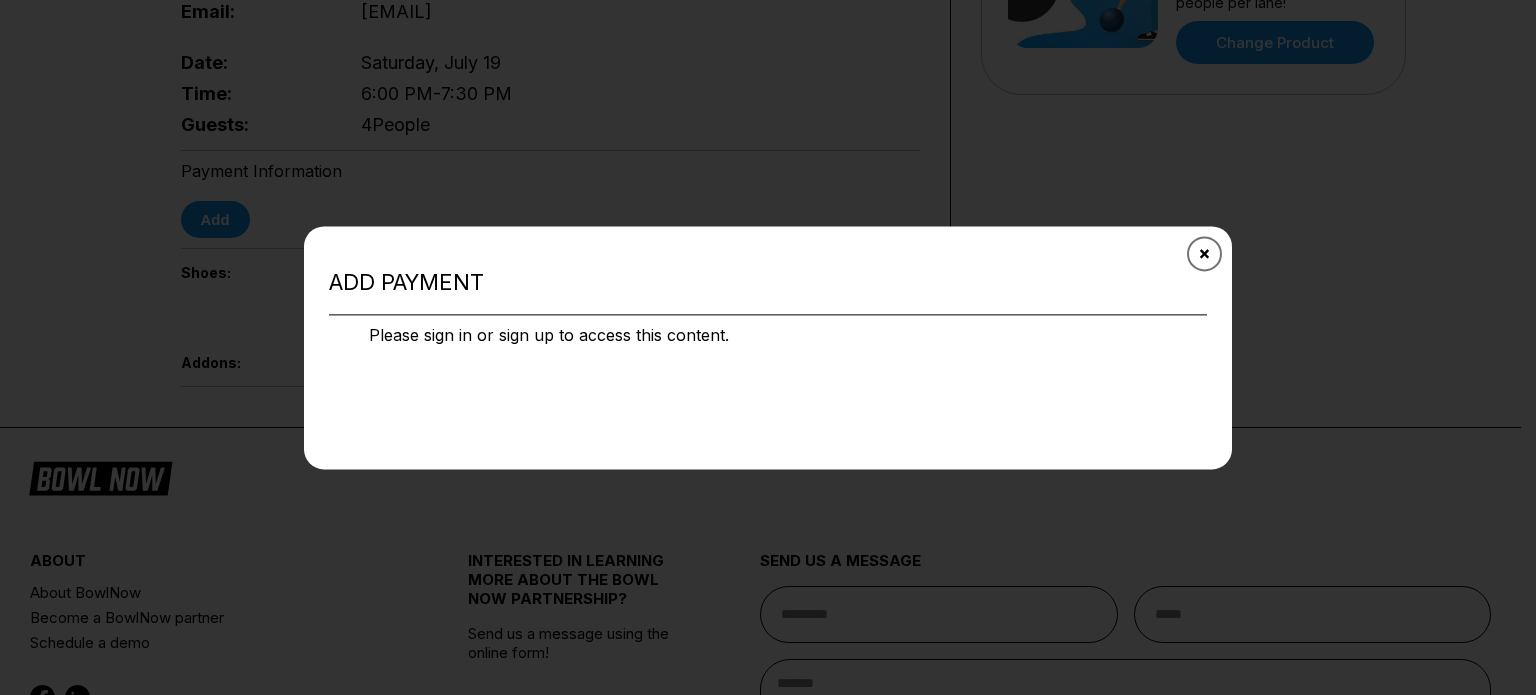 click 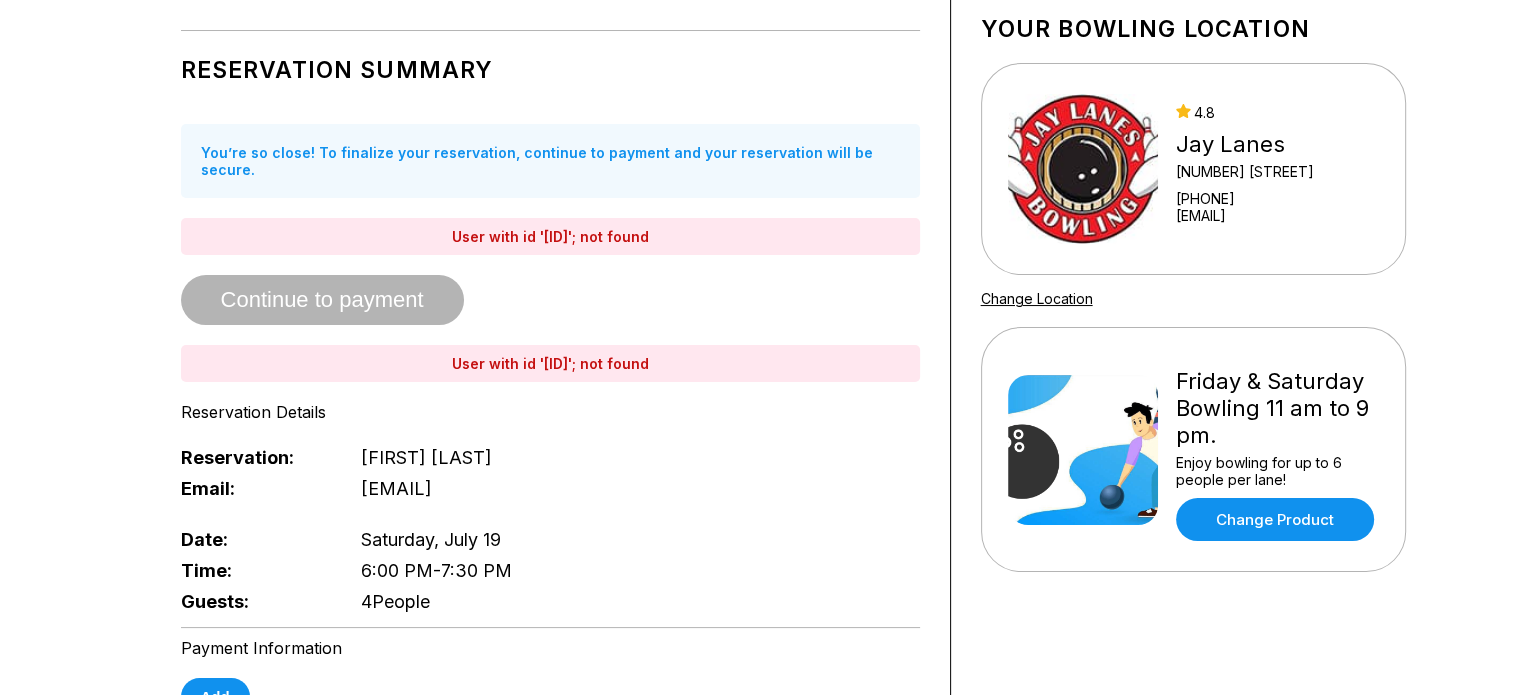 scroll, scrollTop: 0, scrollLeft: 0, axis: both 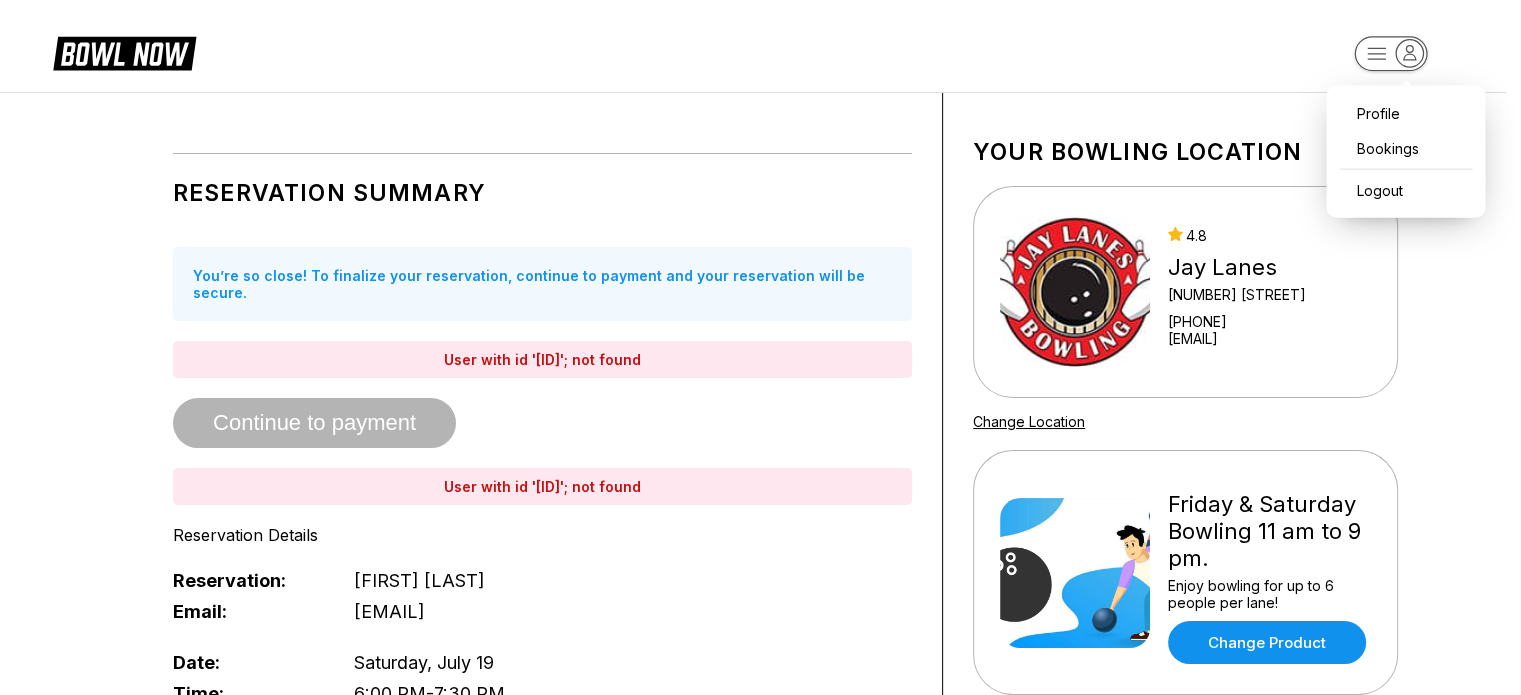 click on "Profile Bookings Logout Reservation Summary You’re so close! To finalize your reservation, continue to payment and your reservation will be secure. User with id 'hImYse7CqKV4dcbzXl5zPFAIa5N2; not found Continue to payment User with id 'hImYse7CqKV4dcbzXl5zPFAIa5N2; not found Reservation Details Reservation: Erin Shutt   Email:   erin.k.shutt@gmail.com Date: Saturday, July 19 Time:  6:00 PM  -  7:30 PM Guests: 4  People Payment Information Add Shoes: Size  5 Size  5 Size  8 Size  6.5 $0.00 $0.00 $0.00 $0.00 Addons: Your bowling location 4.8 Jay Lanes 1428 Ben Franklin Hwy E   +16103232434 jaylanes@comcast.net Change Location Friday & Saturday Bowling 11 am to 9 pm. Enjoy bowling for up to 6 people per lane! Change Product about About BowlNow  Become a BowlNow partner  Schedule a demo INTERESTED IN LEARNING MORE ABOUT THE BOWL NOW PARTNERSHIP? Send us a message using the online form! send us a message send ©  2025  BowlNow Summary" at bounding box center [760, 767] 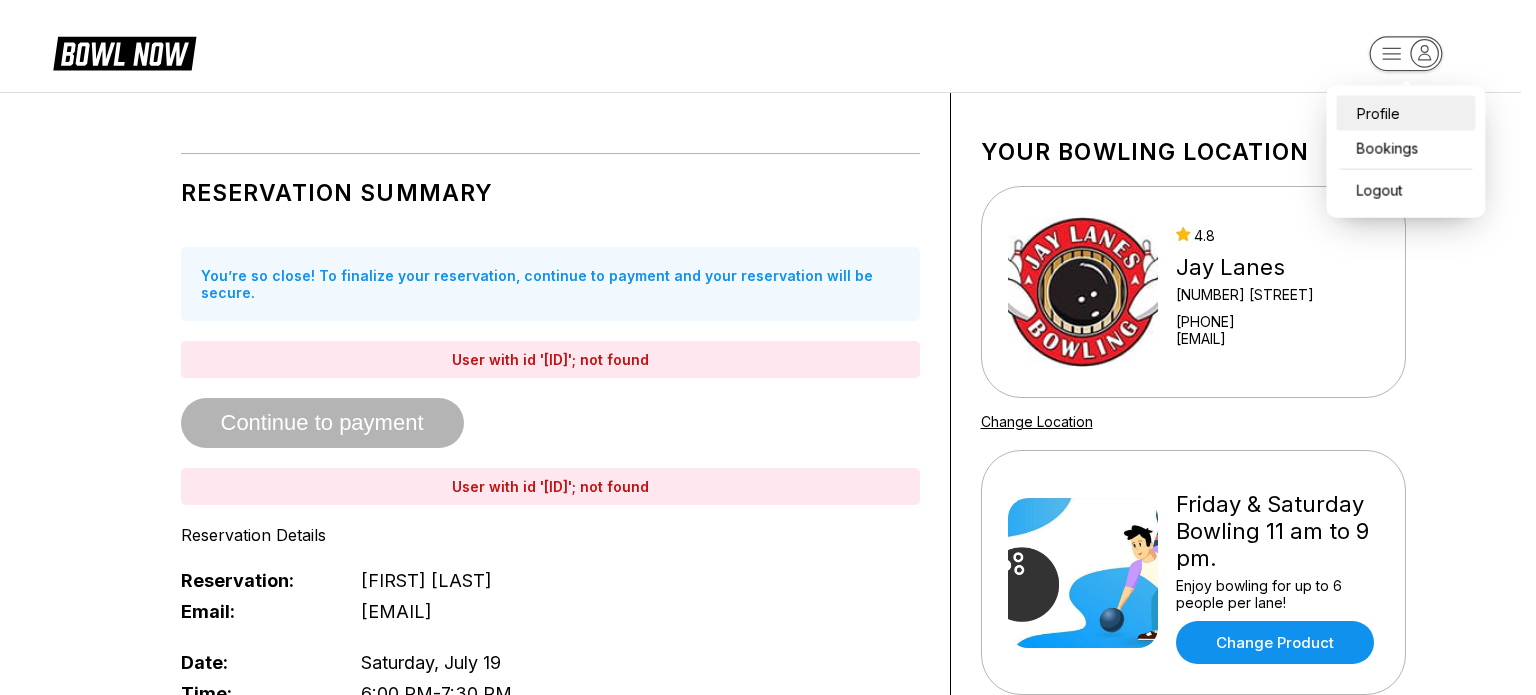 click on "Profile" at bounding box center [1405, 113] 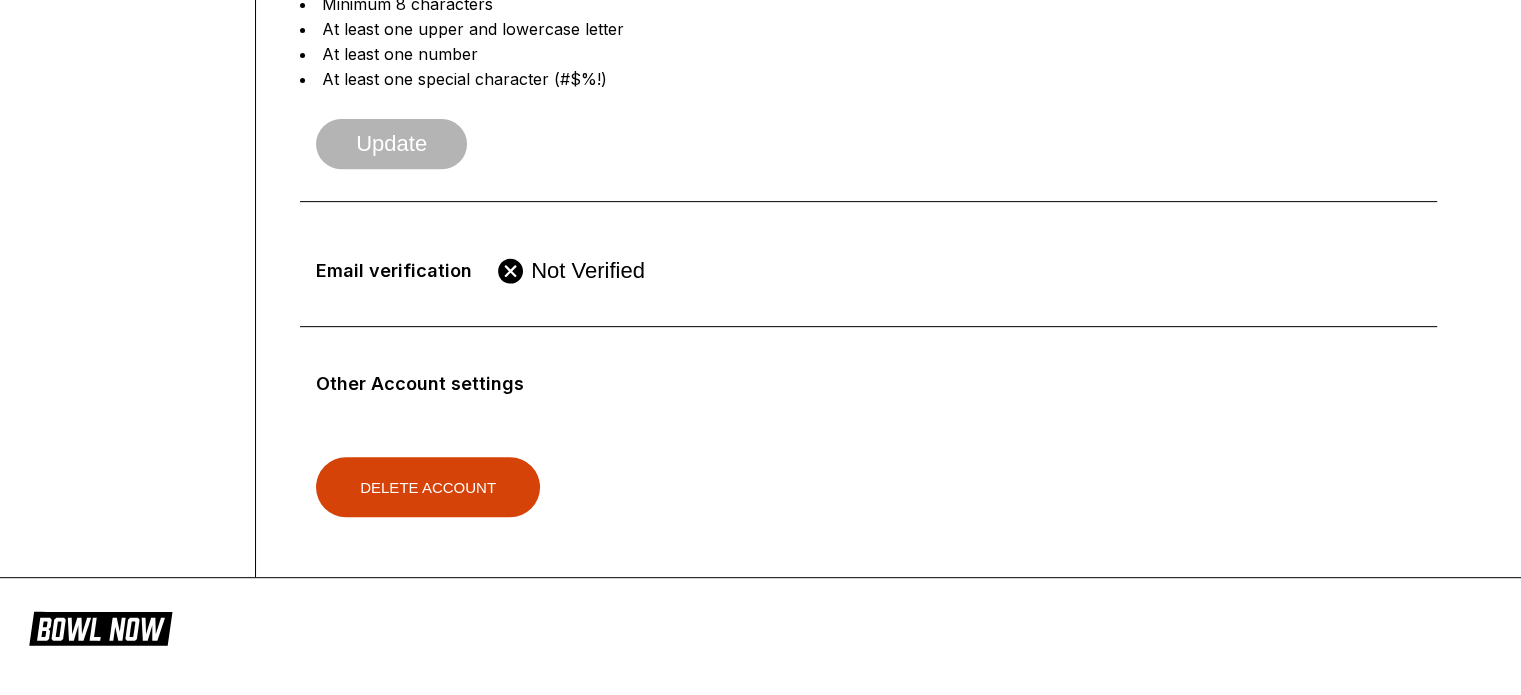 scroll, scrollTop: 800, scrollLeft: 0, axis: vertical 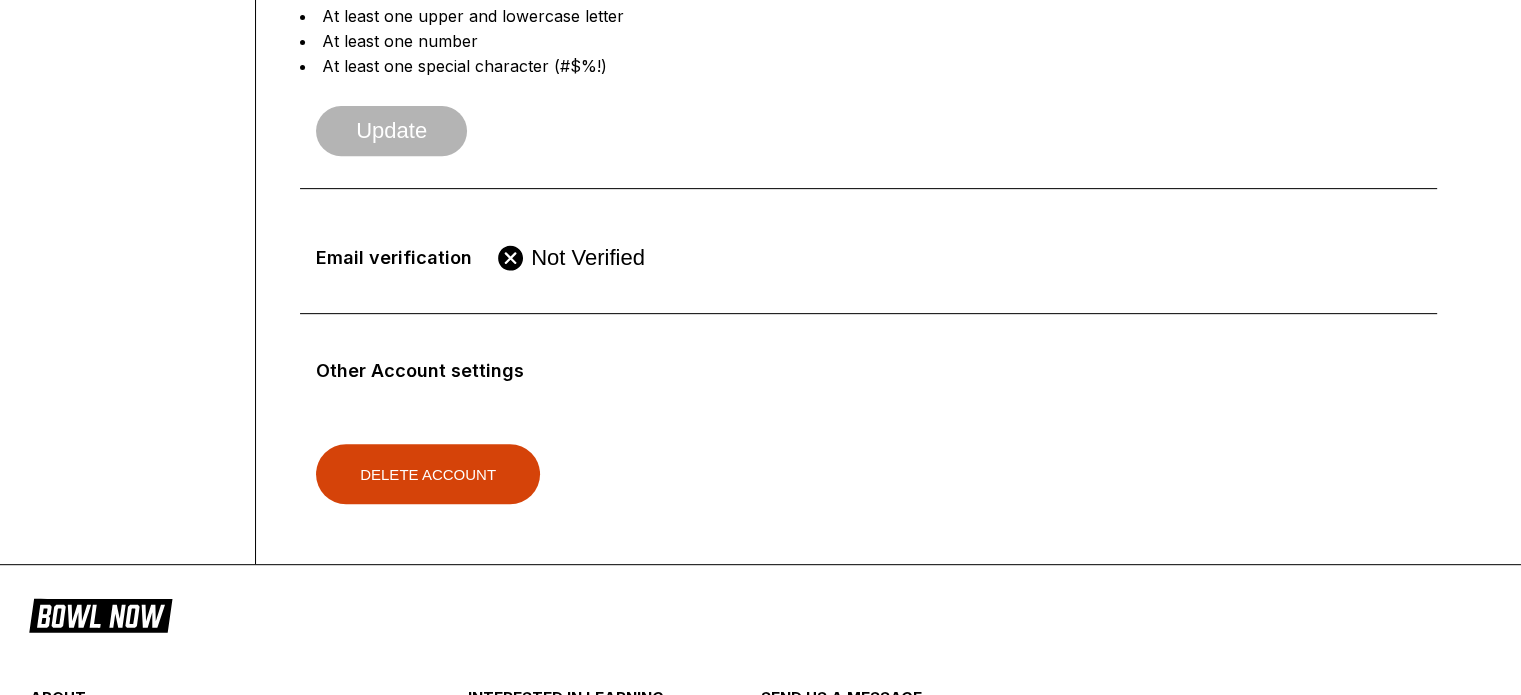 click 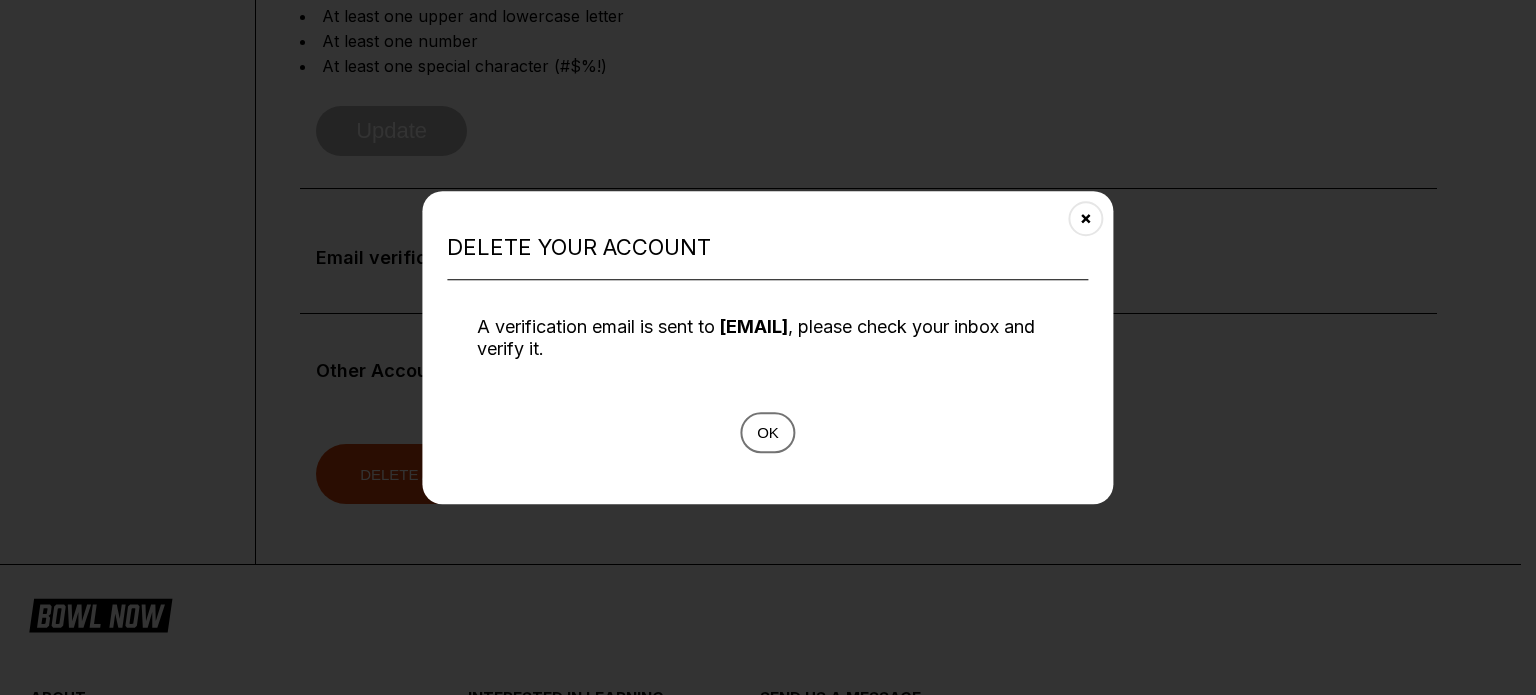 click on "Ok" at bounding box center [768, 432] 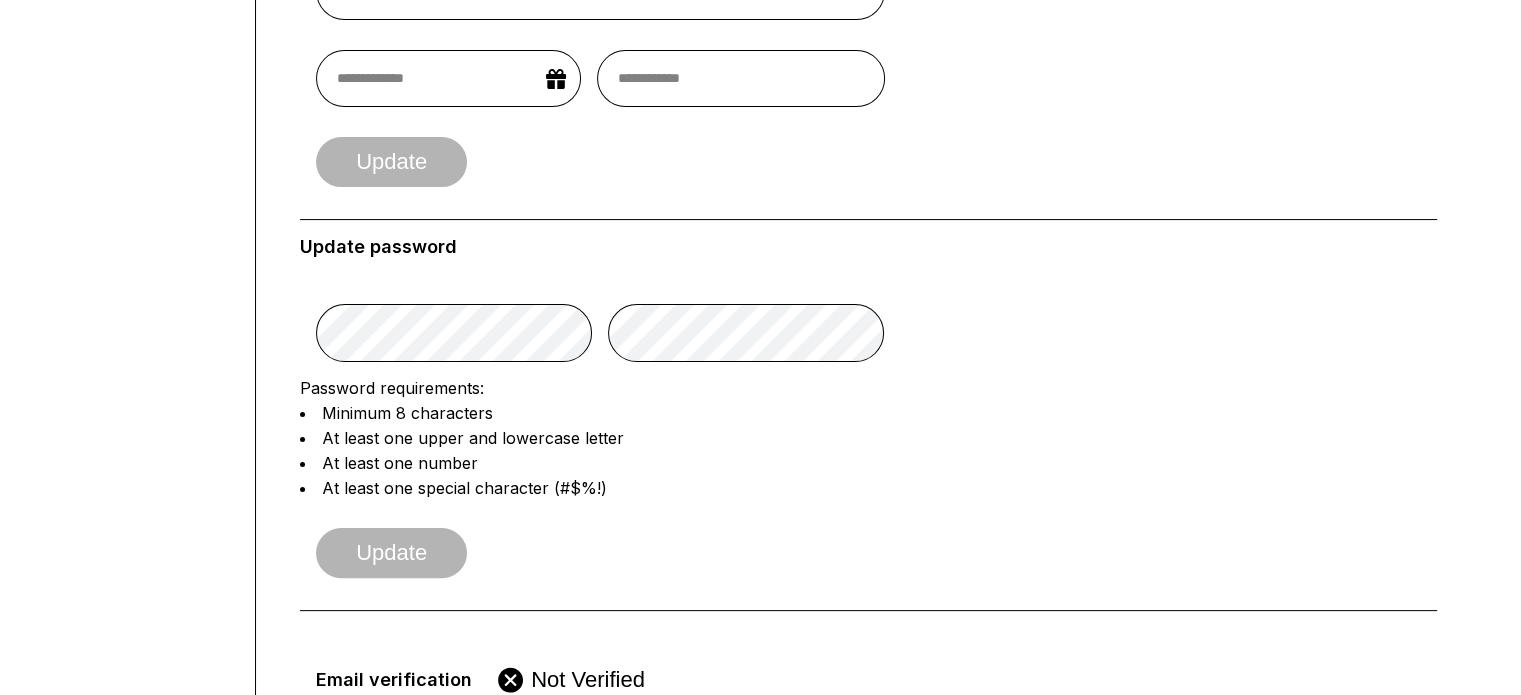 scroll, scrollTop: 0, scrollLeft: 0, axis: both 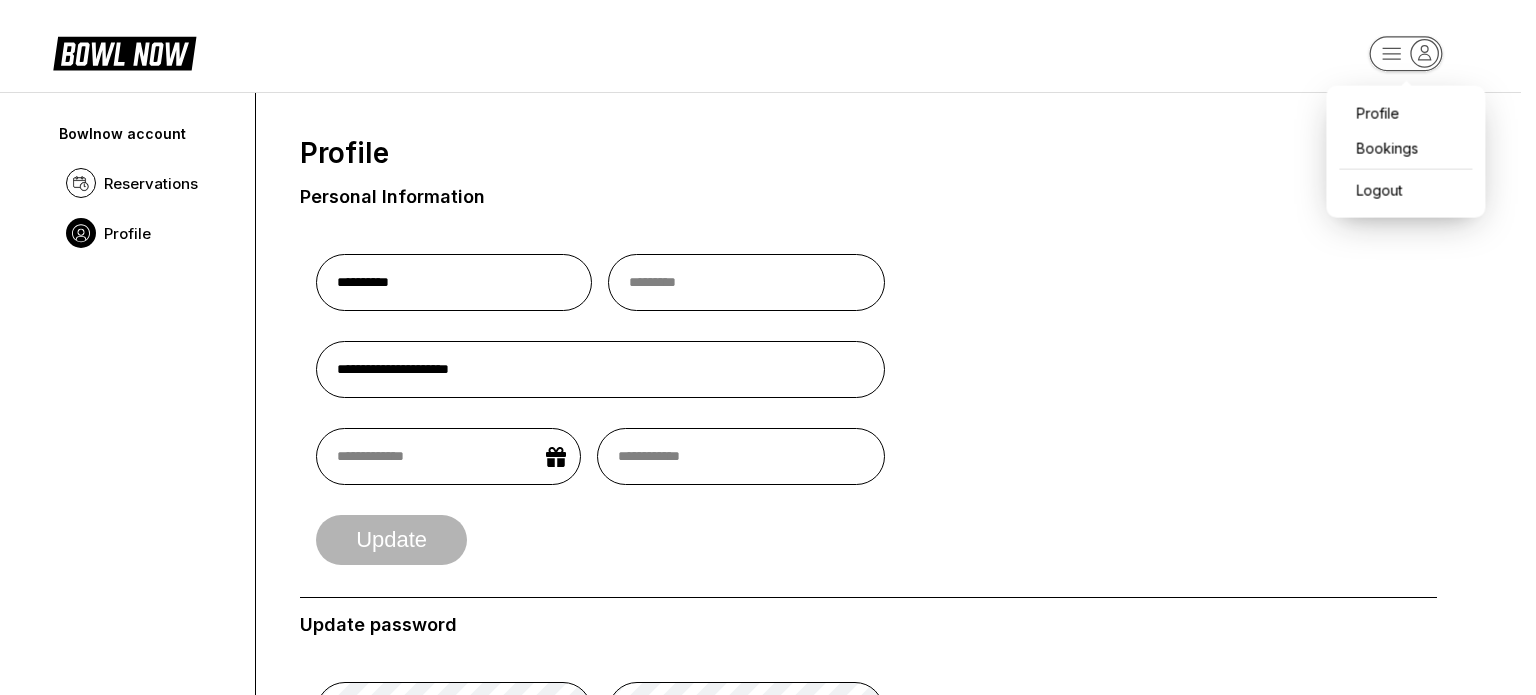 click on "**********" at bounding box center (768, 935) 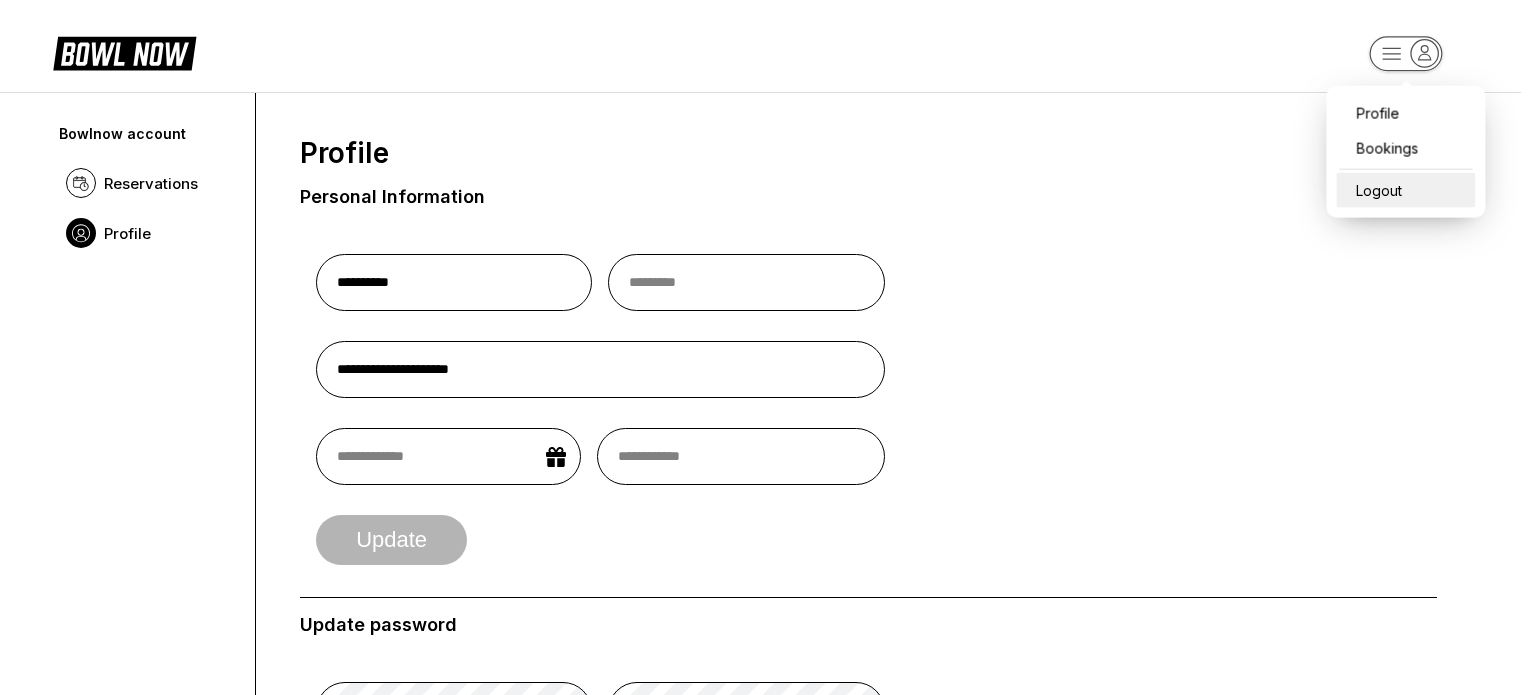 click on "Logout" at bounding box center [1405, 190] 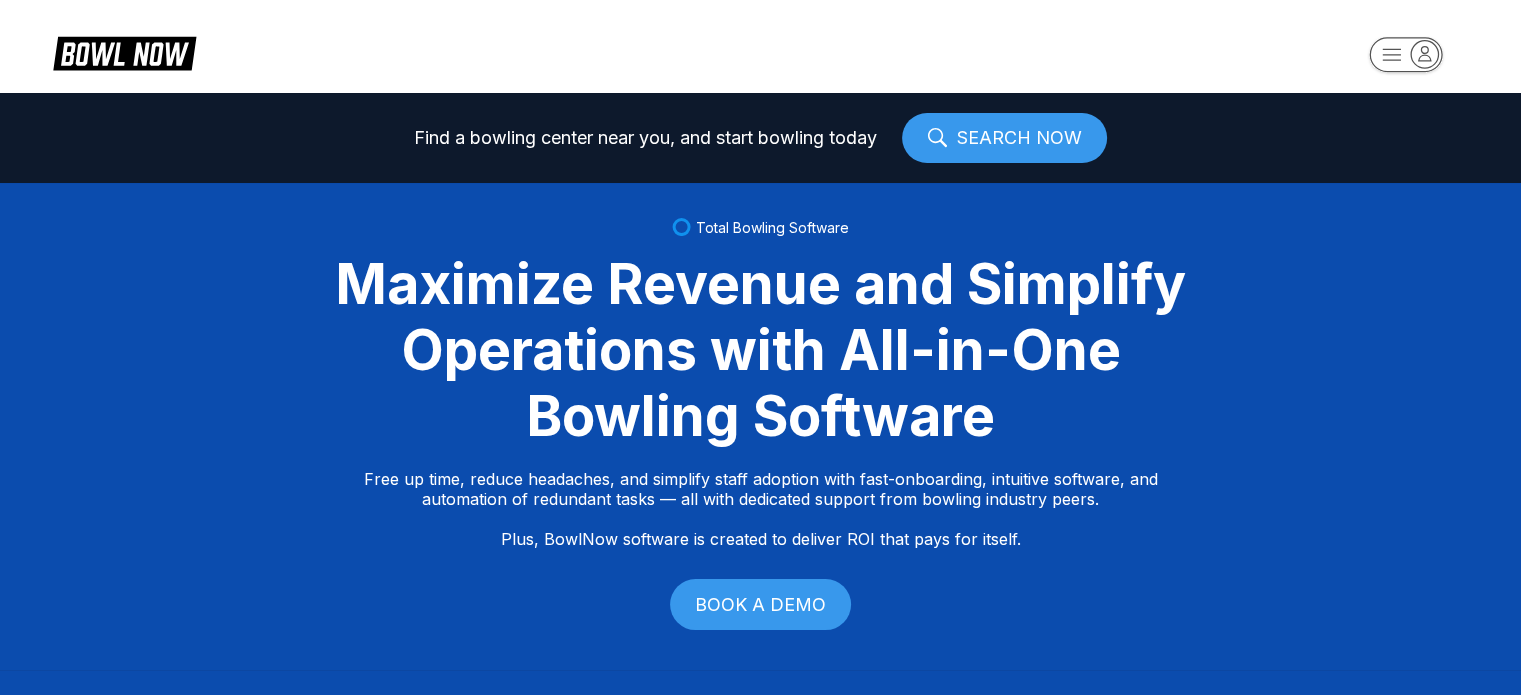 select on "**" 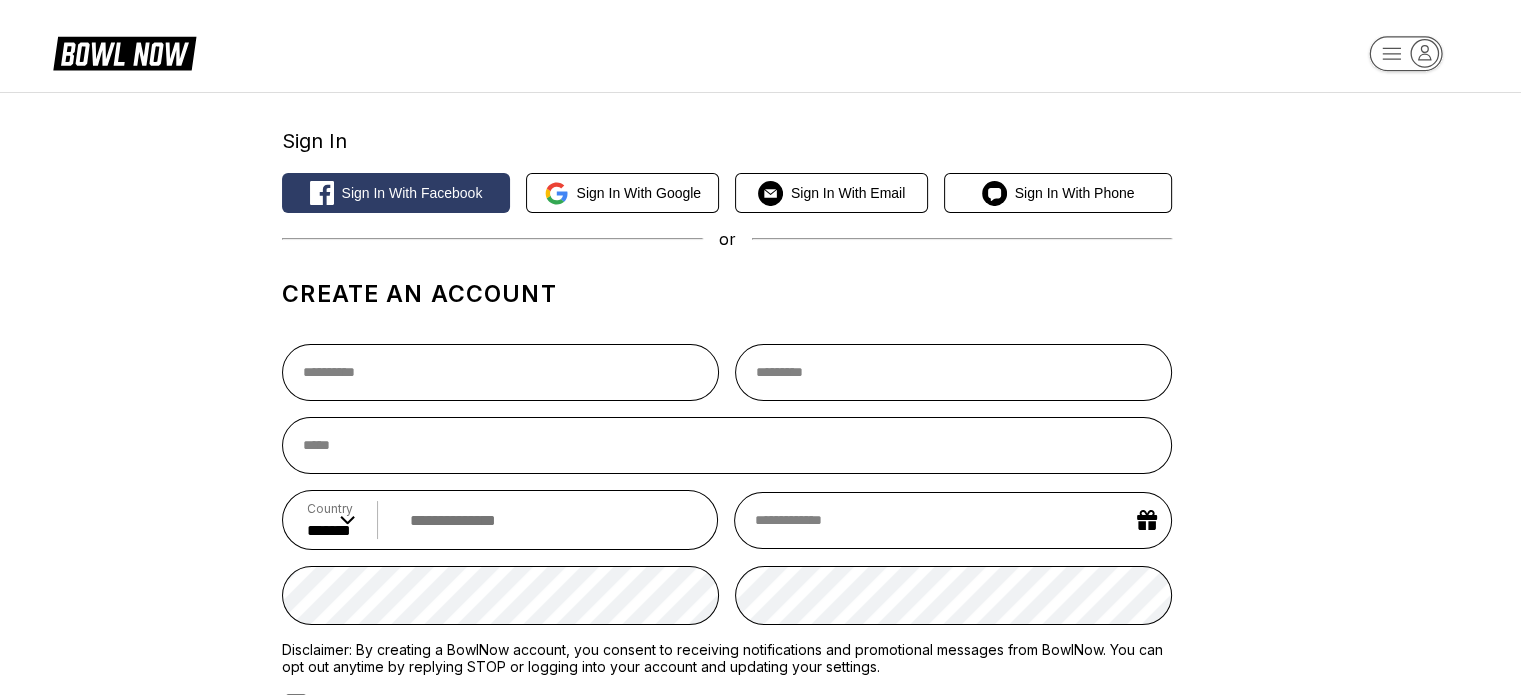 type 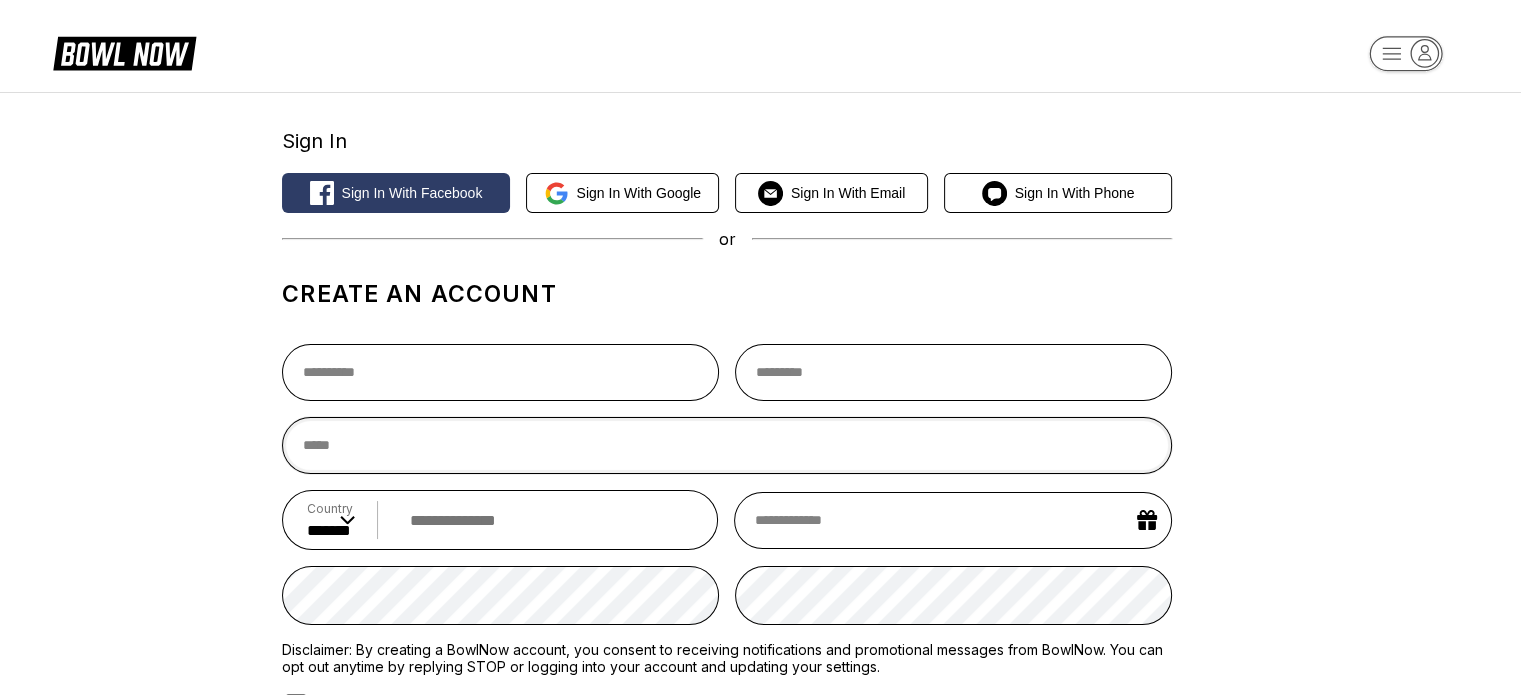 type on "**********" 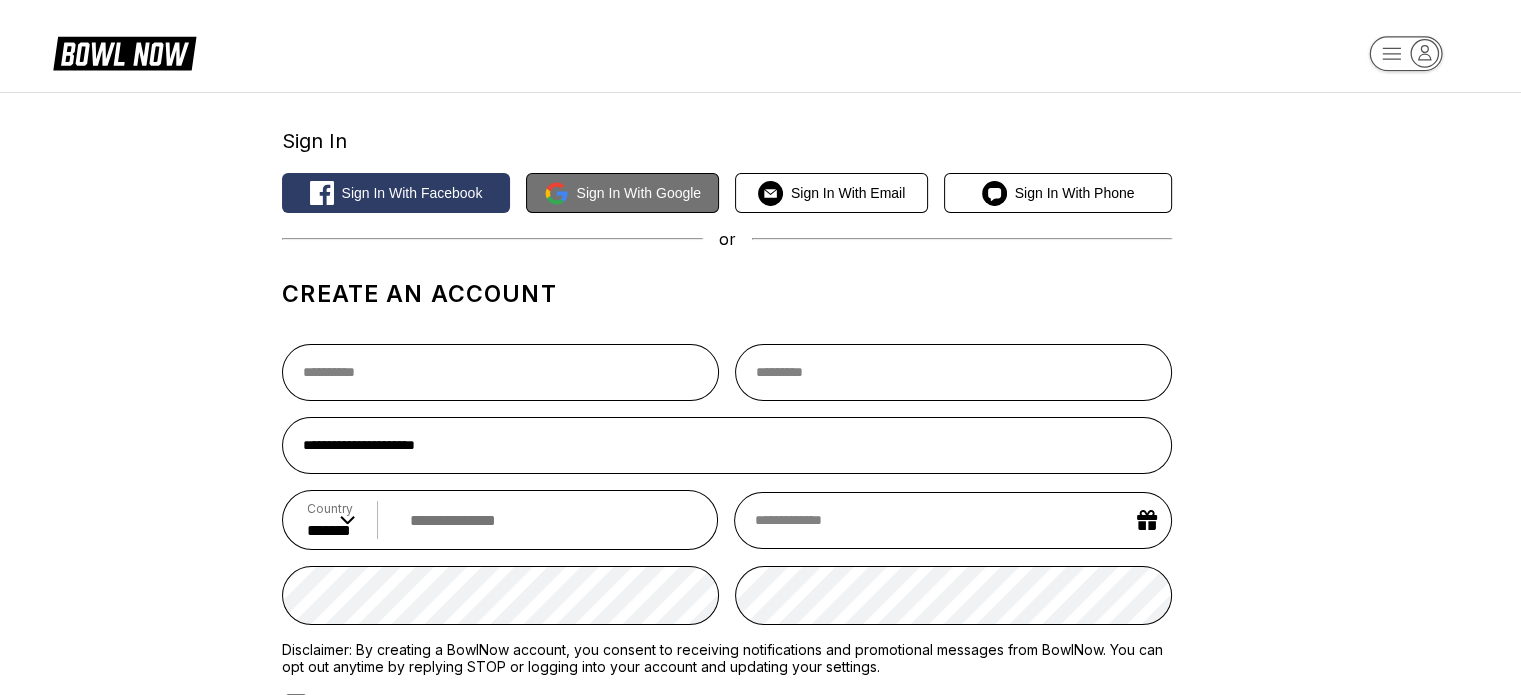 click on "Sign in with Google" at bounding box center [639, 193] 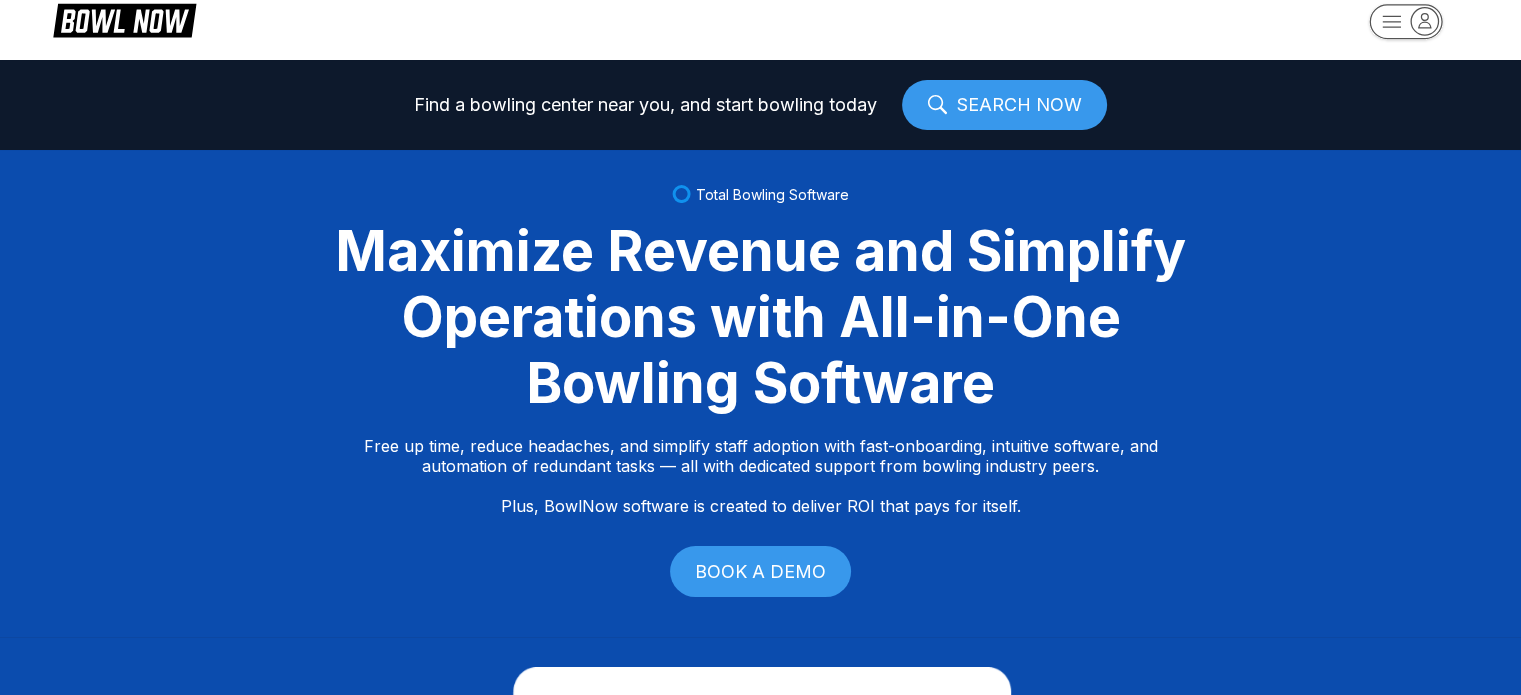 scroll, scrollTop: 0, scrollLeft: 0, axis: both 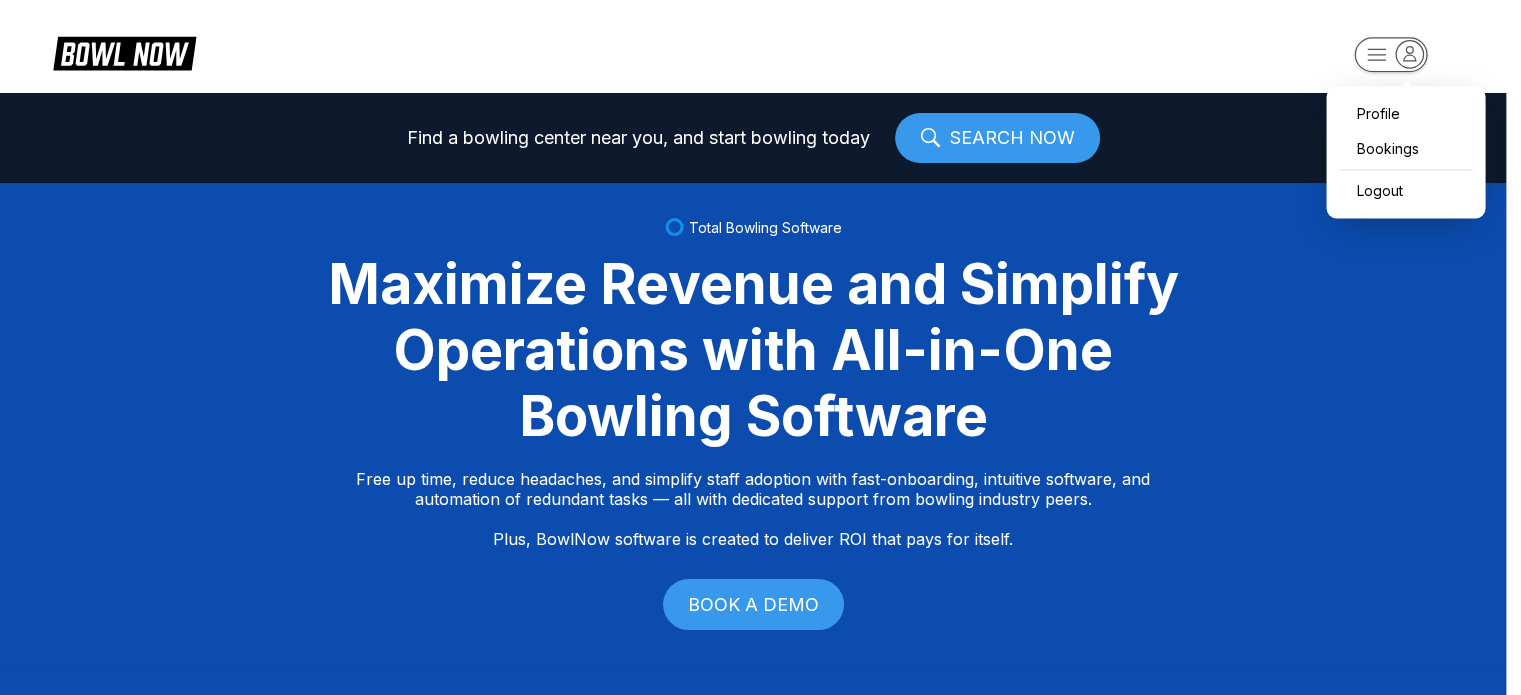 click on "Profile Bookings Logout Find a bowling center near you, and start bowling today SEARCH NOW Total Bowling Software Maximize Revenue and Simplify Operations with All-in-One Bowling Software Free up time, reduce headaches, and simplify staff adoption with fast-onboarding, intuitive software, and  automation of redundant tasks — all with dedicated support from bowling industry peers. Plus, BowlNow software is created to deliver ROI that pays for itself. BOOK A DEMO Free Up Time With Fast Onboarding We know time is critical, so we’ve streamlined our onboarding process to be fast and hassle-free. Even better, you’ll have on-demand, hands-on support from bowling industry peers. Intuitive Software to Simplify Staff Adoption Our platform is built to be intuitive, modern, and easy-to-use, ensuring your staff can quickly adopt and stay focused on what matters most—delivering an exceptional customer experience. Automation of Redundant Tasks Created to Deliver ROI That Pays for Itself Fast Track Step One Step Two" at bounding box center (760, 347) 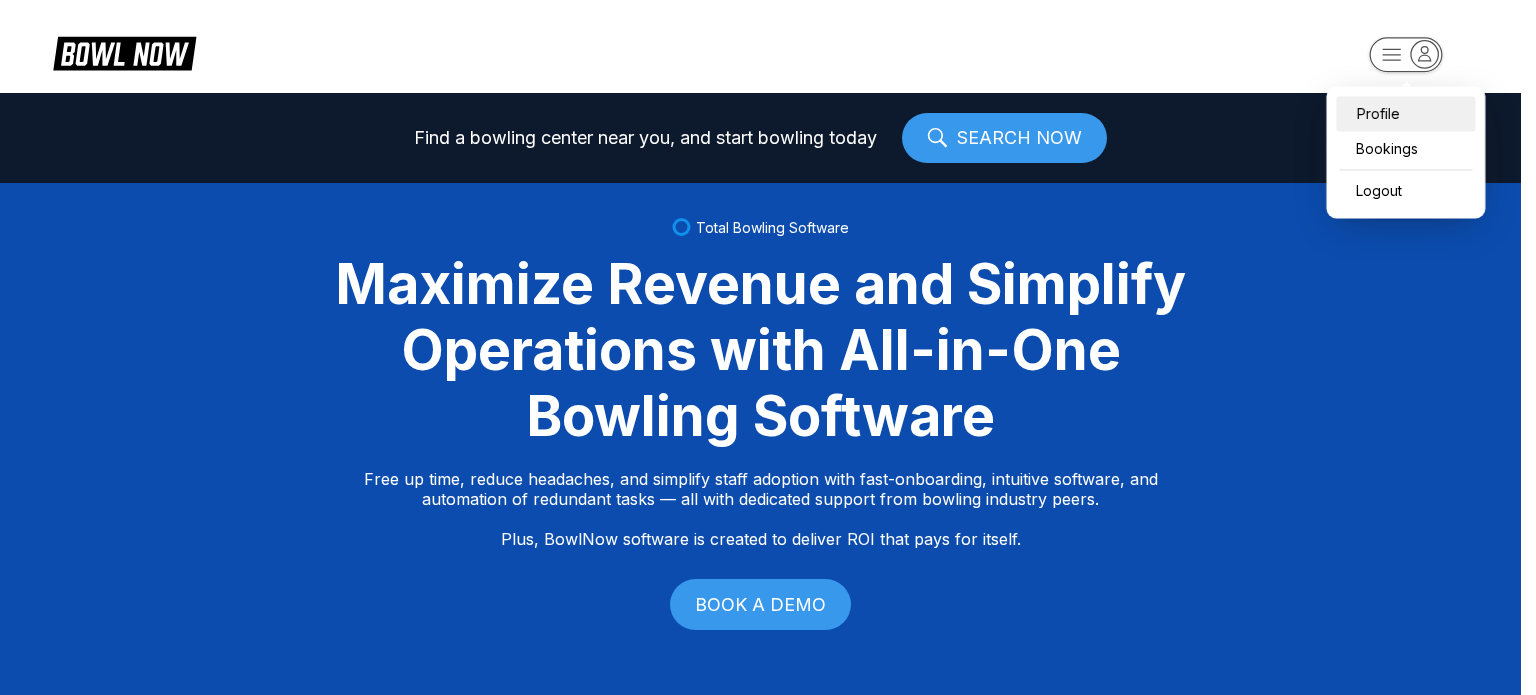click on "Profile" at bounding box center (1405, 113) 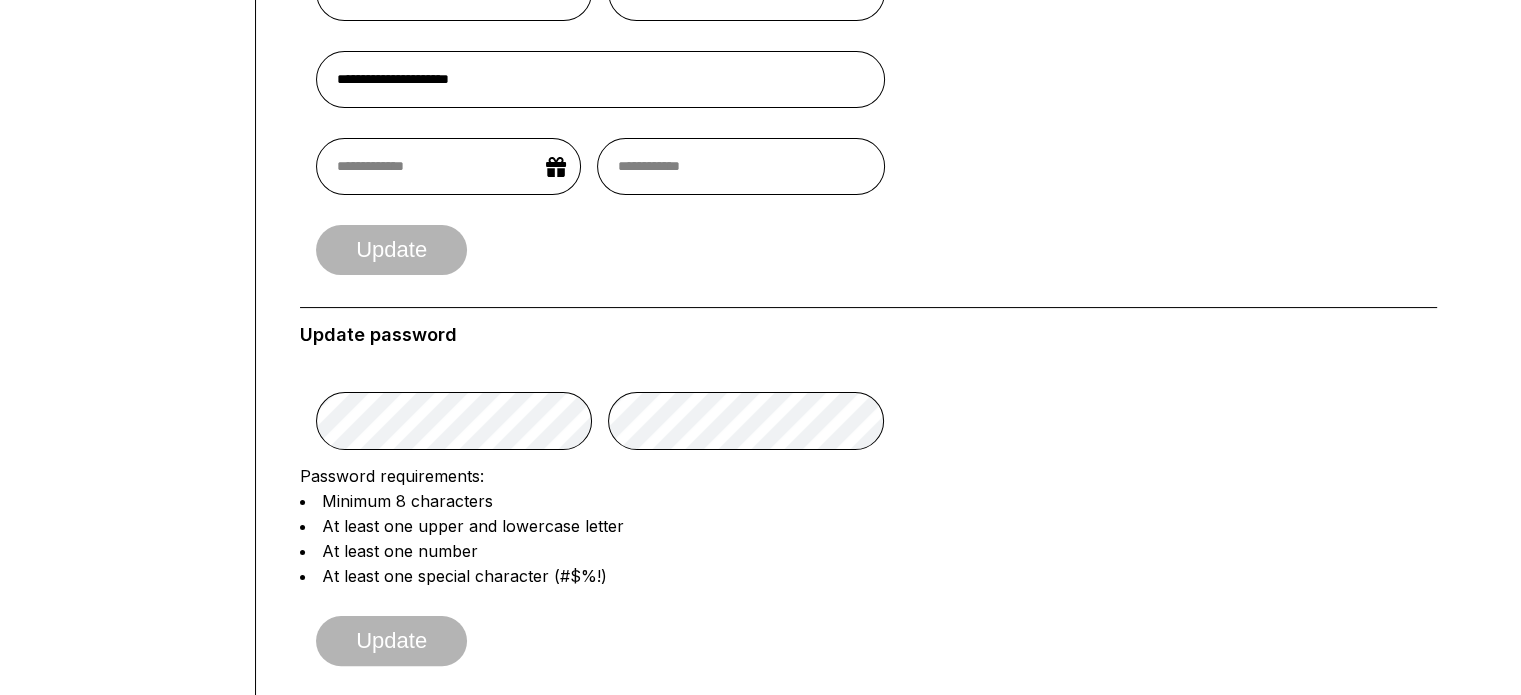 scroll, scrollTop: 0, scrollLeft: 0, axis: both 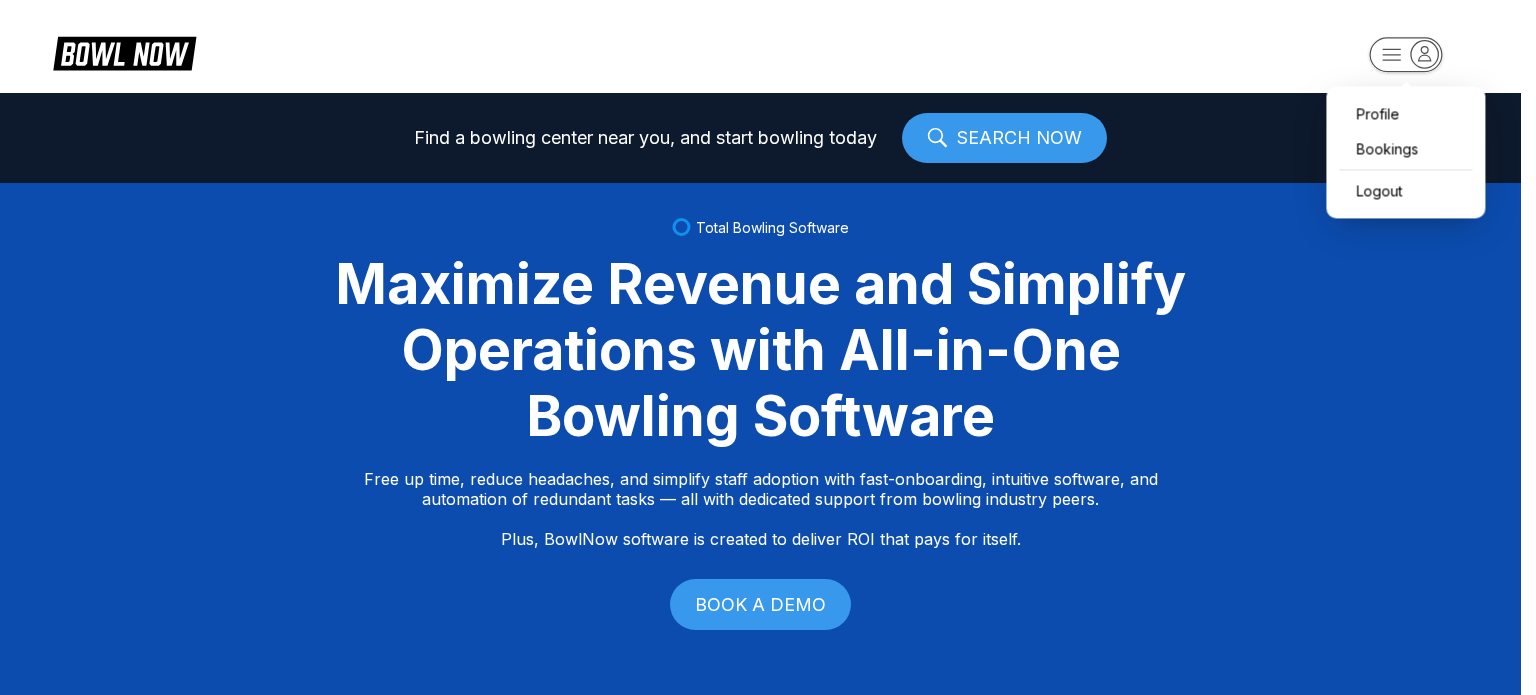 click on "Profile Bookings Logout Find a bowling center near you, and start bowling today SEARCH NOW Total Bowling Software Maximize Revenue and Simplify Operations with All-in-One Bowling Software Free up time, reduce headaches, and simplify staff adoption with fast-onboarding, intuitive software, and  automation of redundant tasks — all with dedicated support from bowling industry peers. Plus, BowlNow software is created to deliver ROI that pays for itself. BOOK A DEMO Free Up Time With Fast Onboarding We know time is critical, so we’ve streamlined our onboarding process to be fast and hassle-free. Even better, you’ll have on-demand, hands-on support from bowling industry peers. Intuitive Software to Simplify Staff Adoption Our platform is built to be intuitive, modern, and easy-to-use, ensuring your staff can quickly adopt and stay focused on what matters most—delivering an exceptional customer experience. Automation of Redundant Tasks Created to Deliver ROI That Pays for Itself Fast Track Step One Step Two" at bounding box center (768, 347) 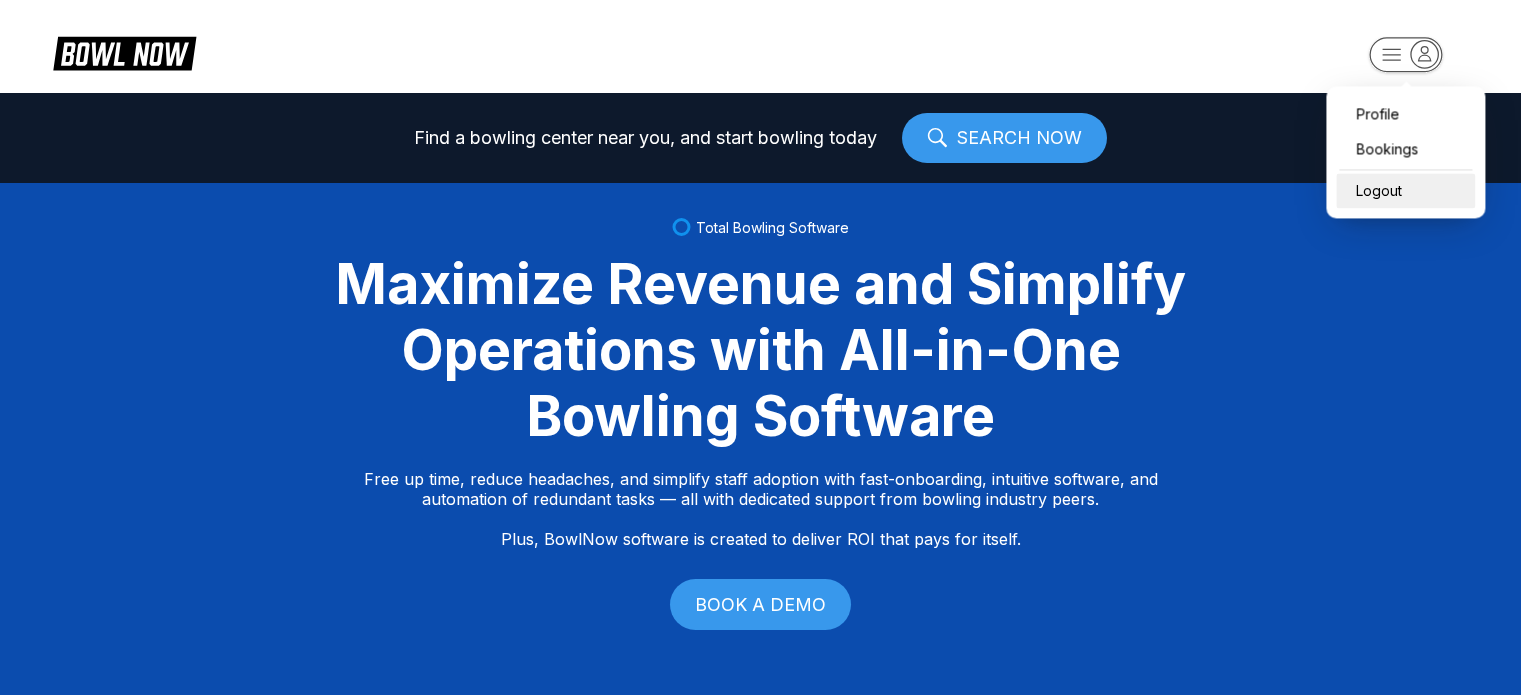 click on "Logout" at bounding box center (1405, 190) 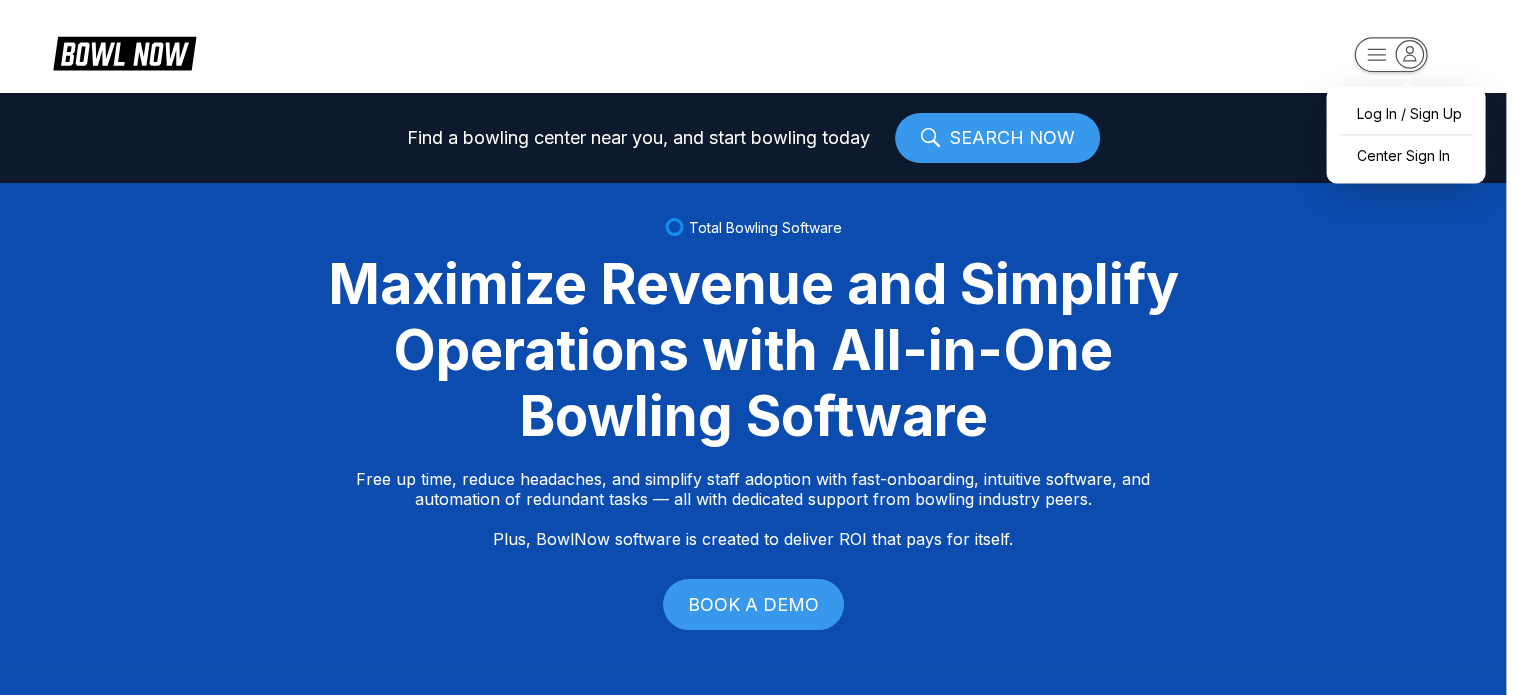 click on "Log In / Sign Up Center Sign In Find a bowling center near you, and start bowling today SEARCH NOW Total Bowling Software Maximize Revenue and Simplify Operations with All-in-One Bowling Software Free up time, reduce headaches, and simplify staff adoption with fast-onboarding, intuitive software, and  automation of redundant tasks — all with dedicated support from bowling industry peers. Plus, BowlNow software is created to deliver ROI that pays for itself. BOOK A DEMO Free Up Time With Fast Onboarding We know time is critical, so we’ve streamlined our onboarding process to be fast and hassle-free. Even better, you’ll have on-demand, hands-on support from bowling industry peers. Intuitive Software to Simplify Staff Adoption Our platform is built to be intuitive, modern, and easy-to-use, ensuring your staff can quickly adopt and stay focused on what matters most—delivering an exceptional customer experience. Automation of Redundant Tasks Created to Deliver ROI That Pays for Itself Fast Track Step One" at bounding box center [760, 347] 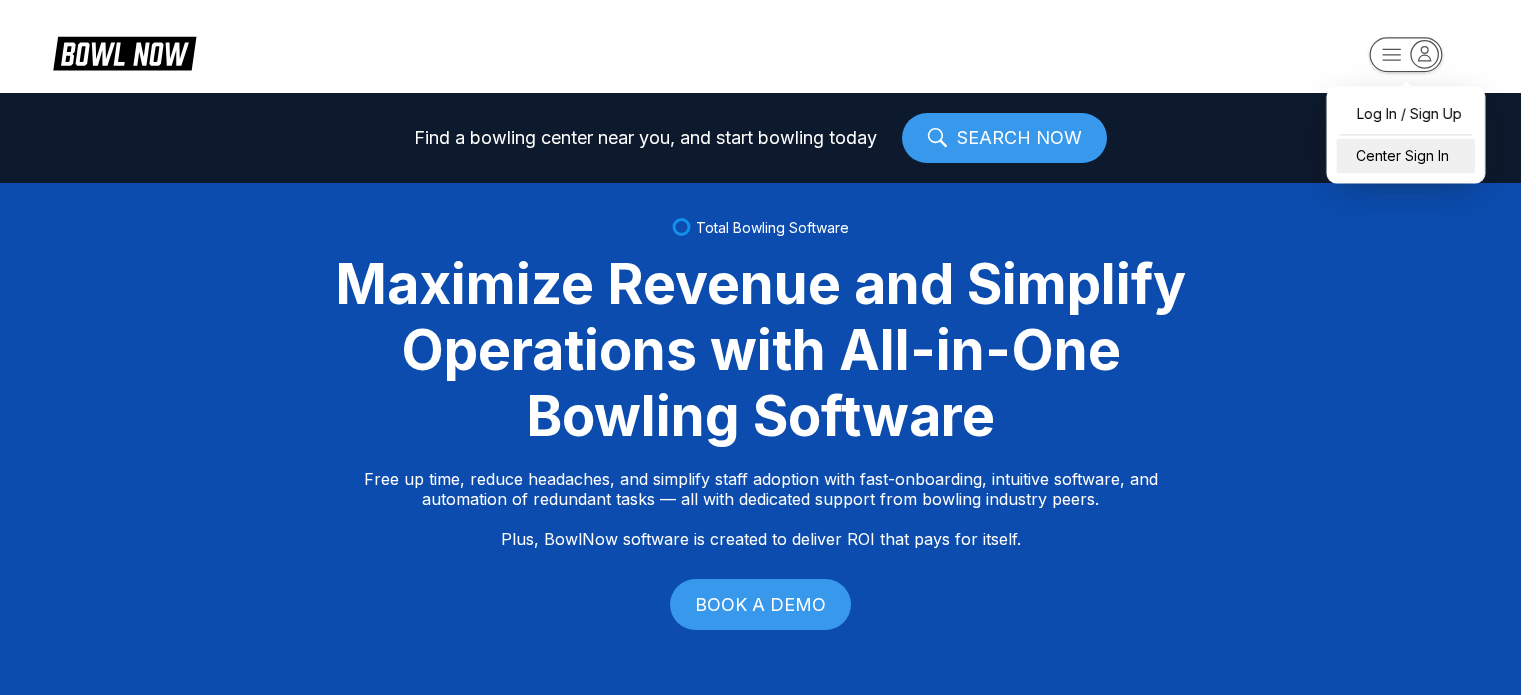 click on "Center Sign In" at bounding box center (1405, 155) 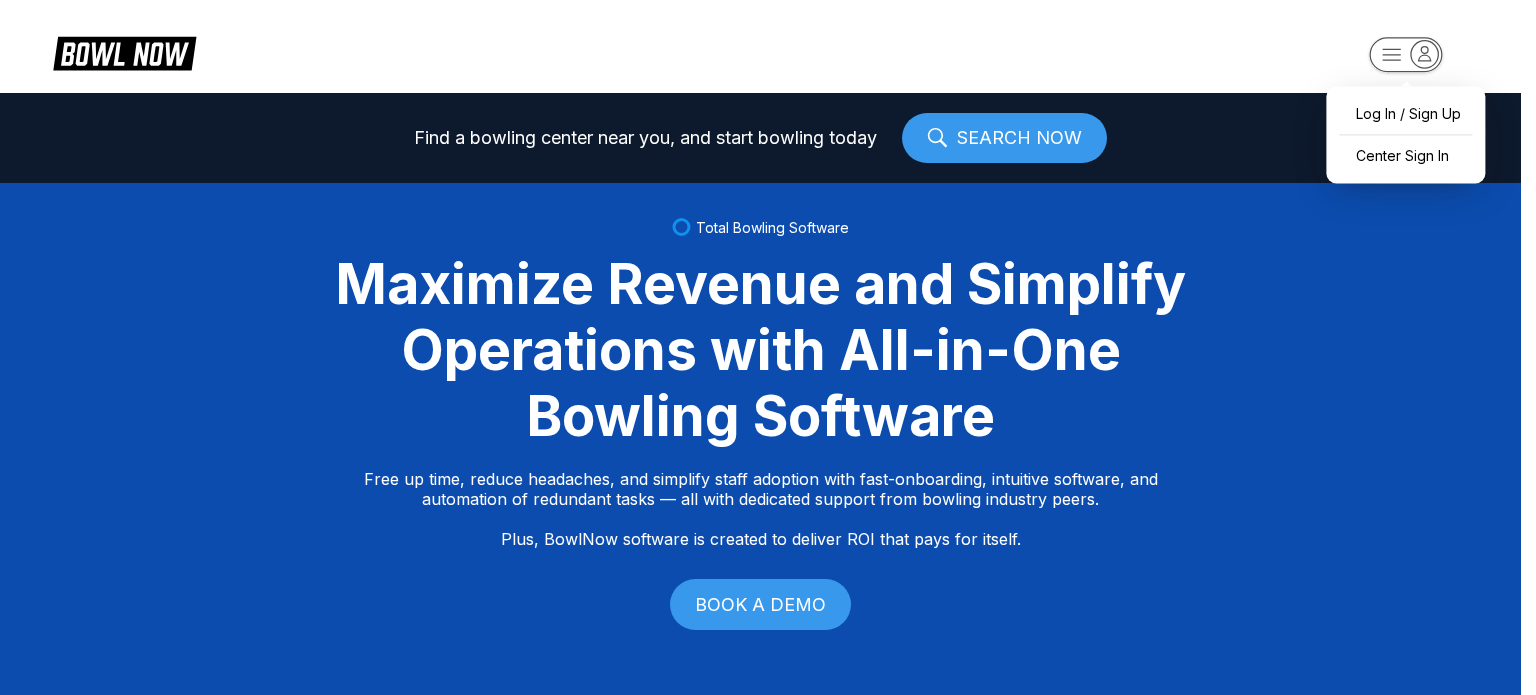 click on "Log In / Sign Up Center Sign In Find a bowling center near you, and start bowling today SEARCH NOW Total Bowling Software Maximize Revenue and Simplify Operations with All-in-One Bowling Software Free up time, reduce headaches, and simplify staff adoption with fast-onboarding, intuitive software, and  automation of redundant tasks — all with dedicated support from bowling industry peers. Plus, BowlNow software is created to deliver ROI that pays for itself. BOOK A DEMO Free Up Time With Fast Onboarding We know time is critical, so we’ve streamlined our onboarding process to be fast and hassle-free. Even better, you’ll have on-demand, hands-on support from bowling industry peers. Intuitive Software to Simplify Staff Adoption Our platform is built to be intuitive, modern, and easy-to-use, ensuring your staff can quickly adopt and stay focused on what matters most—delivering an exceptional customer experience. Automation of Redundant Tasks Created to Deliver ROI That Pays for Itself Fast Track Step One" at bounding box center (768, 347) 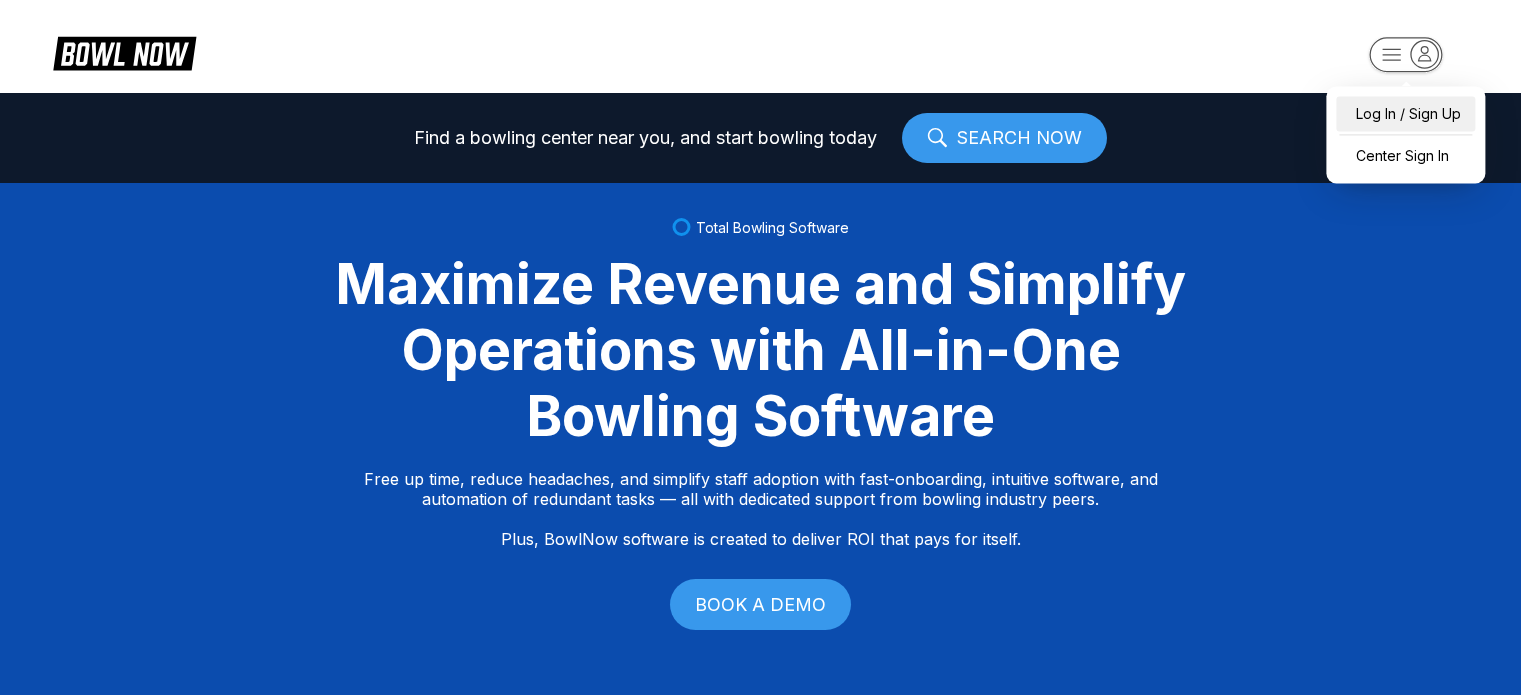 click on "Log In / Sign Up" at bounding box center [1405, 113] 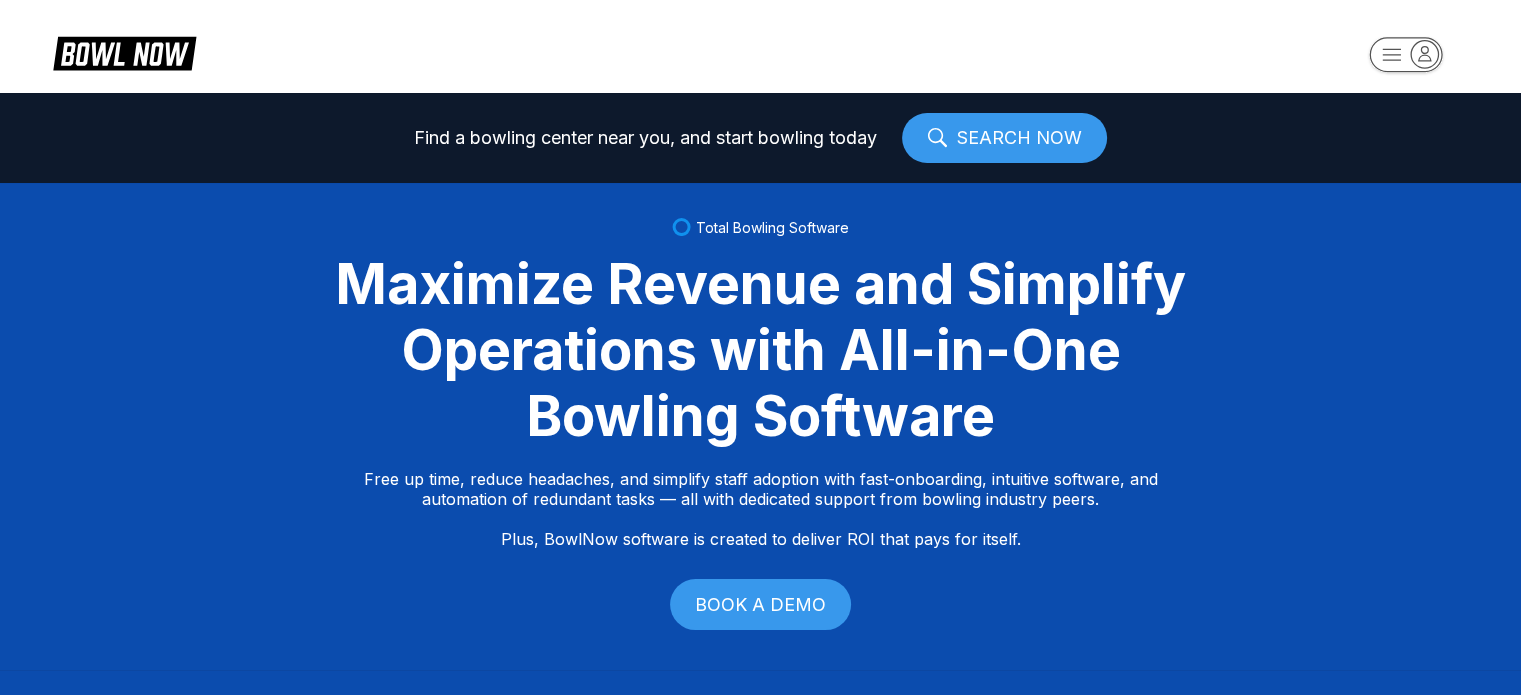 select on "**" 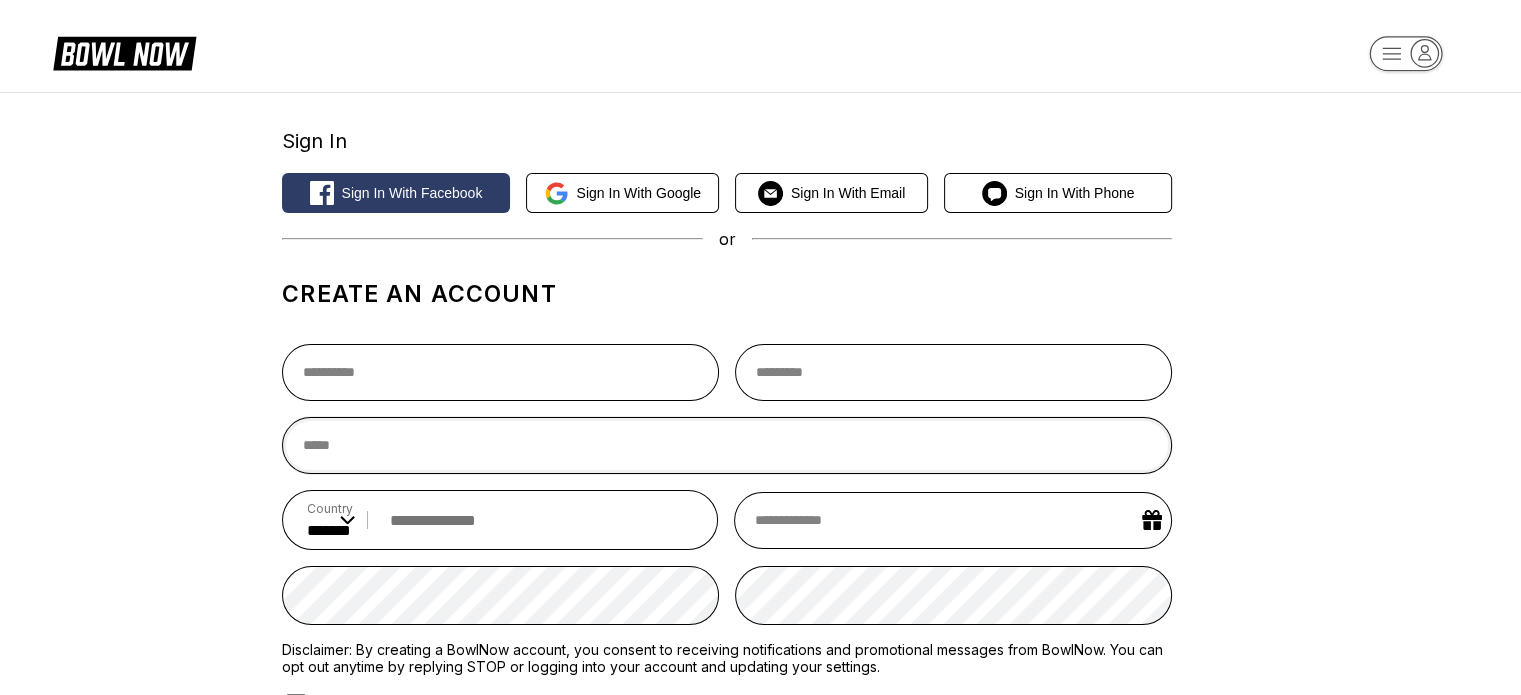 type 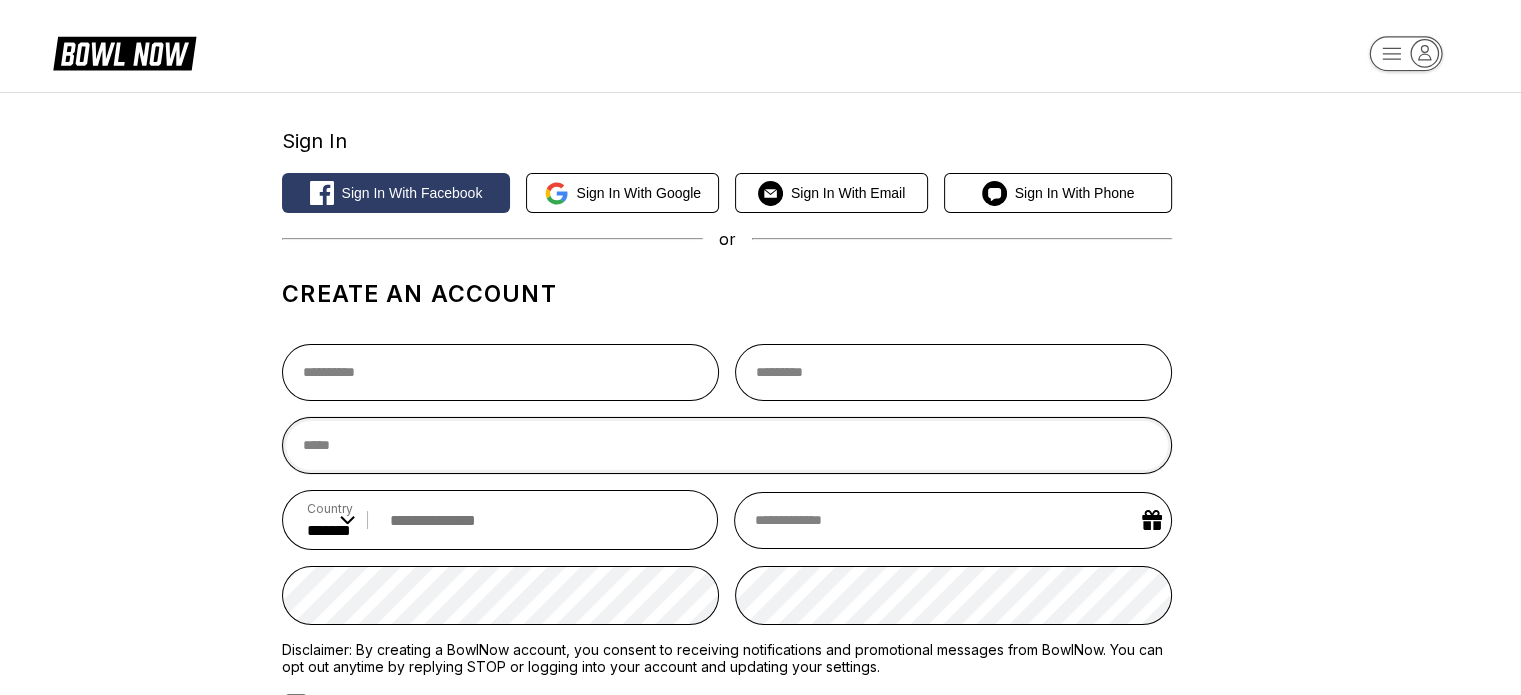 type on "**********" 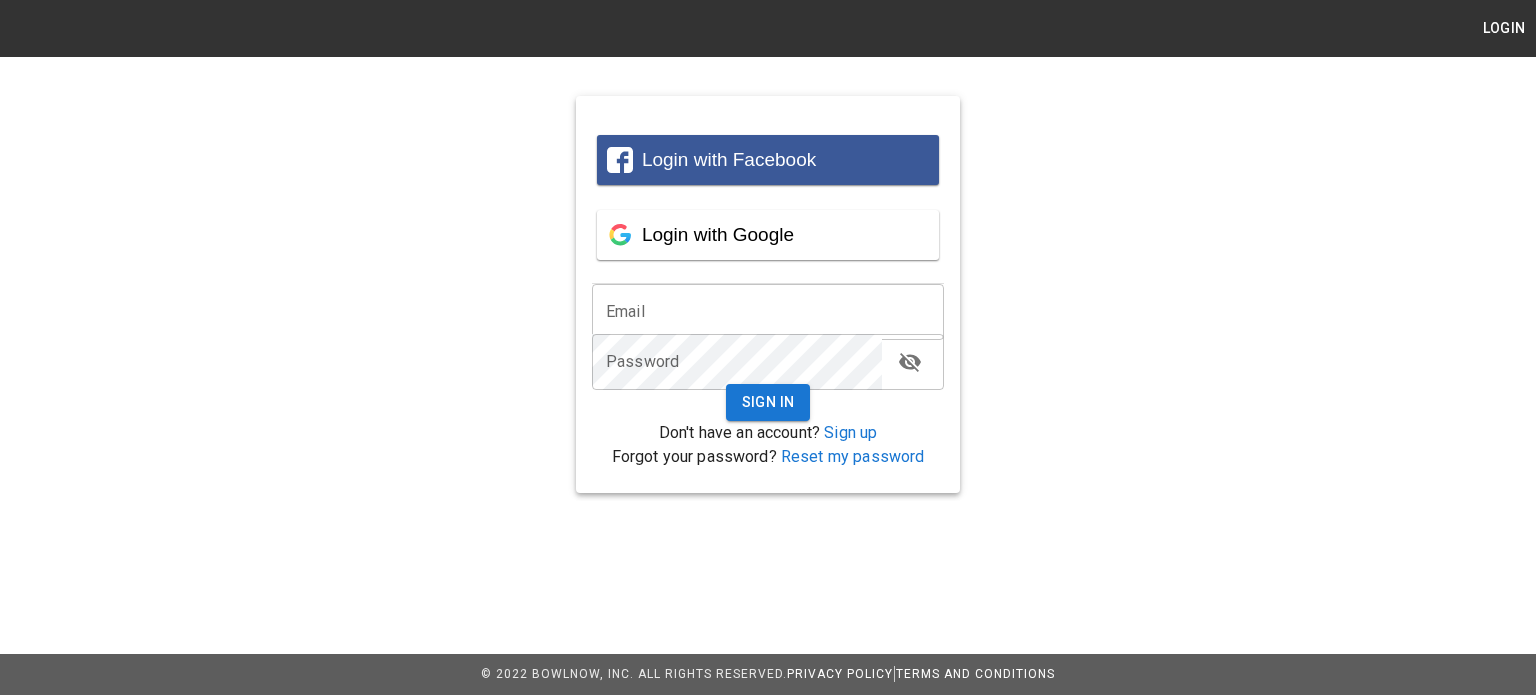 click on "Login with Facebook Login with Google" at bounding box center (768, 197) 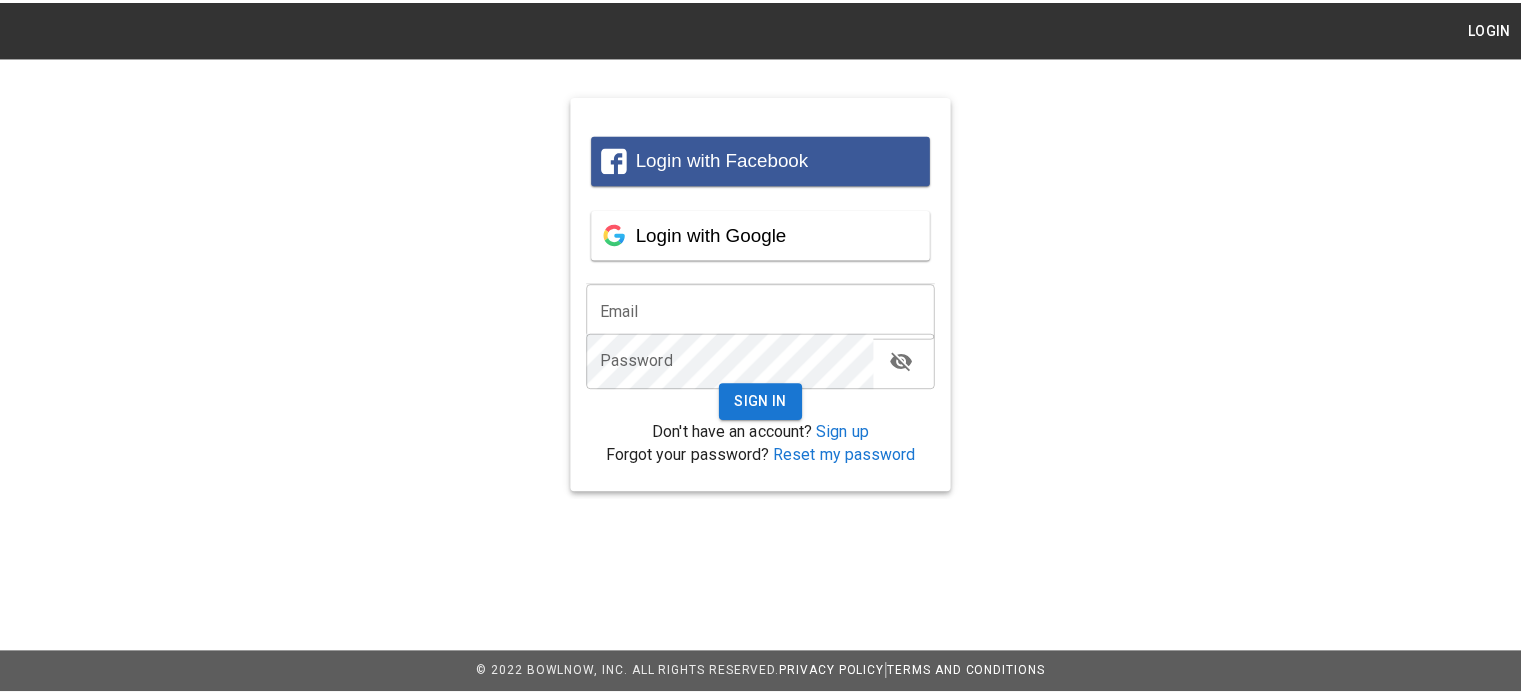 scroll, scrollTop: 0, scrollLeft: 0, axis: both 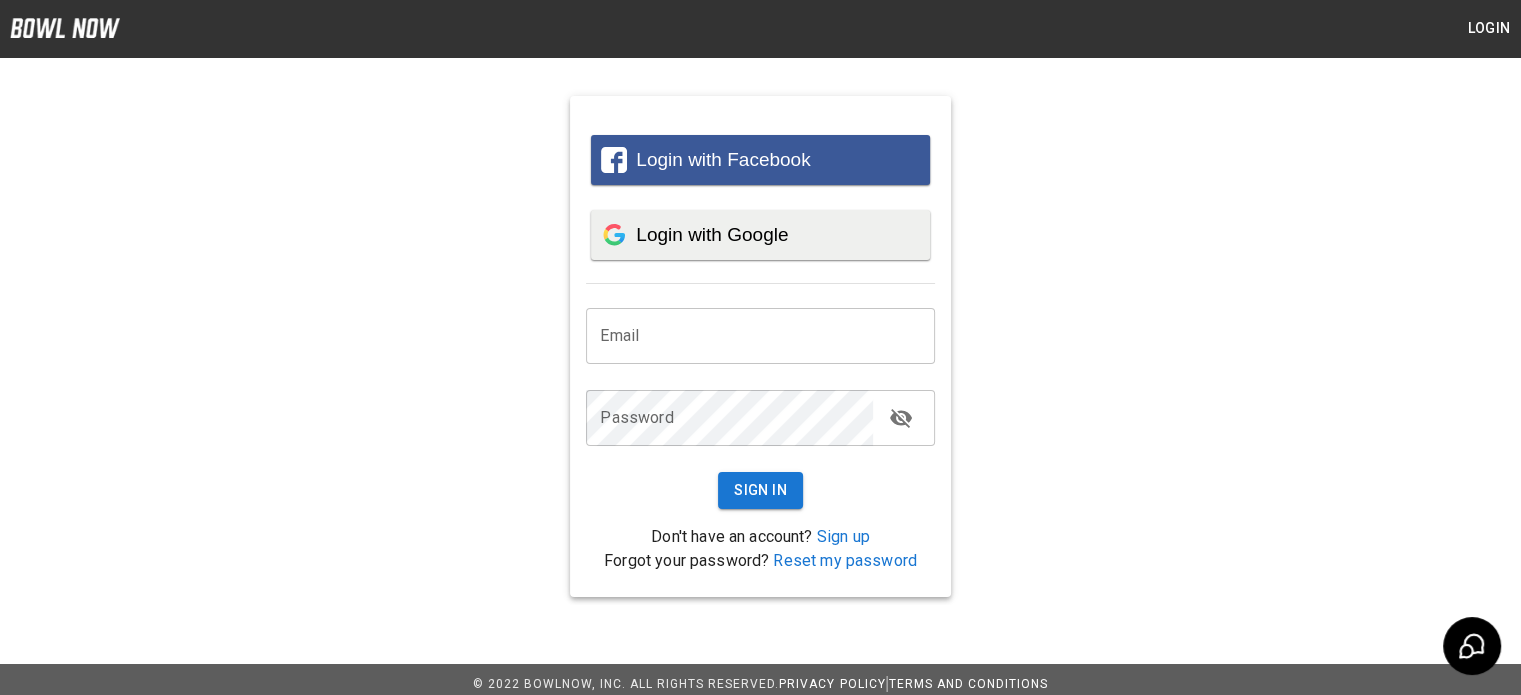 click on "Login with Google" at bounding box center (712, 234) 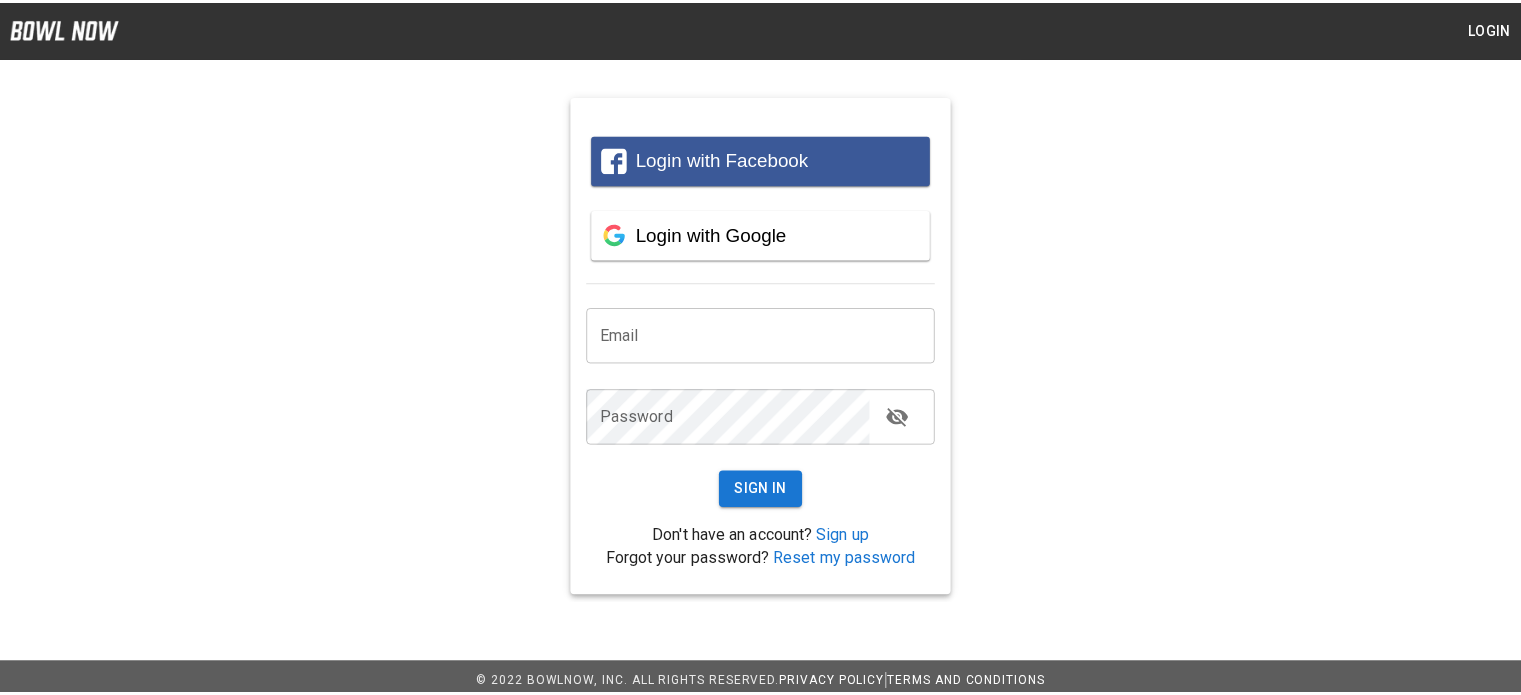 scroll, scrollTop: 0, scrollLeft: 0, axis: both 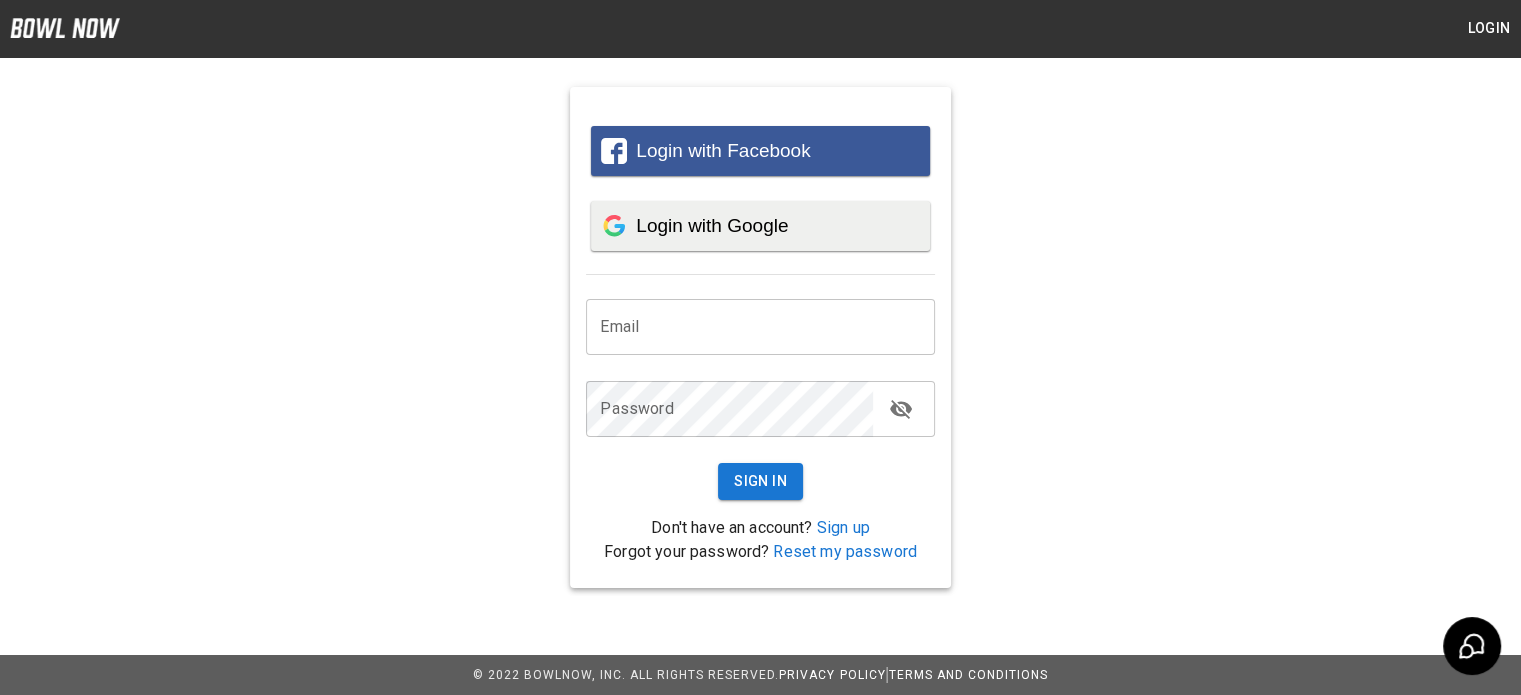 click on "Login with Google" at bounding box center (712, 225) 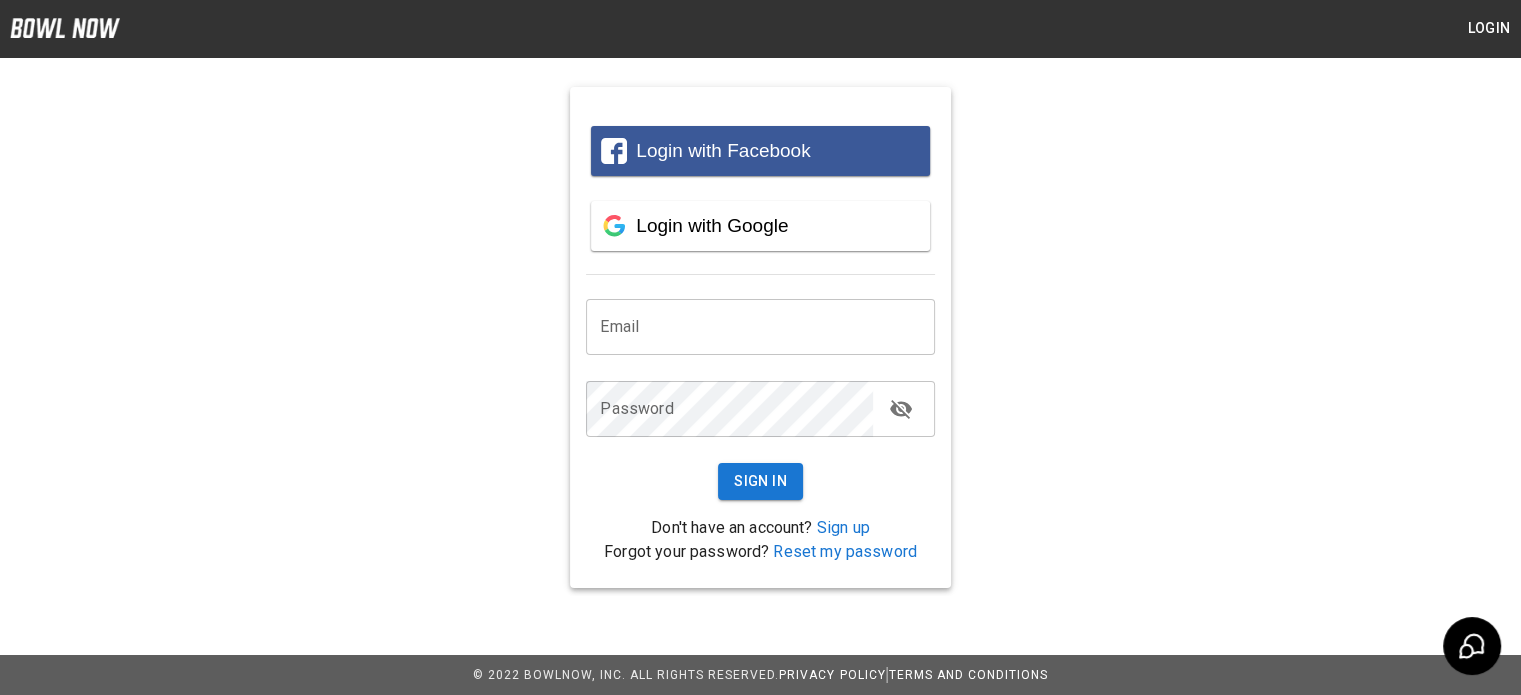 scroll, scrollTop: 0, scrollLeft: 0, axis: both 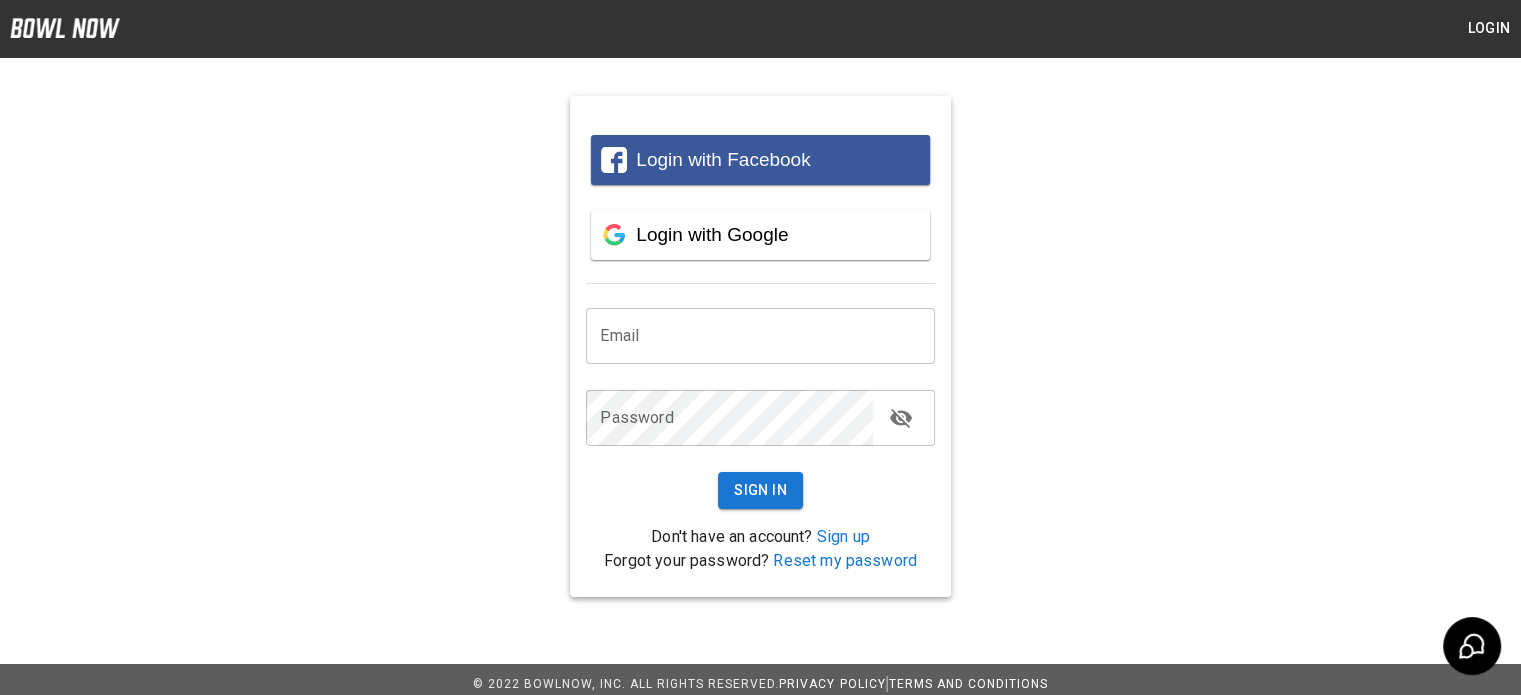 click on "Login" at bounding box center (1489, 28) 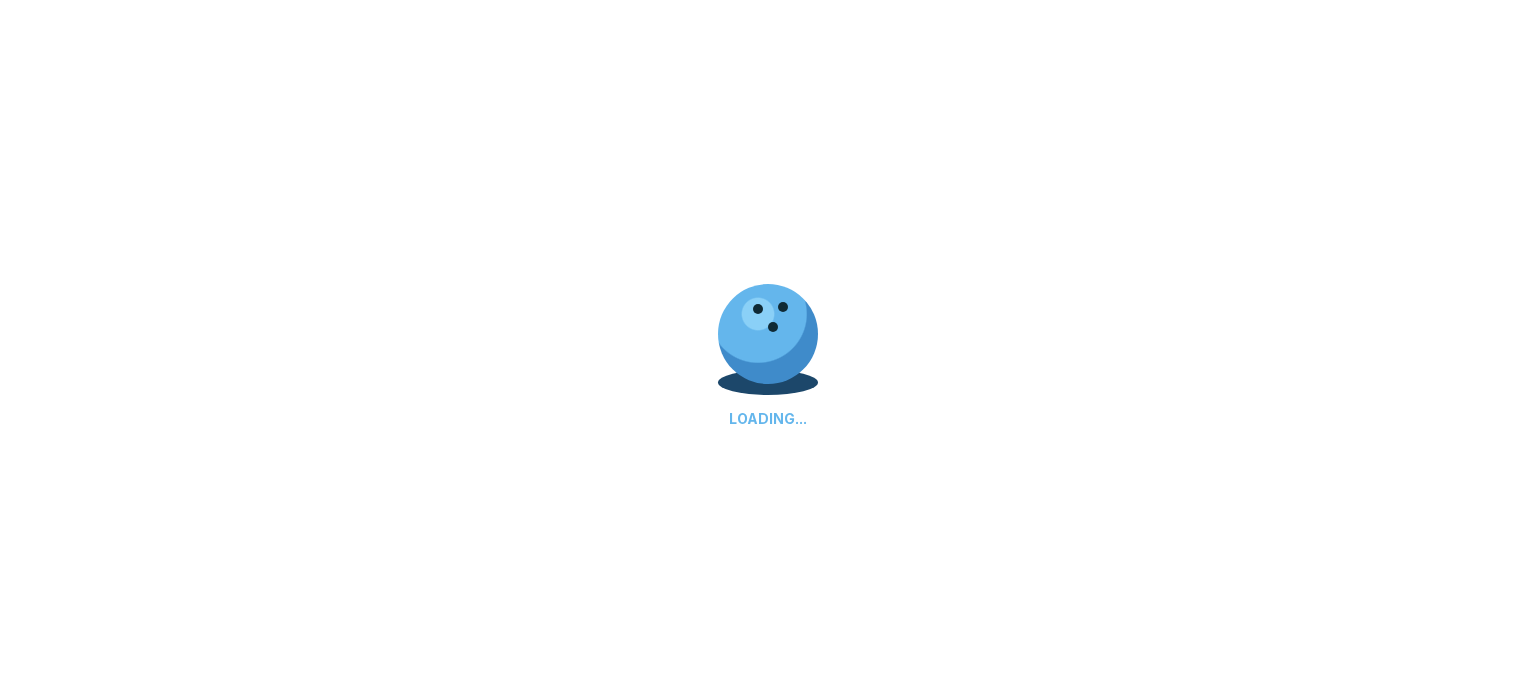 scroll, scrollTop: 0, scrollLeft: 0, axis: both 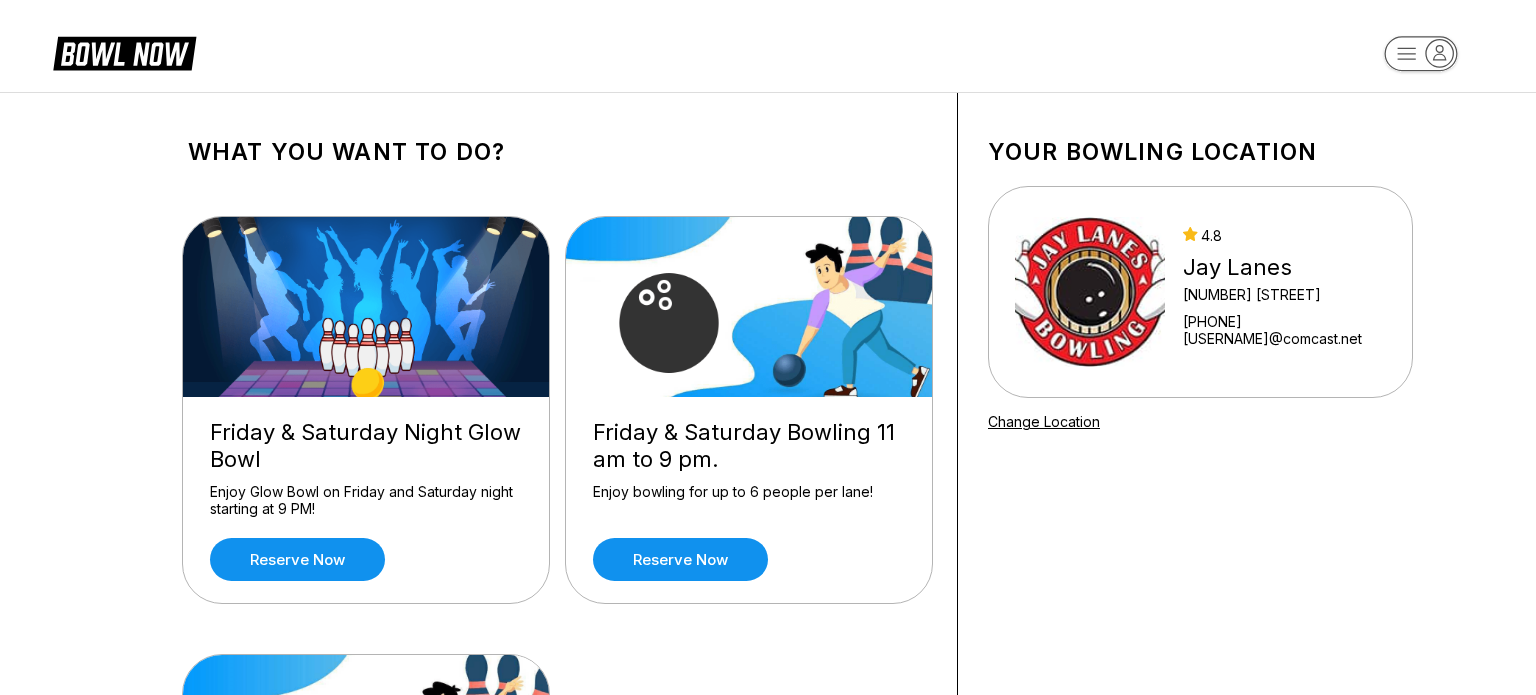 click on "What you want to do? Friday & Saturday Night Glow Bowl Enjoy Glow Bowl on Friday and Saturday night starting at 9 PM! Reserve now Friday & Saturday Bowling 11 am to 9 pm. Enjoy bowling for up to 6 people per lane! Reserve now Open Bowling Sunday - Thursday Come enjoy hourly bowling for up to 6 people per lane - Sunday thru Thursday! Reserve now Your bowling location 4.8 Jay Lanes [NUMBER] [STREET] [PHONE] [USERNAME]@example.com Change Location about About BowlNow Become a BowlNow partner Schedule a demo INTERESTED IN LEARNING MORE ABOUT THE BOWL NOW PARTNERSHIP? Send us a message using the online form! send us a message send © 2025 BowlNow /places/H4t6jjqhFAfil4tc8H5D/products" at bounding box center [768, 807] 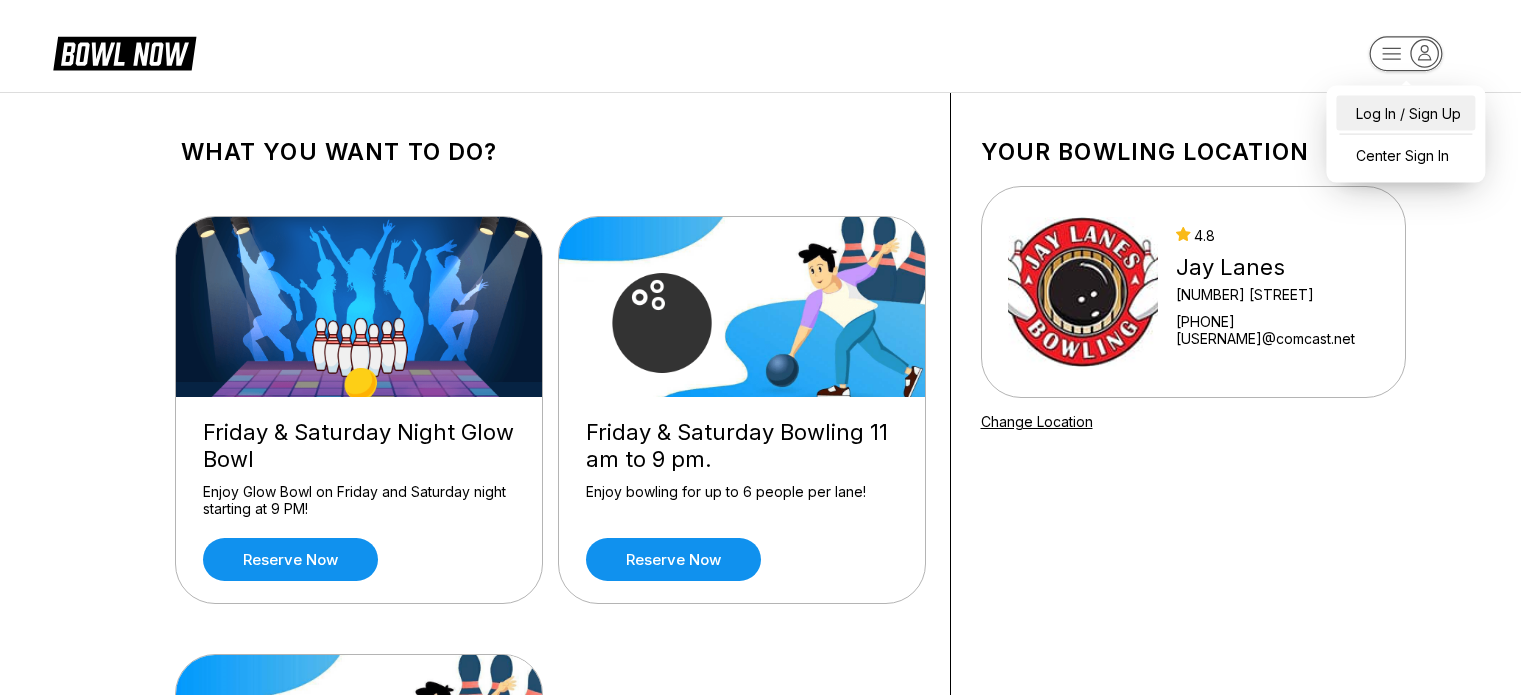 click on "Log In / Sign Up" at bounding box center (1405, 113) 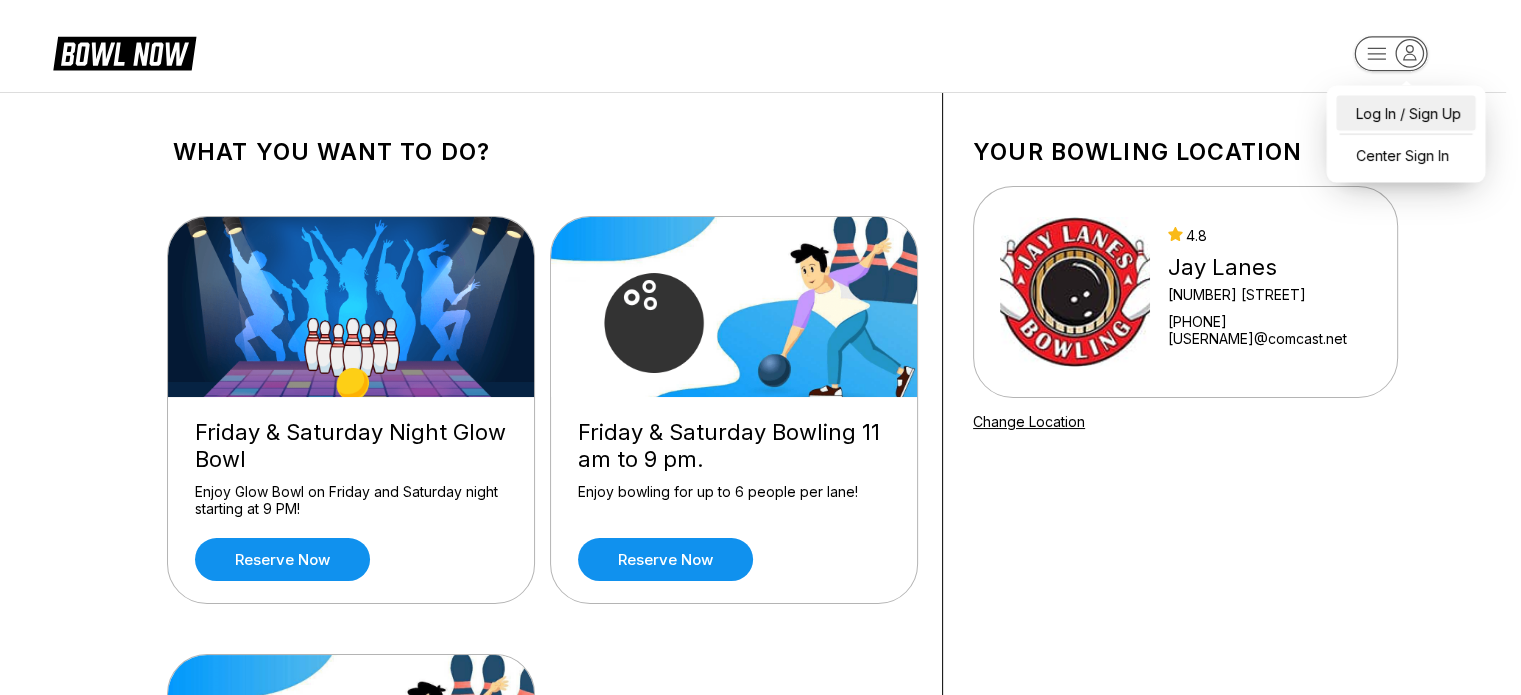 select on "**" 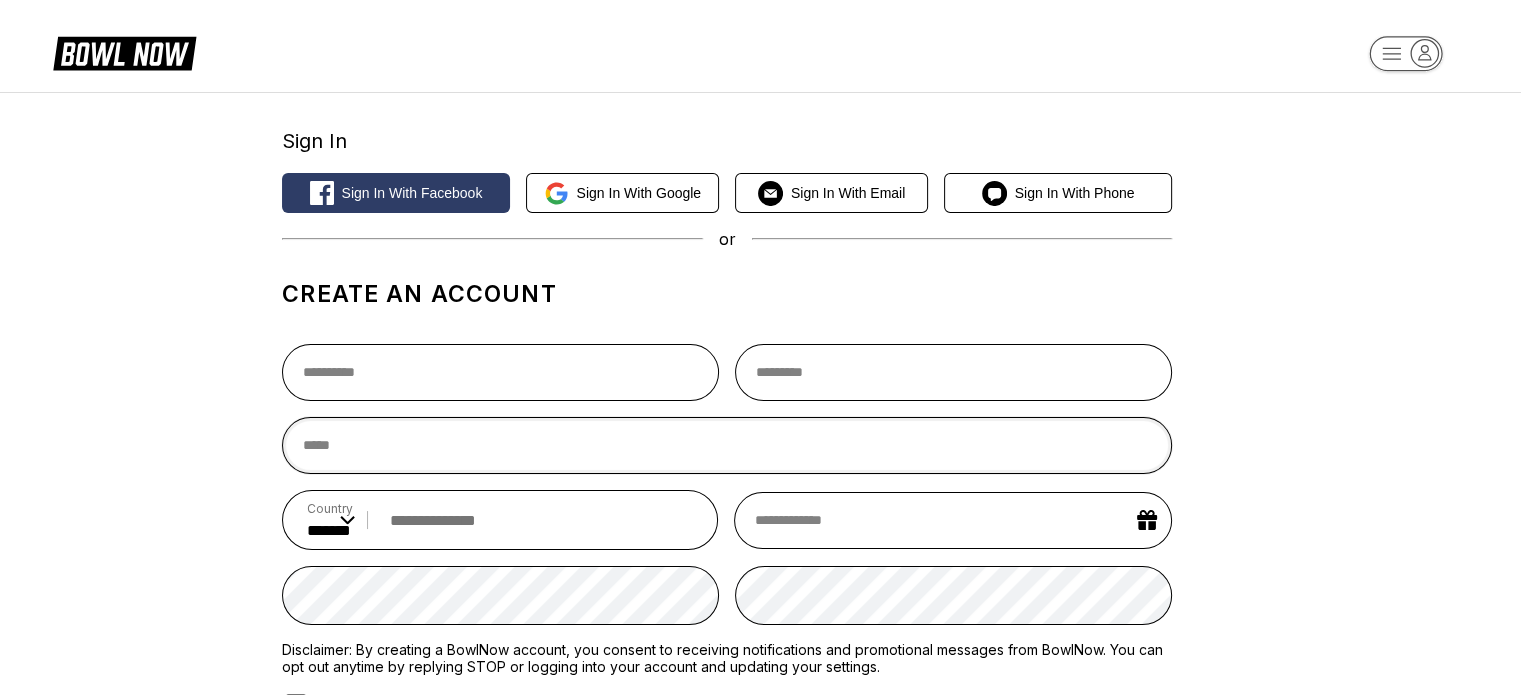 type 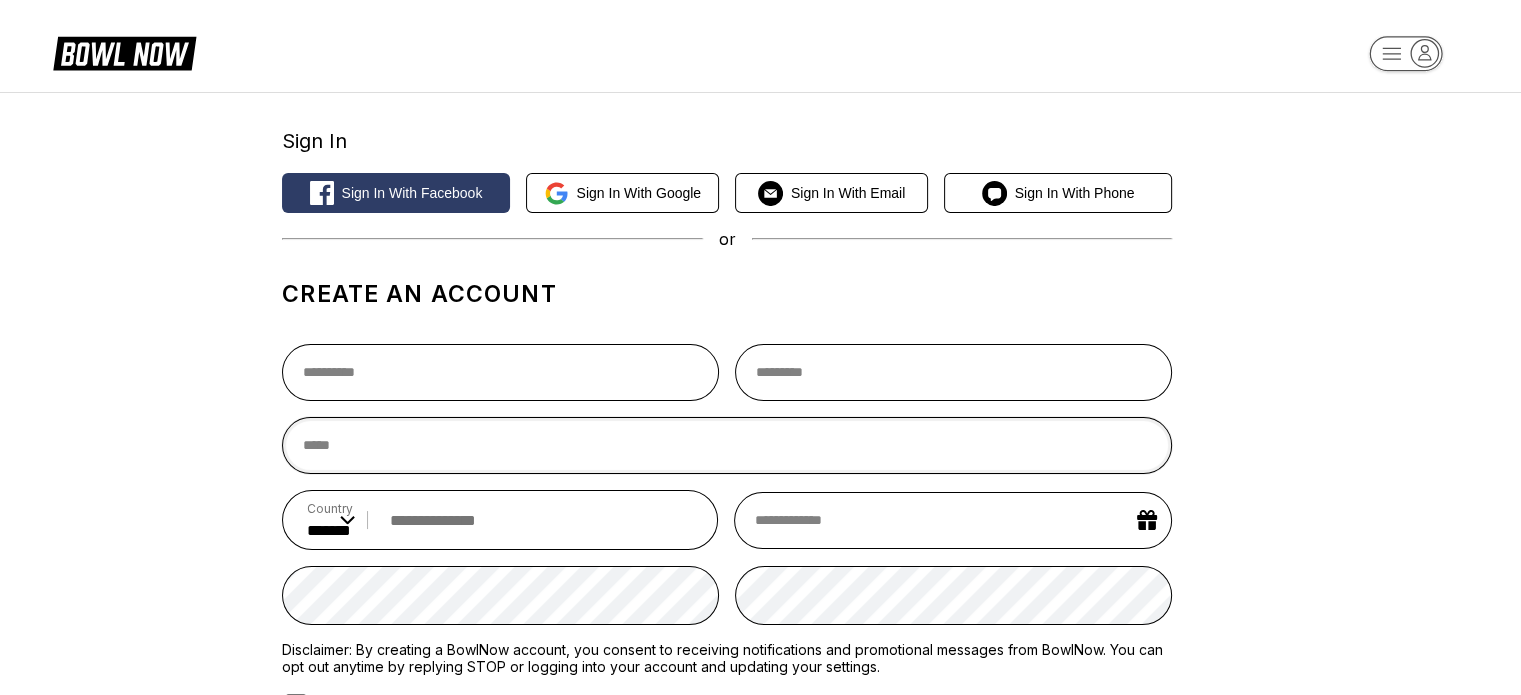 type on "**********" 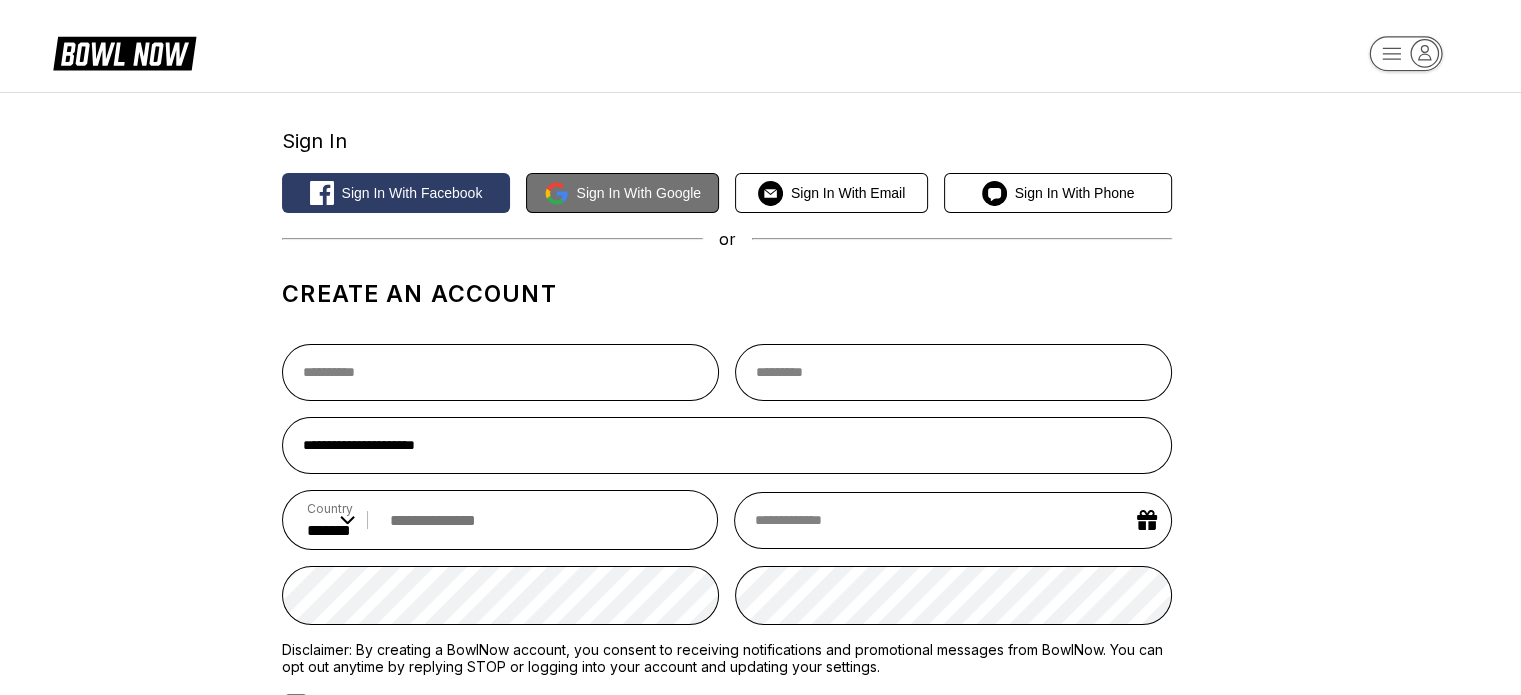click on "Sign in with Google" at bounding box center (639, 193) 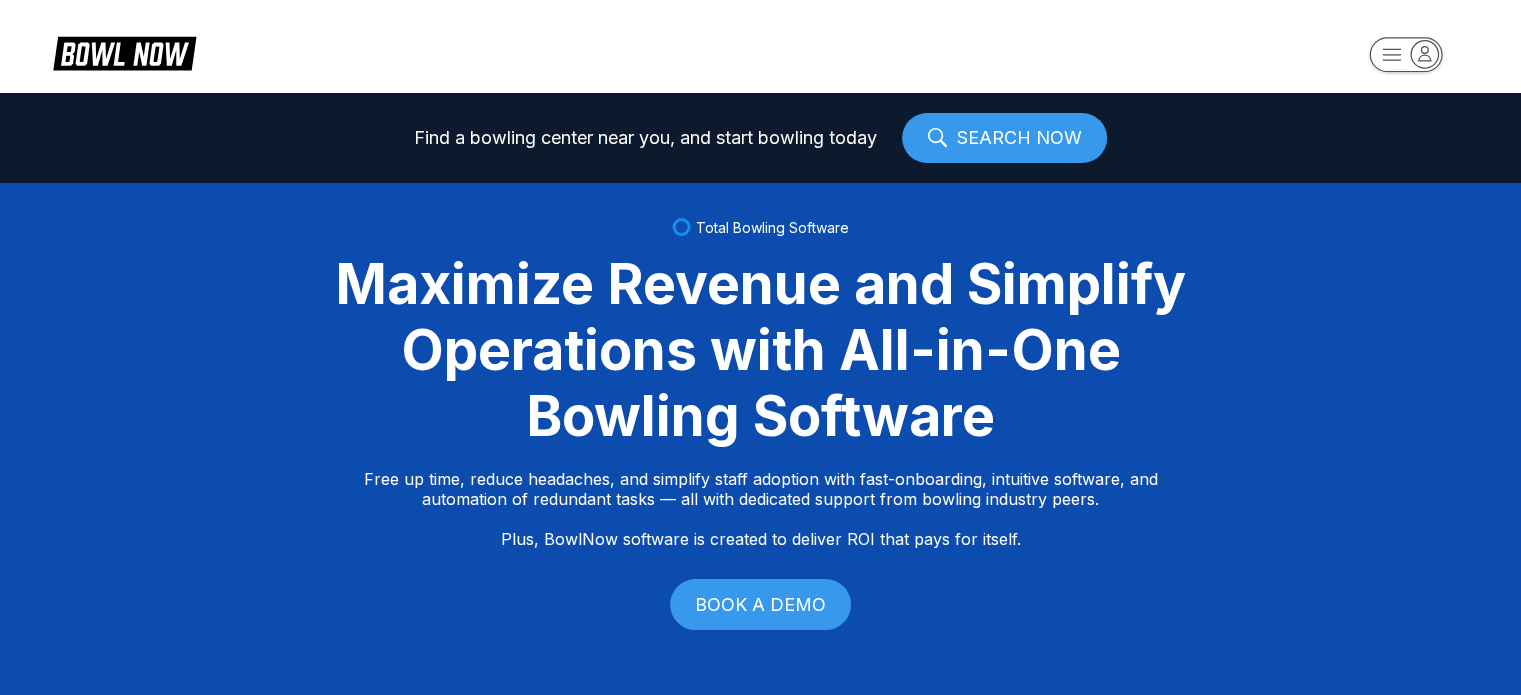 click on "SEARCH NOW" at bounding box center [1004, 138] 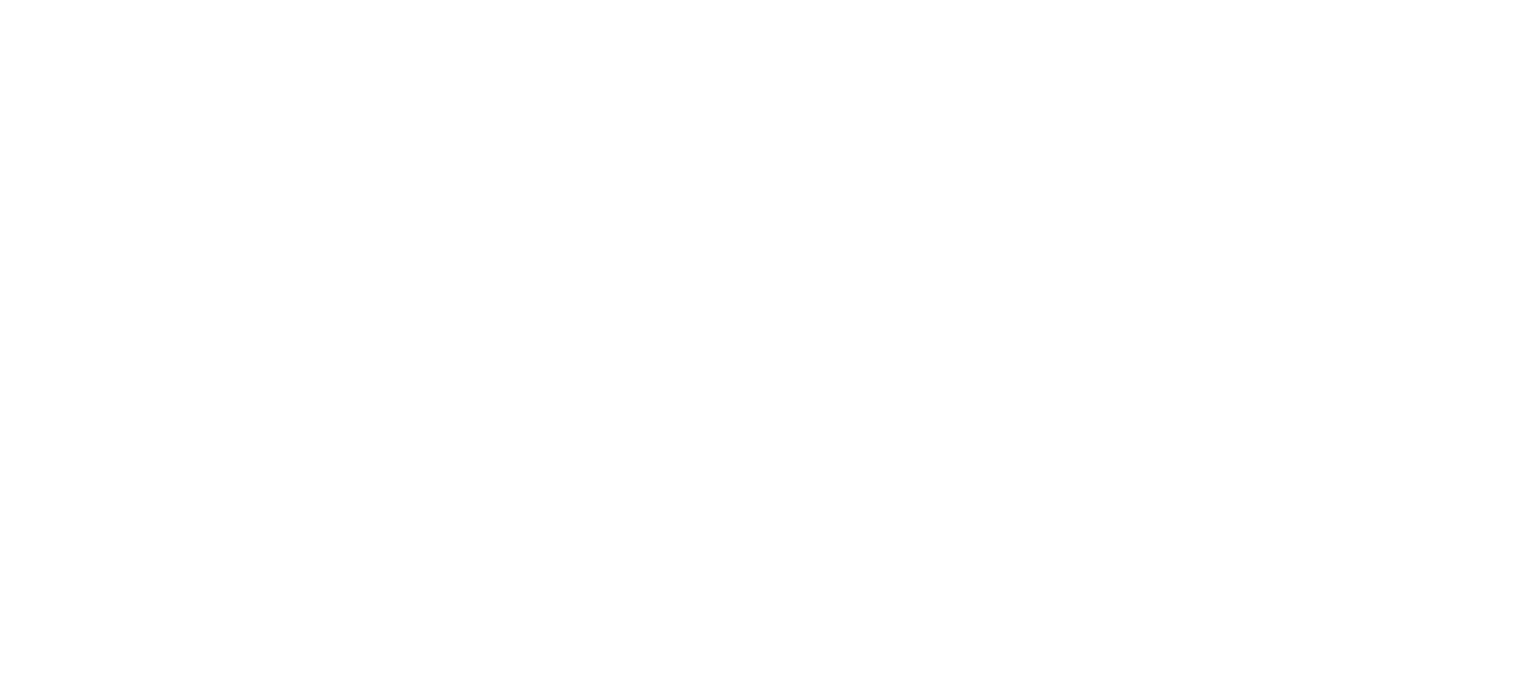 scroll, scrollTop: 0, scrollLeft: 0, axis: both 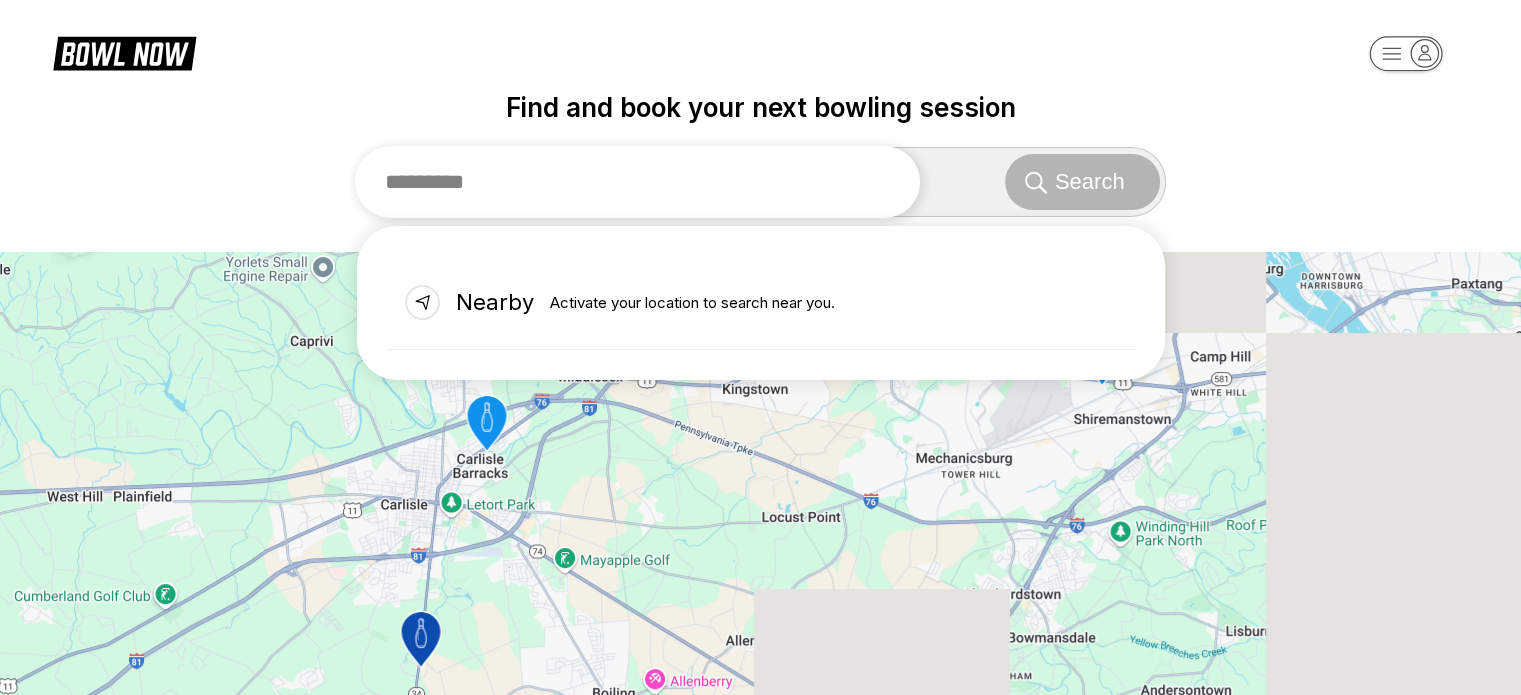 click at bounding box center (638, 182) 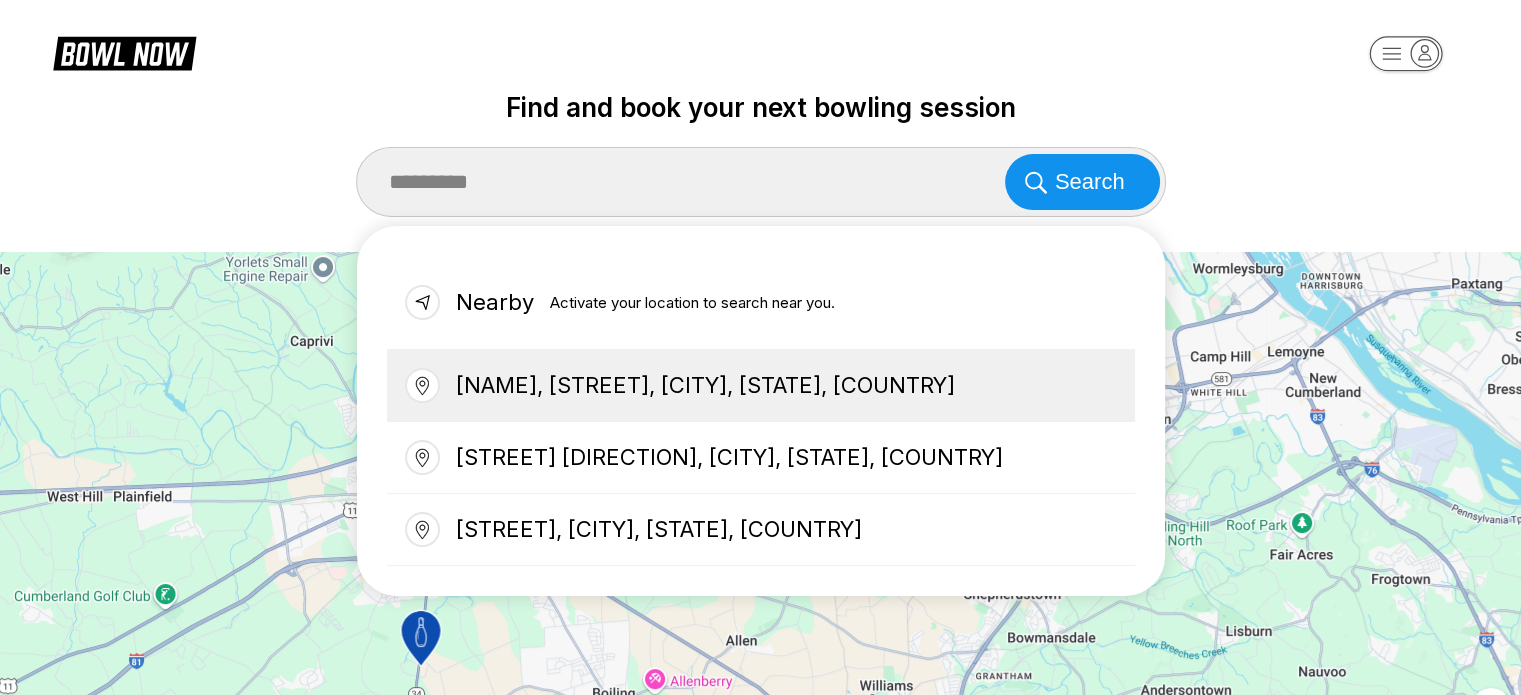 click on "[NAME], [STREET], [CITY], [STATE], [COUNTRY]" at bounding box center [761, 386] 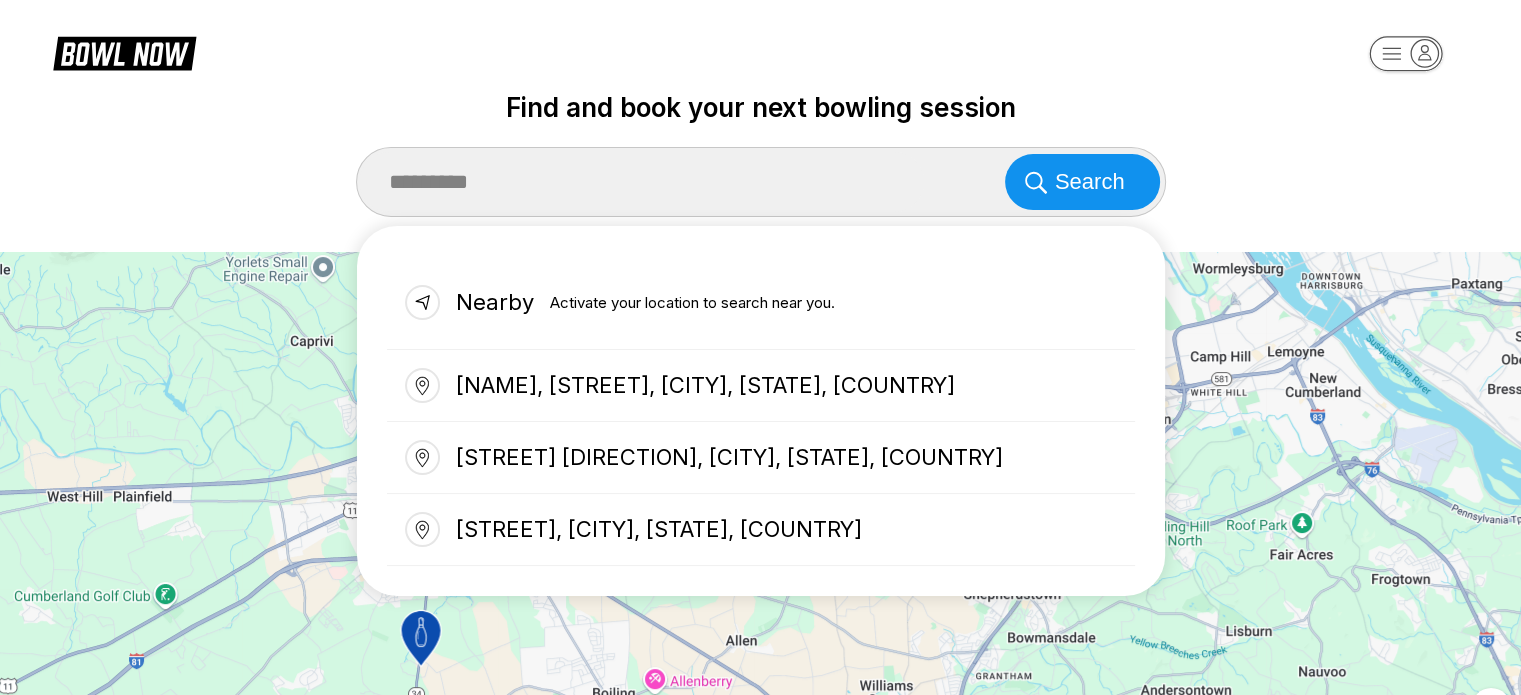 type on "**********" 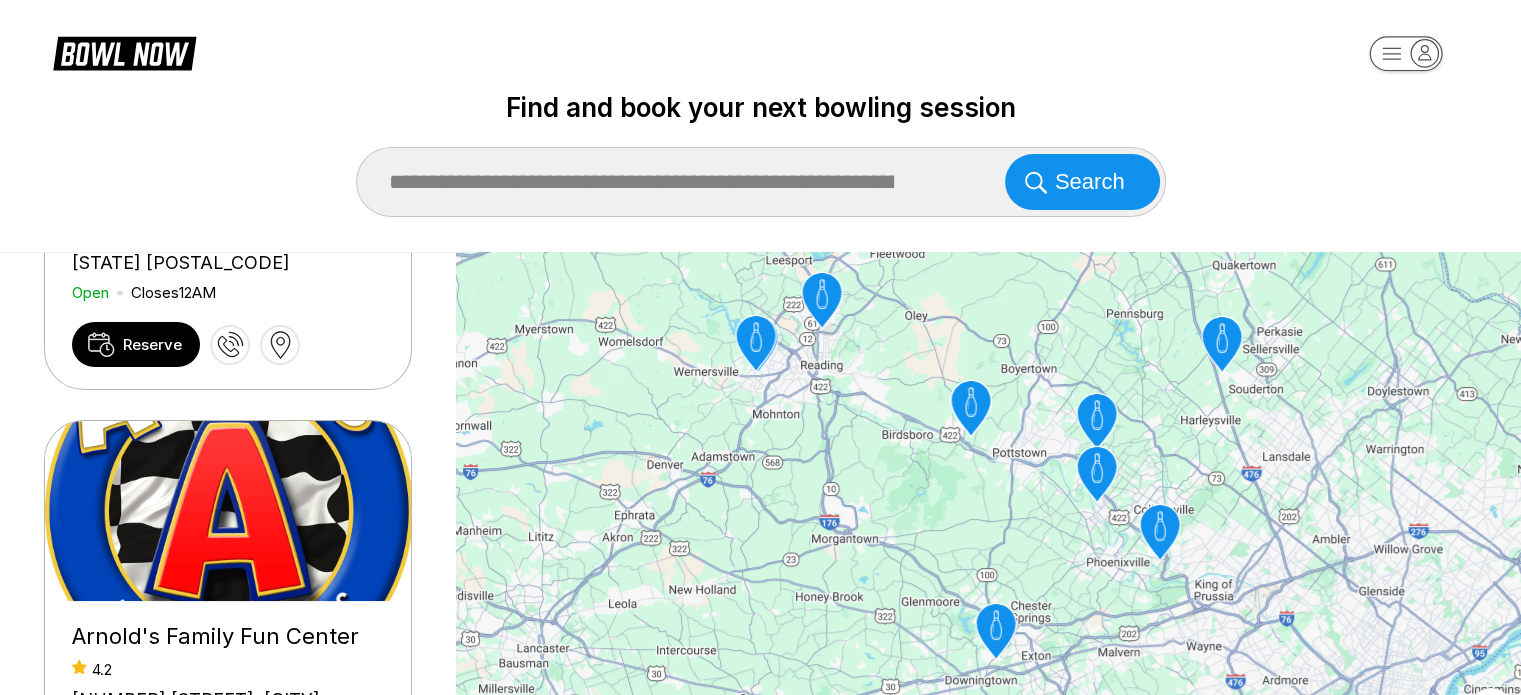 scroll, scrollTop: 300, scrollLeft: 0, axis: vertical 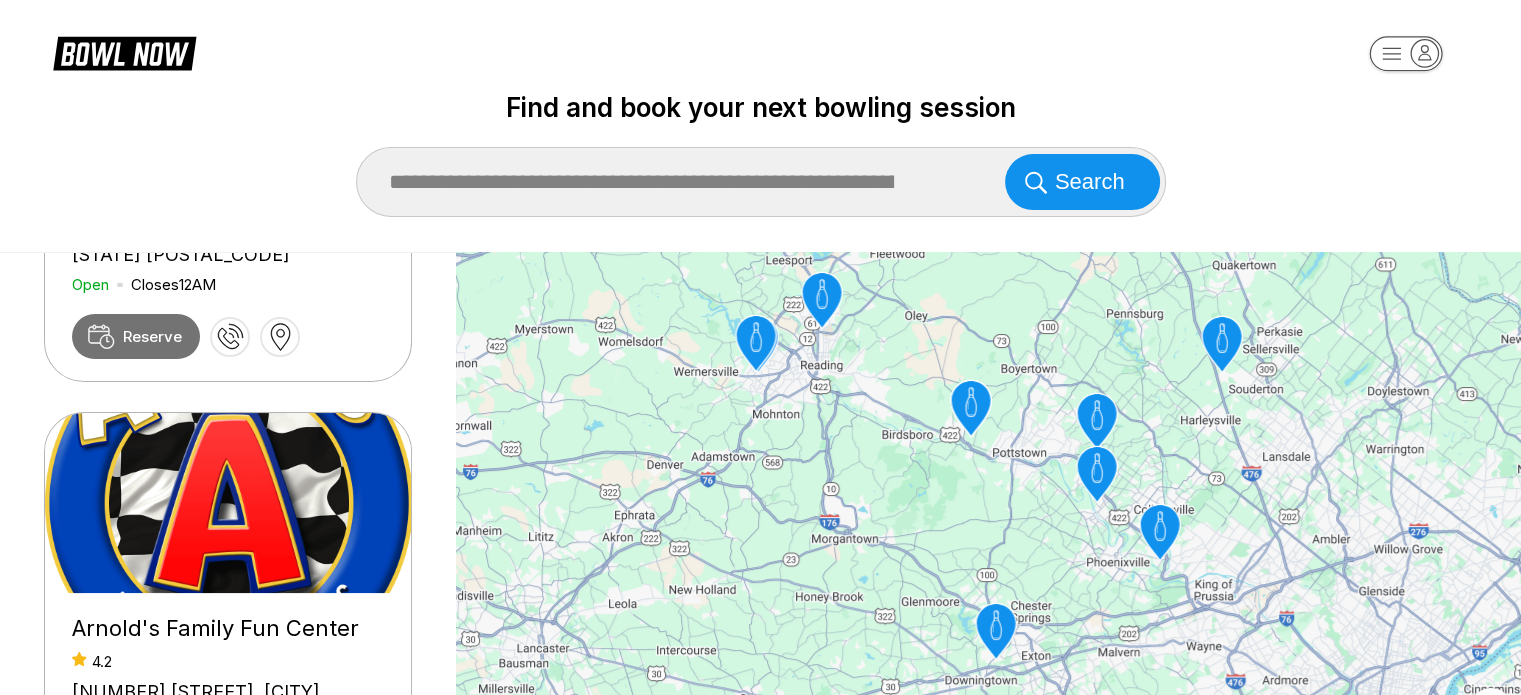 click on "Reserve" at bounding box center [152, 336] 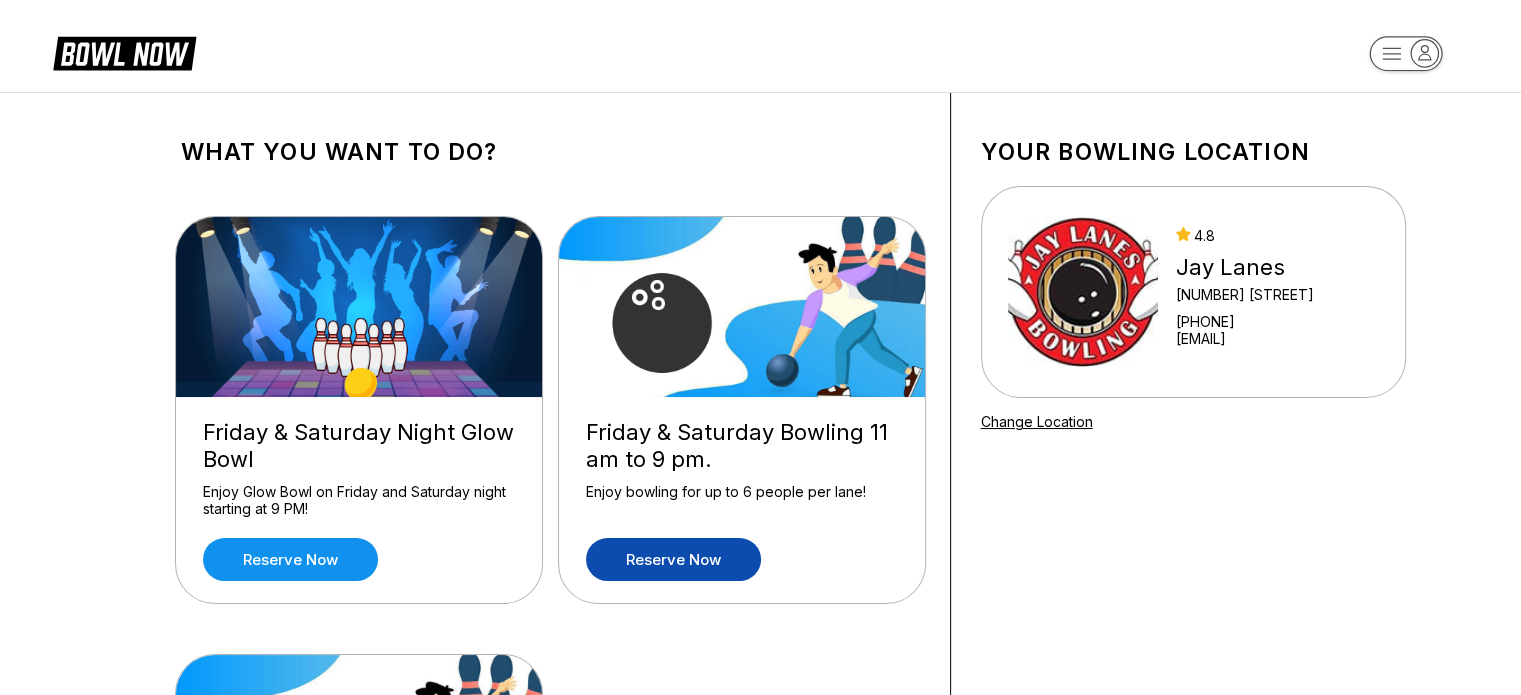 click on "Reserve now" at bounding box center (673, 559) 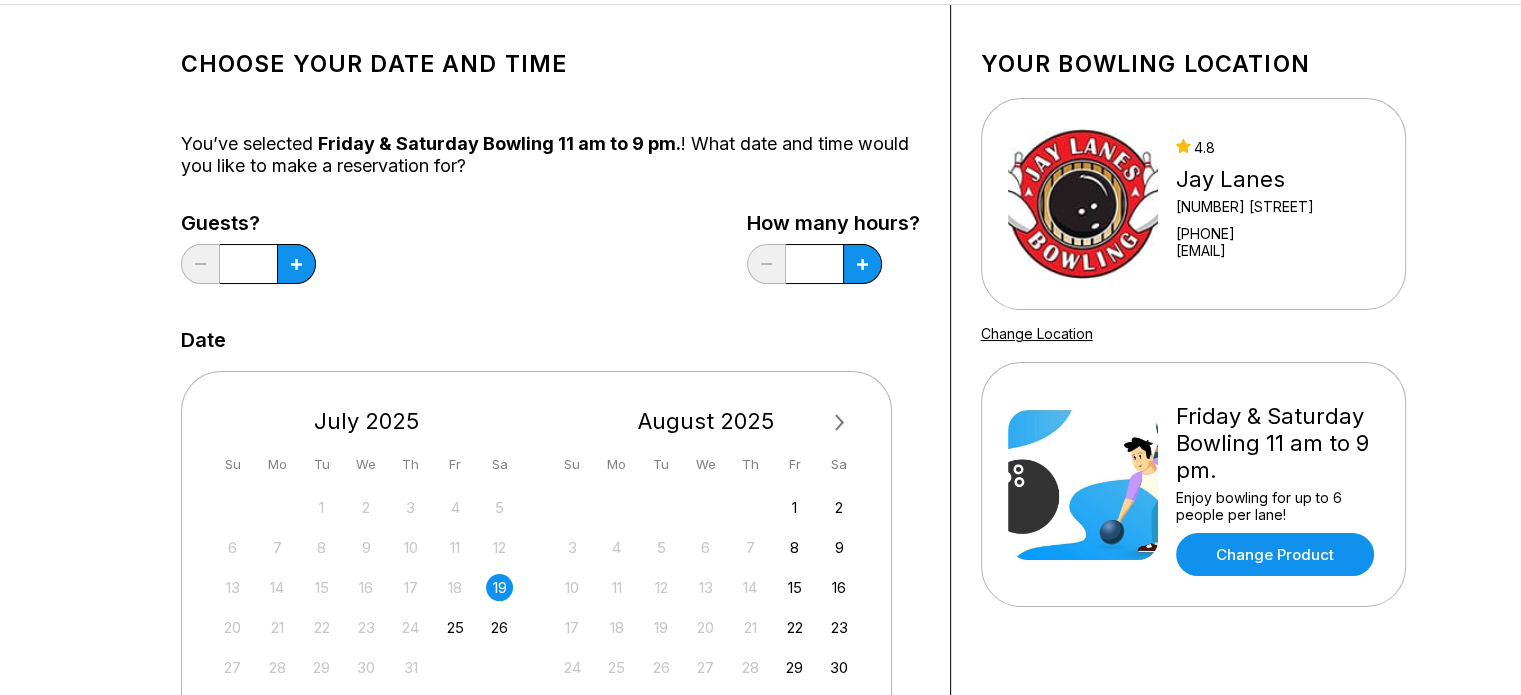 scroll, scrollTop: 100, scrollLeft: 0, axis: vertical 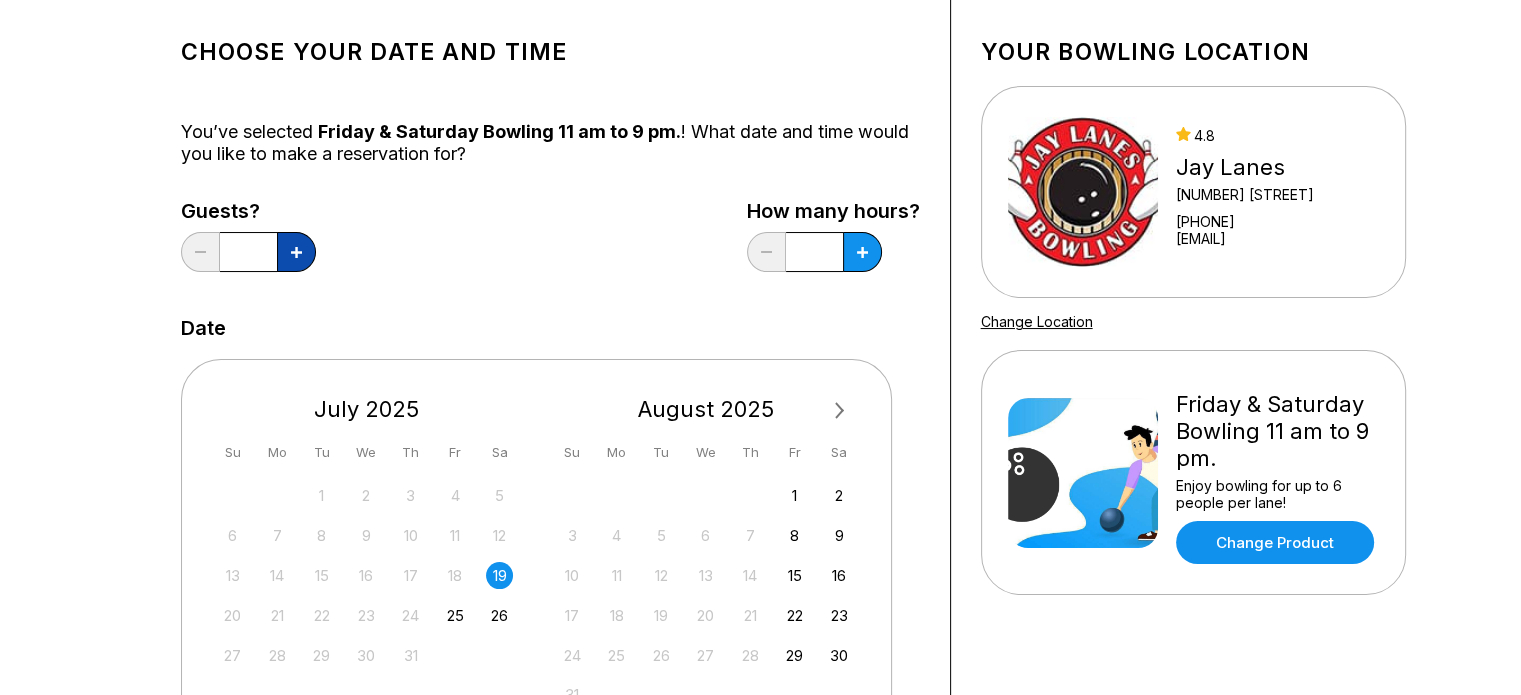 click at bounding box center [296, 252] 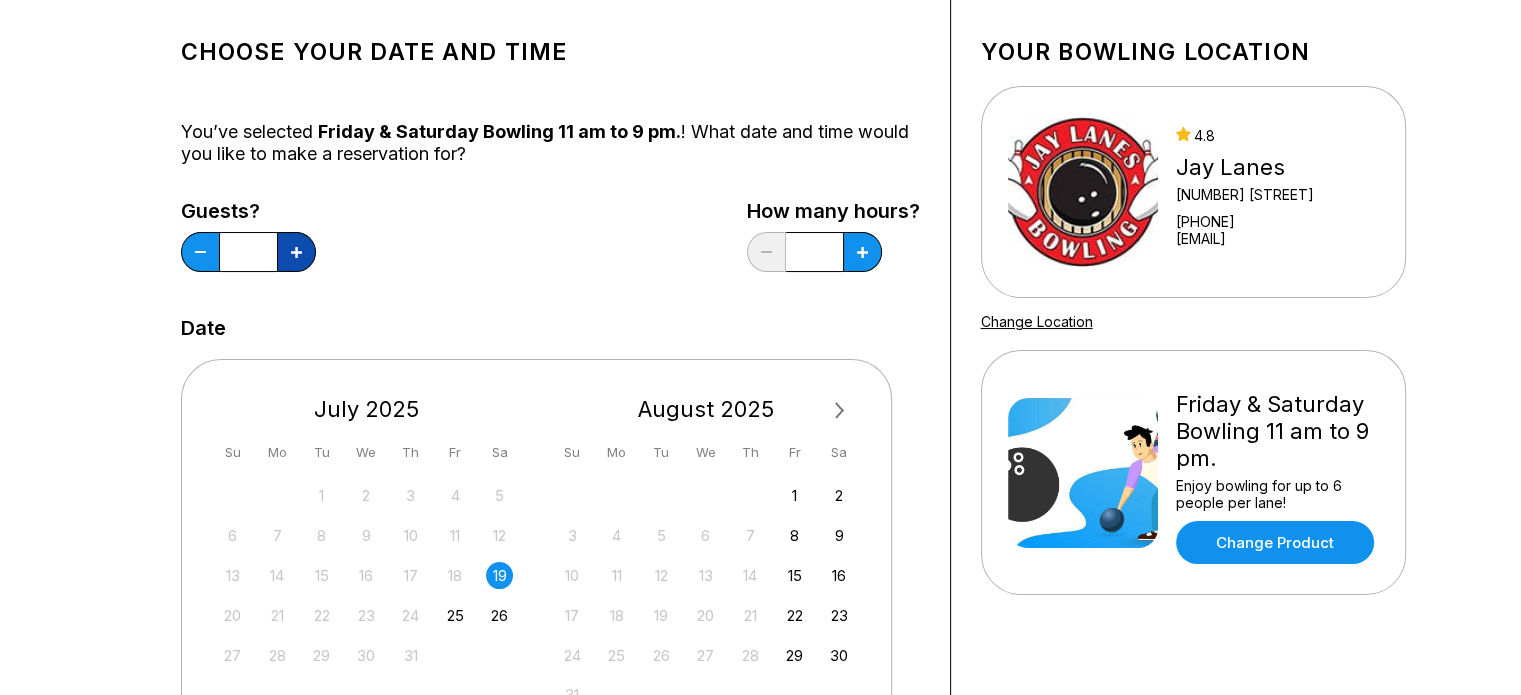 click at bounding box center [296, 252] 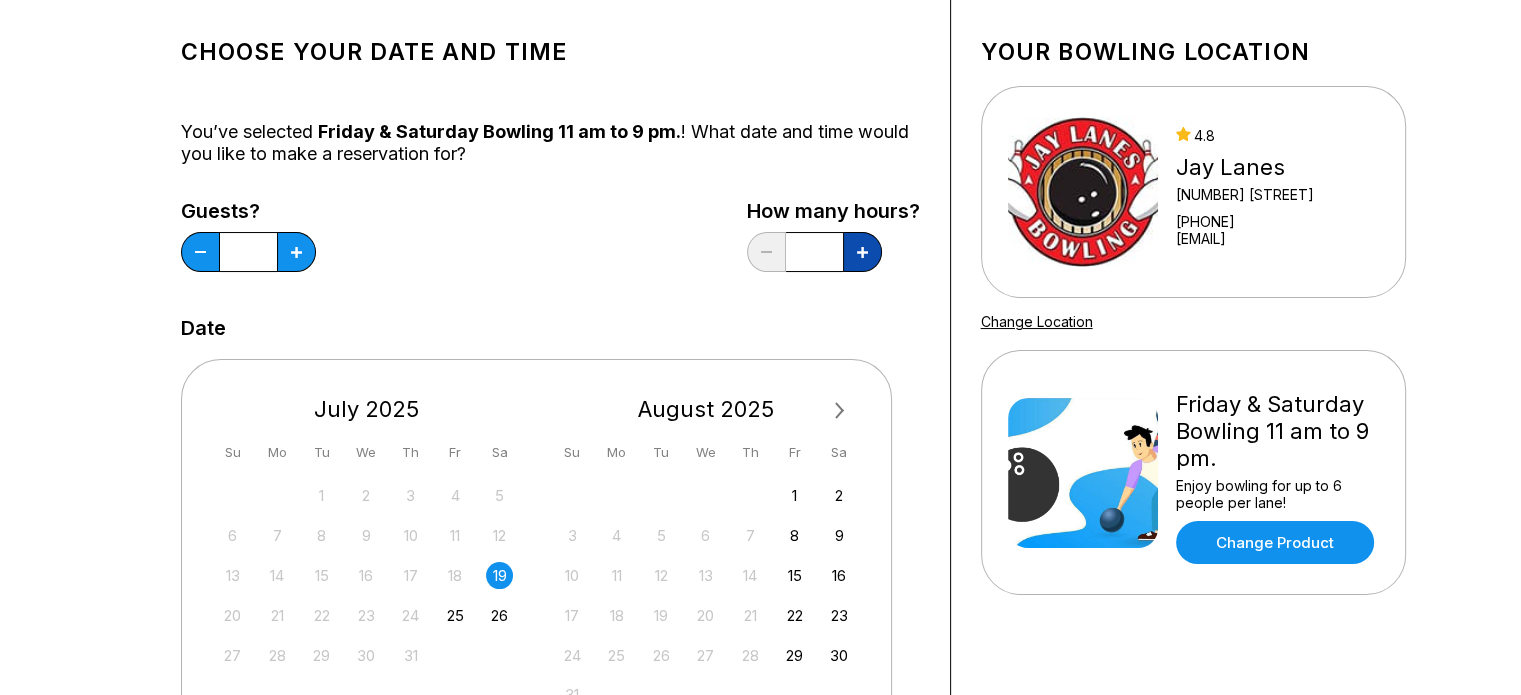 click at bounding box center [296, 252] 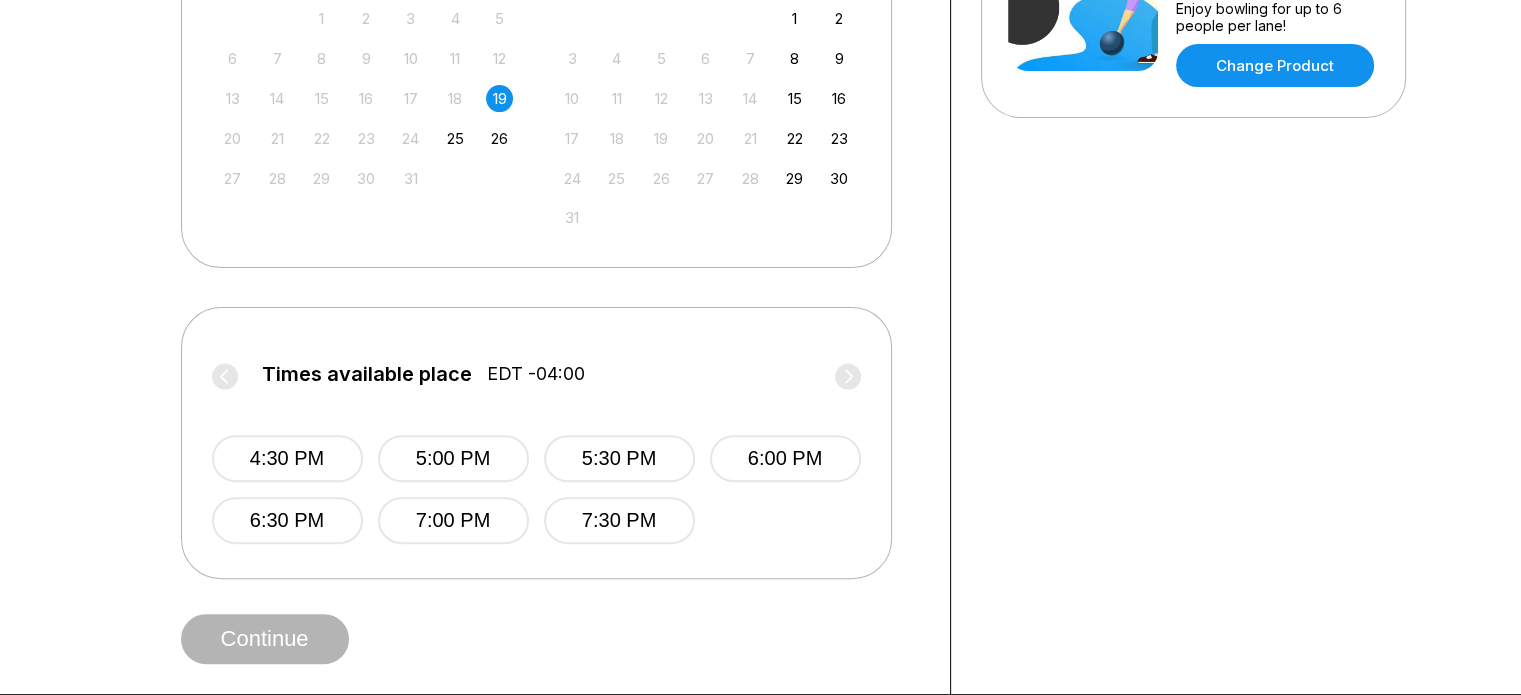 scroll, scrollTop: 700, scrollLeft: 0, axis: vertical 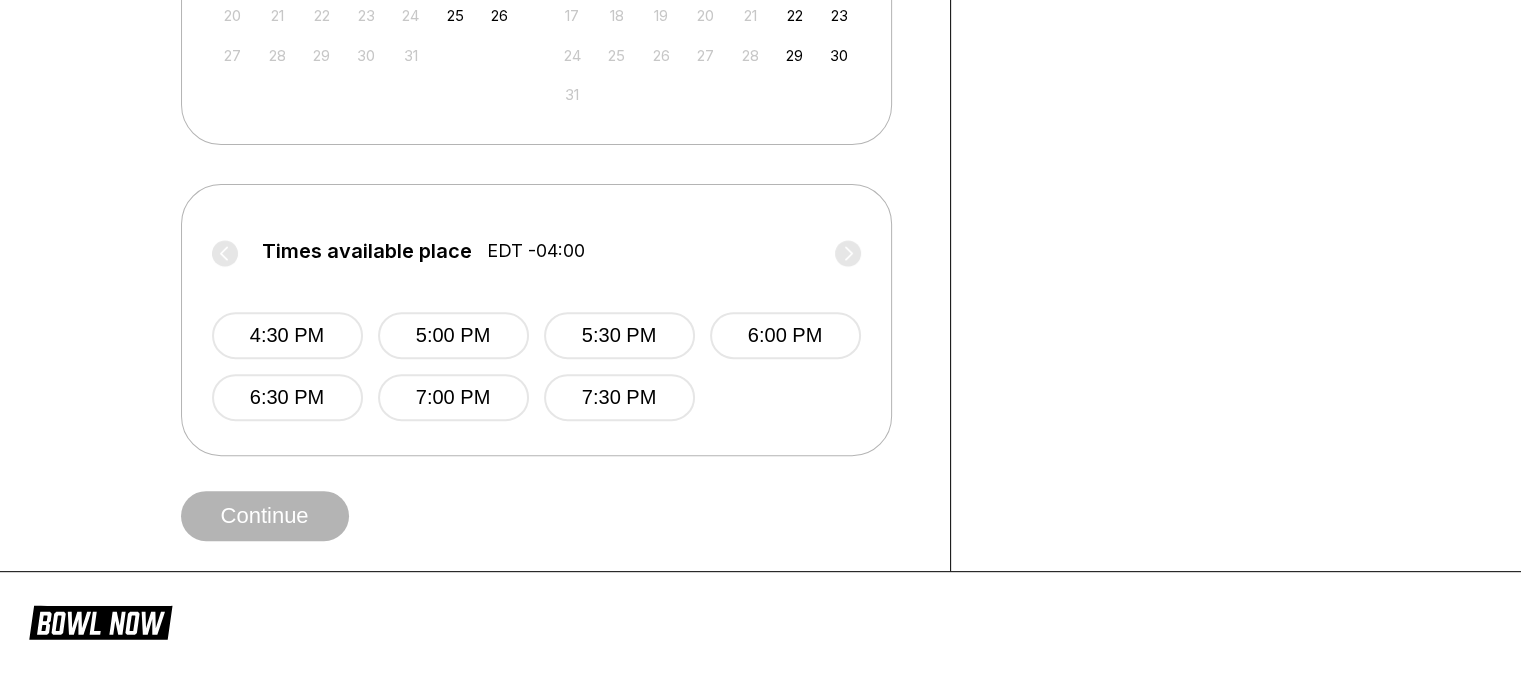 drag, startPoint x: 812, startPoint y: 340, endPoint x: 728, endPoint y: 363, distance: 87.0919 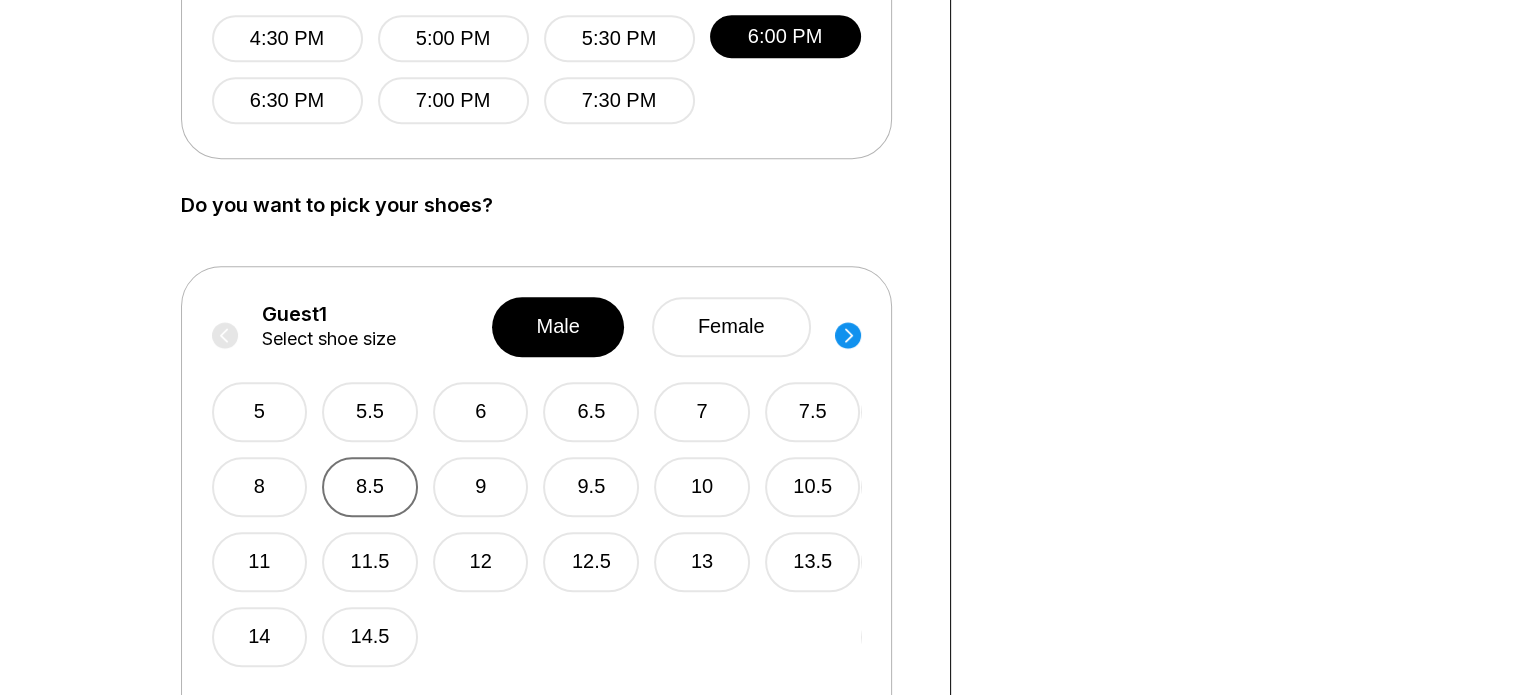 scroll, scrollTop: 1000, scrollLeft: 0, axis: vertical 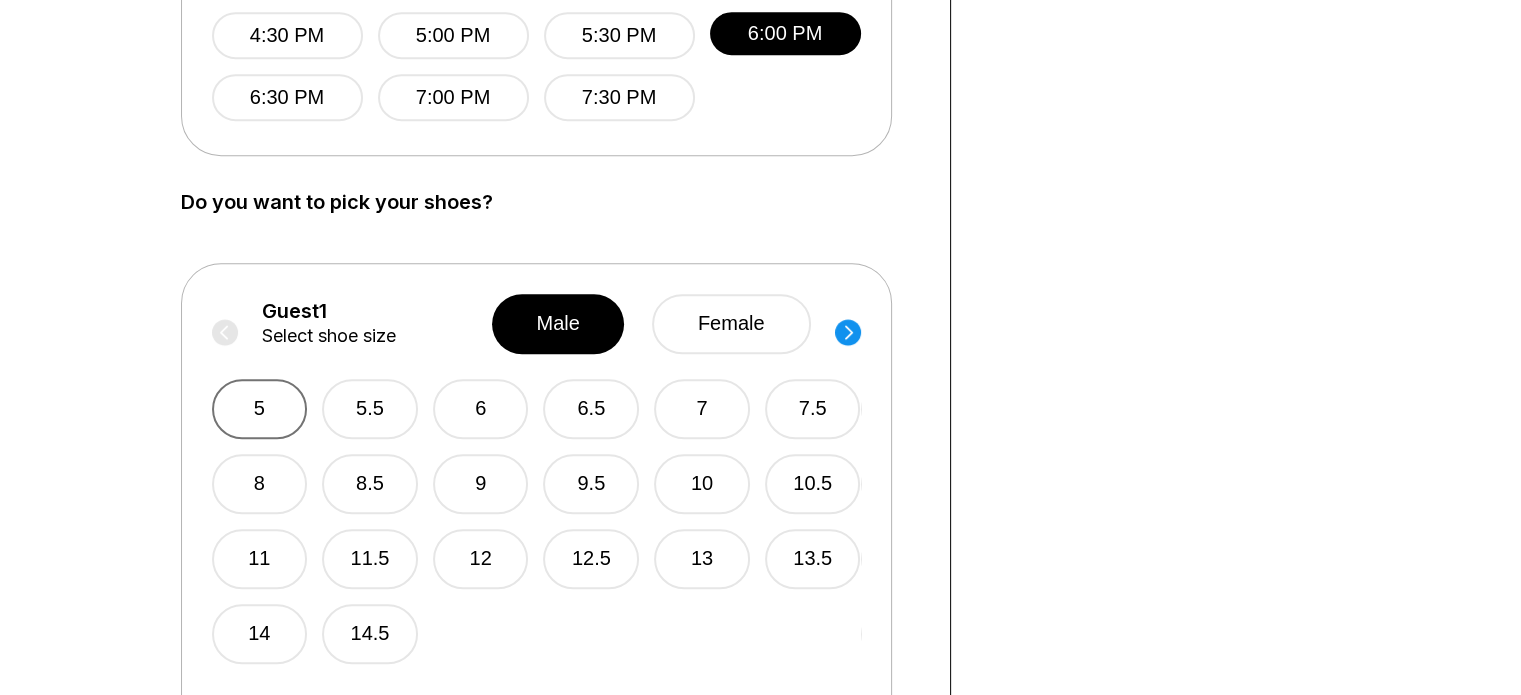click on "5" at bounding box center (260, 409) 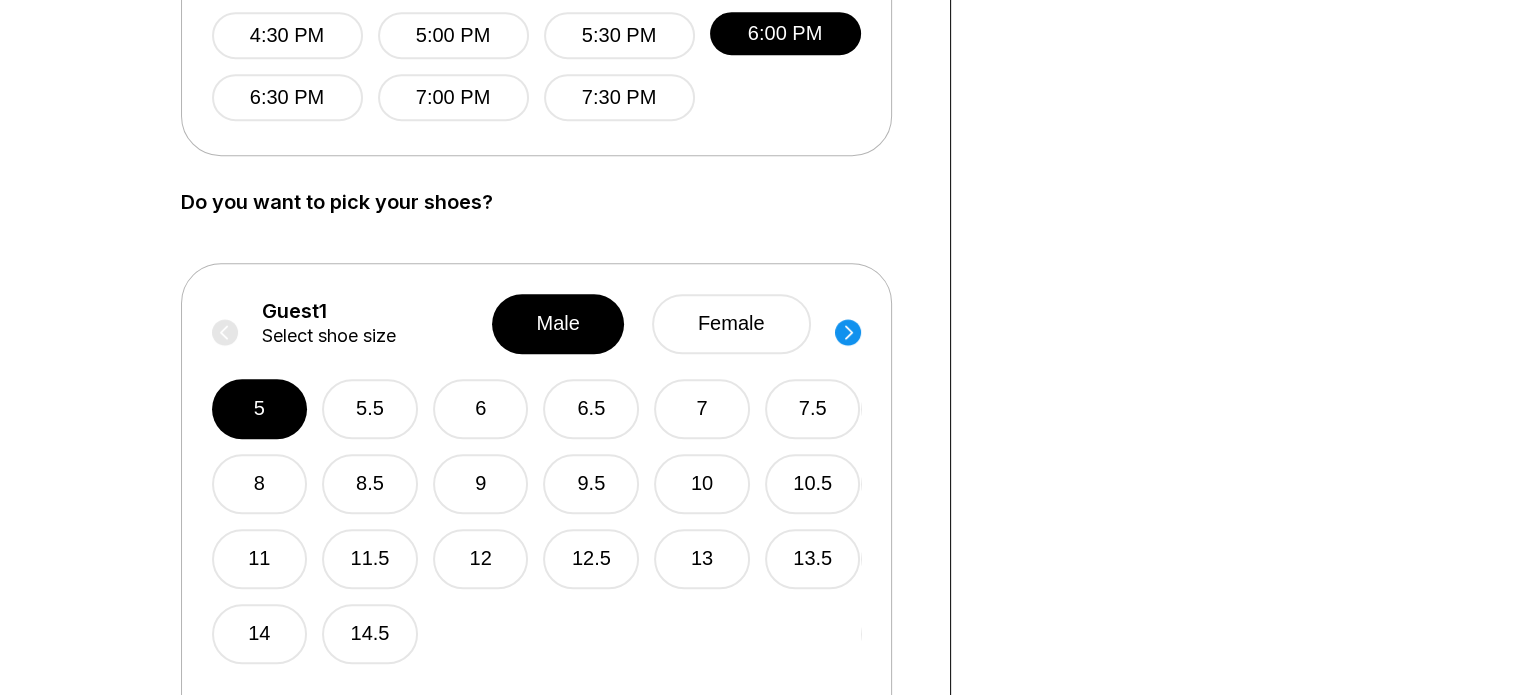 drag, startPoint x: 844, startPoint y: 336, endPoint x: 818, endPoint y: 348, distance: 28.635643 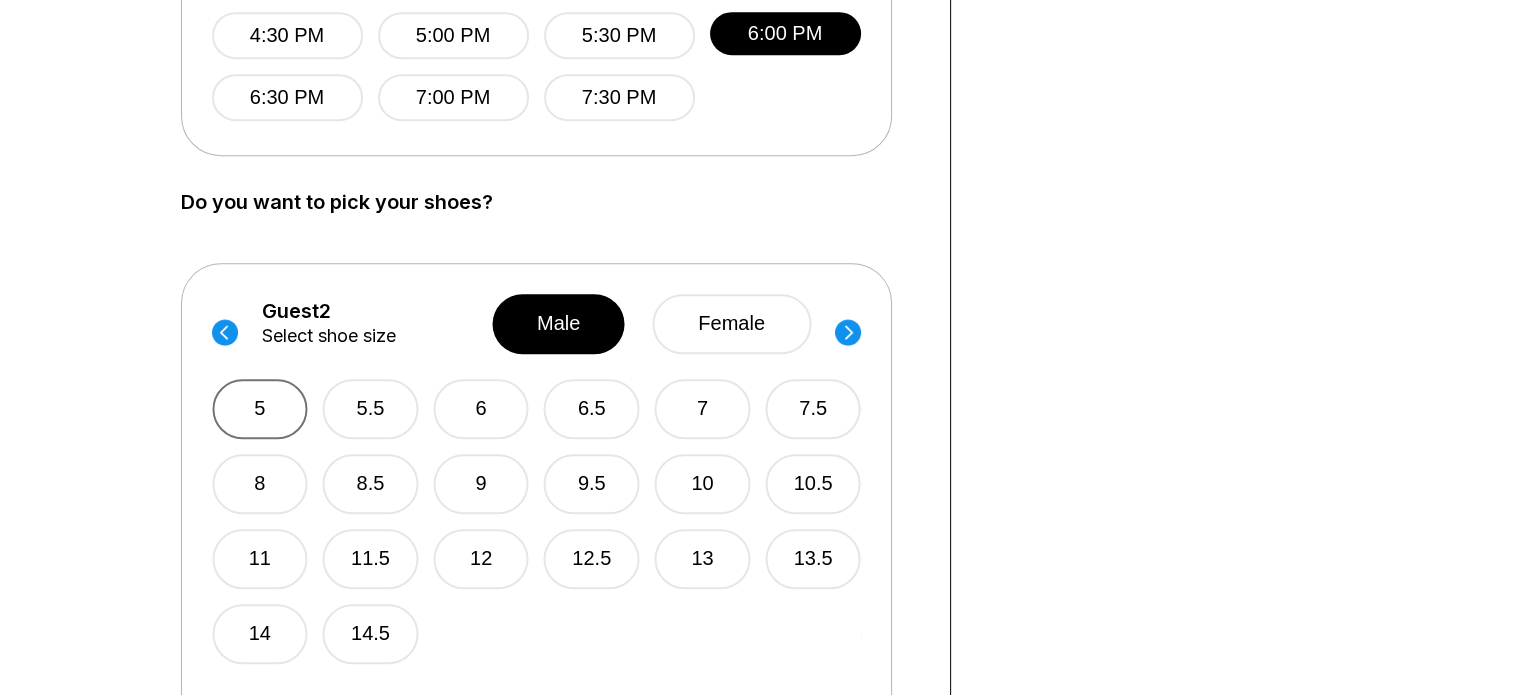 click on "5" at bounding box center (260, 409) 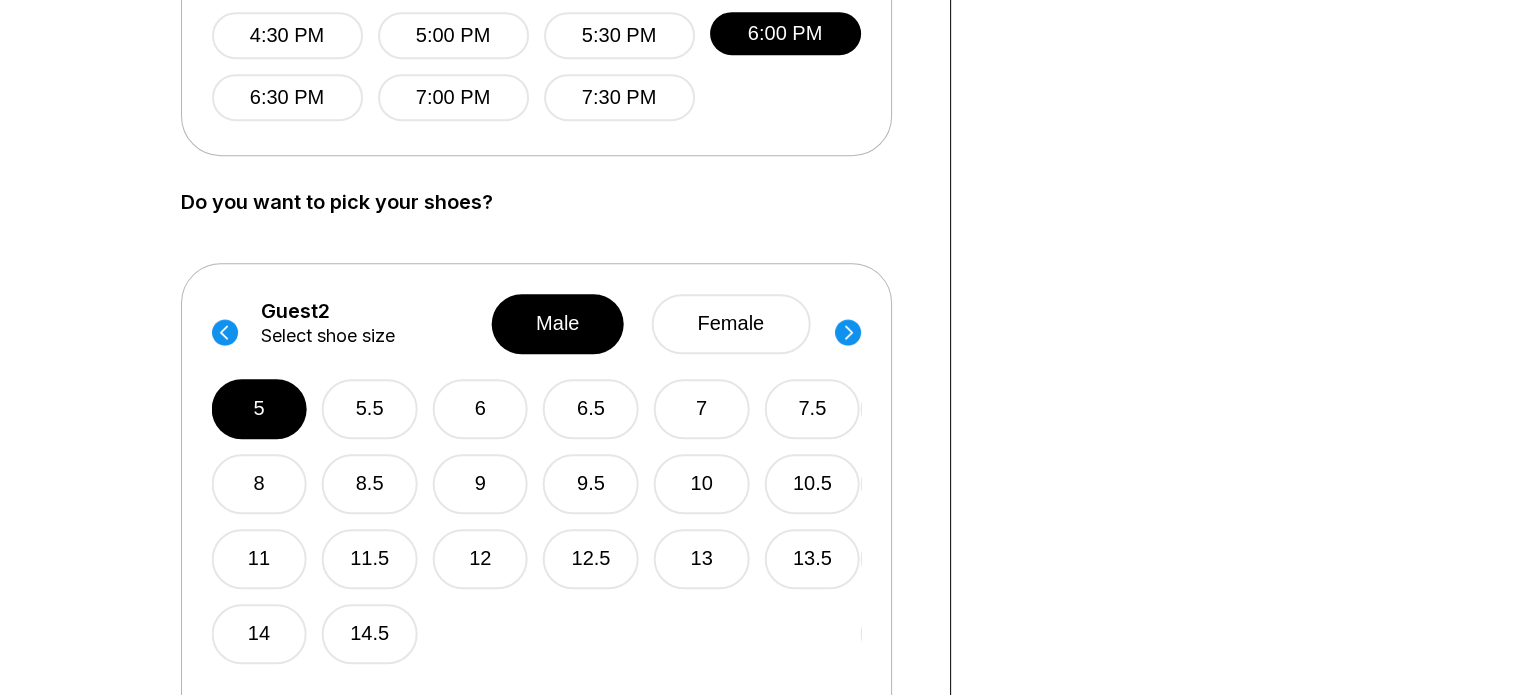 drag, startPoint x: 843, startPoint y: 329, endPoint x: 740, endPoint y: 377, distance: 113.63538 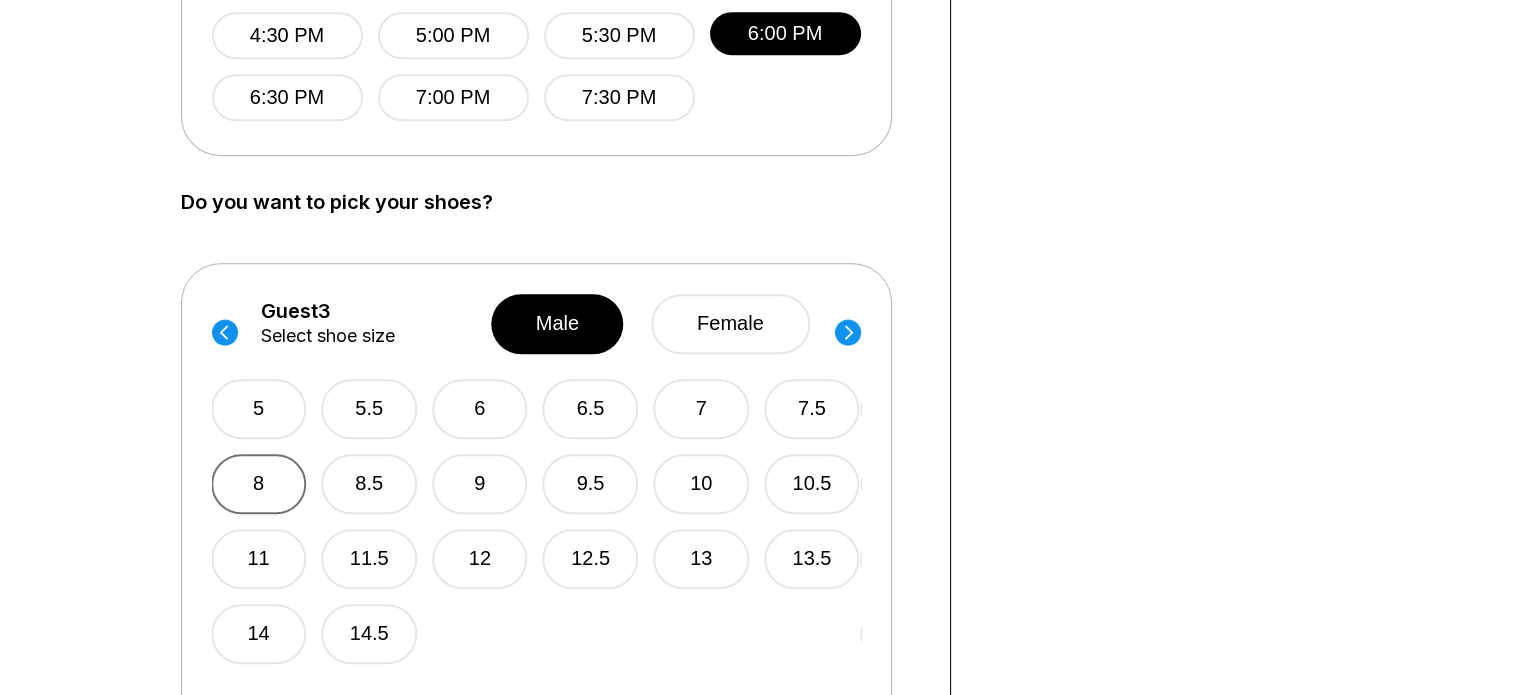 drag, startPoint x: 268, startPoint y: 479, endPoint x: 356, endPoint y: 450, distance: 92.65527 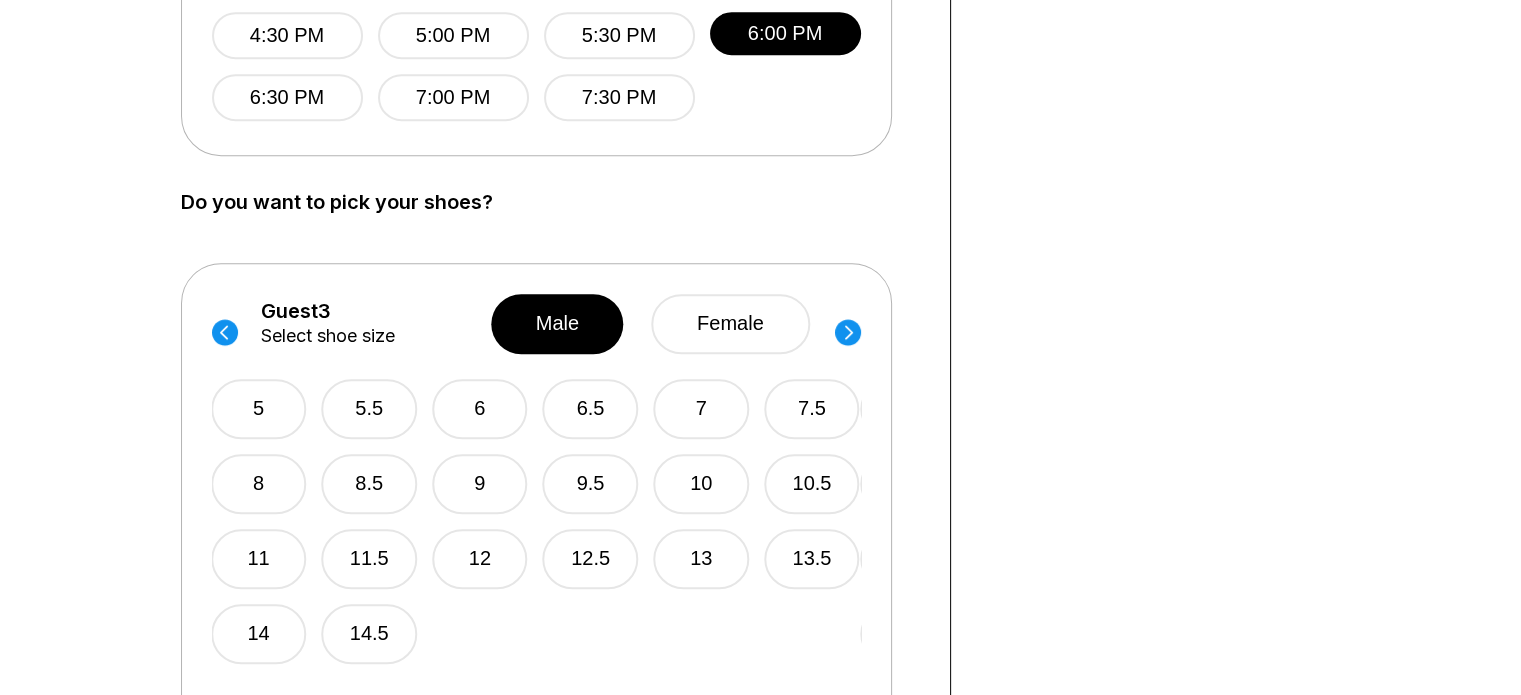click on "8" at bounding box center (259, 484) 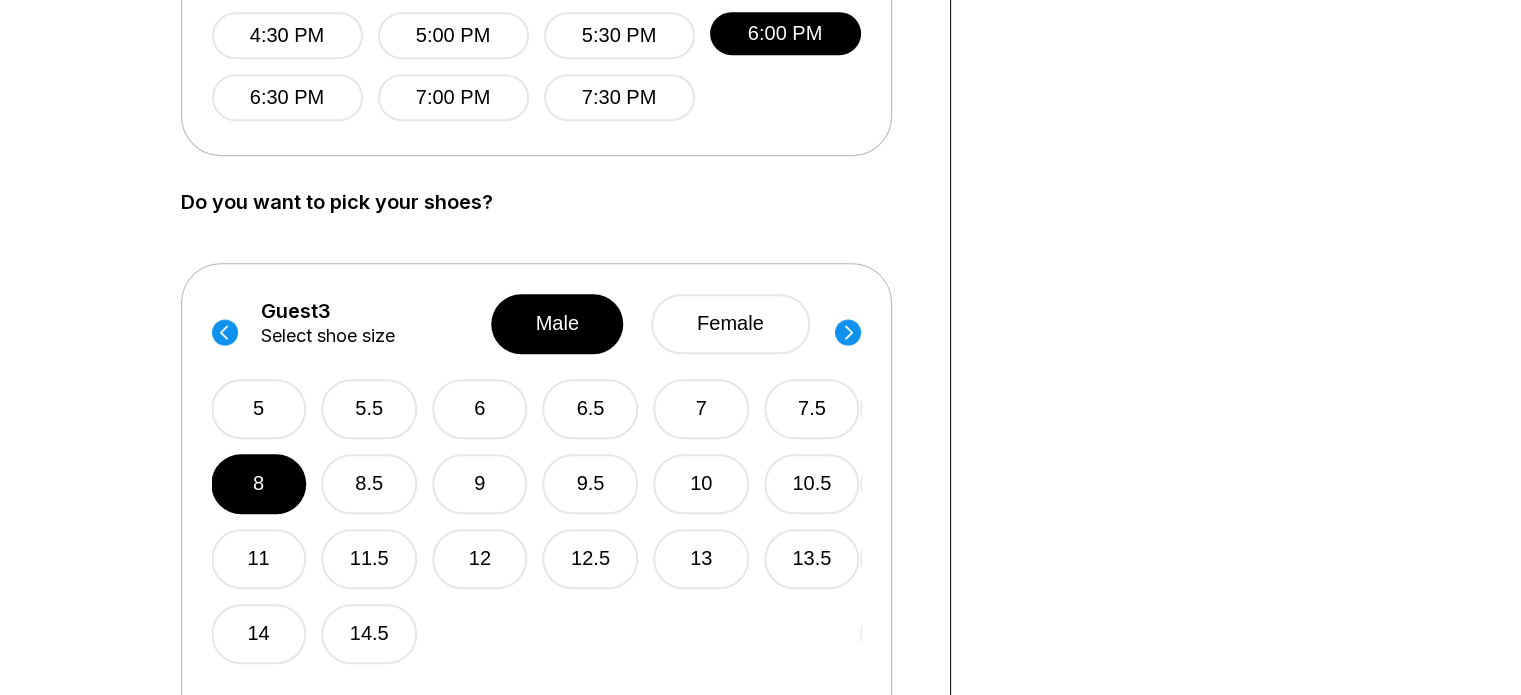 click 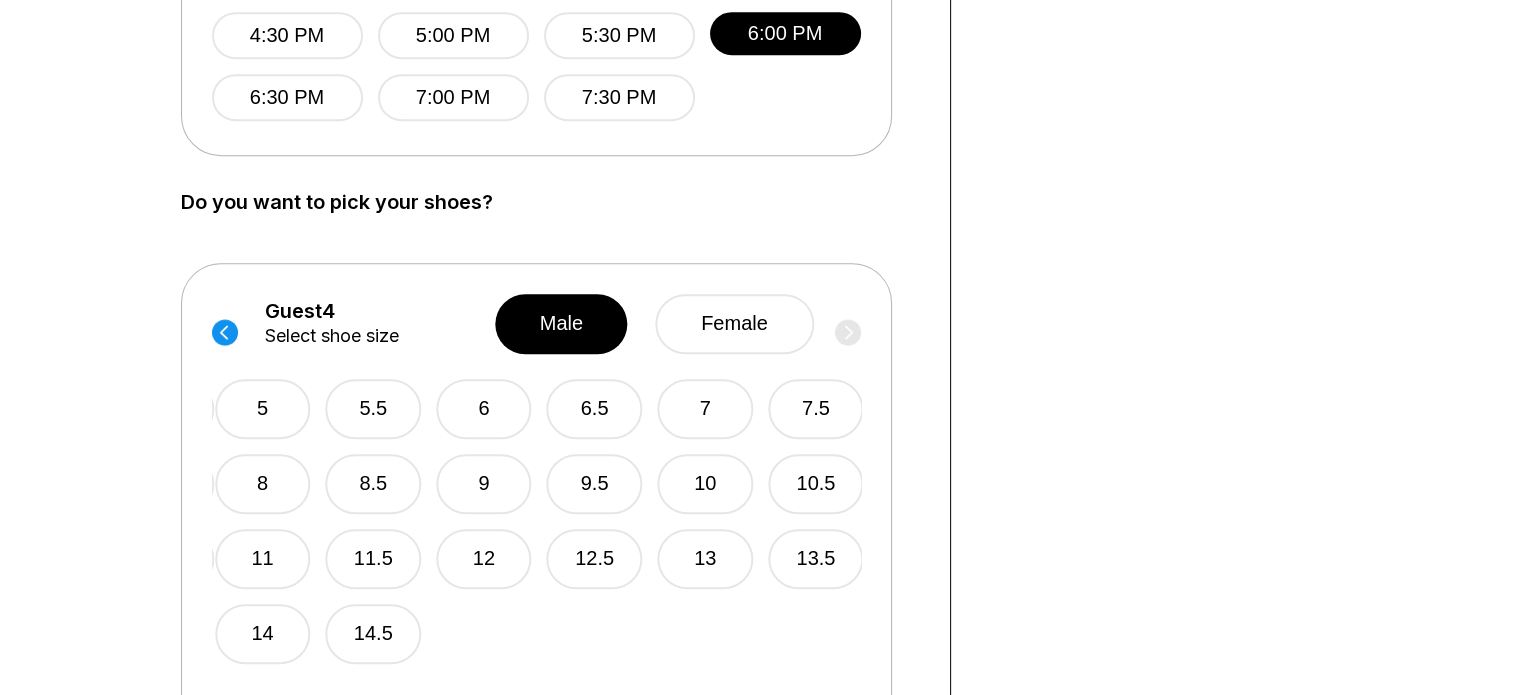drag, startPoint x: 780, startPoint y: 329, endPoint x: 756, endPoint y: 377, distance: 53.66563 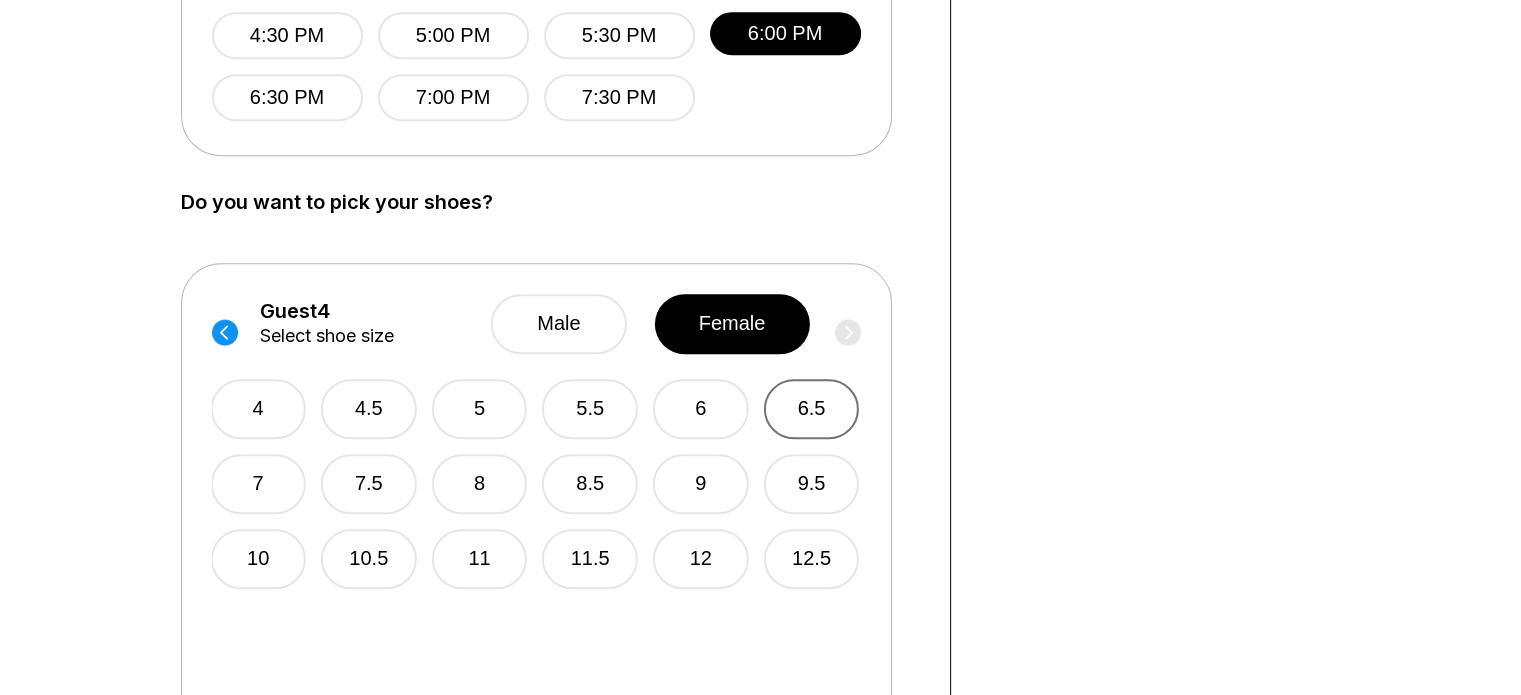 click on "6.5" at bounding box center (812, 409) 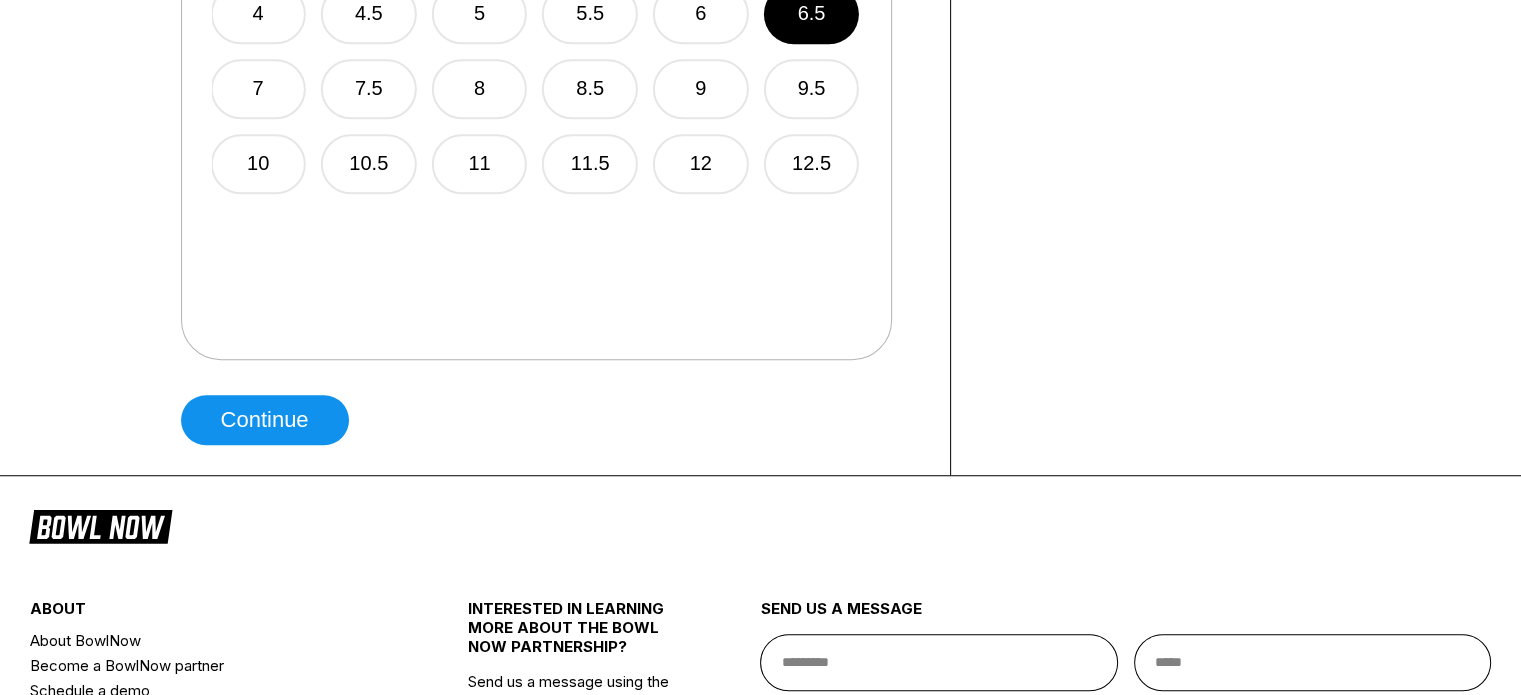 scroll, scrollTop: 1400, scrollLeft: 0, axis: vertical 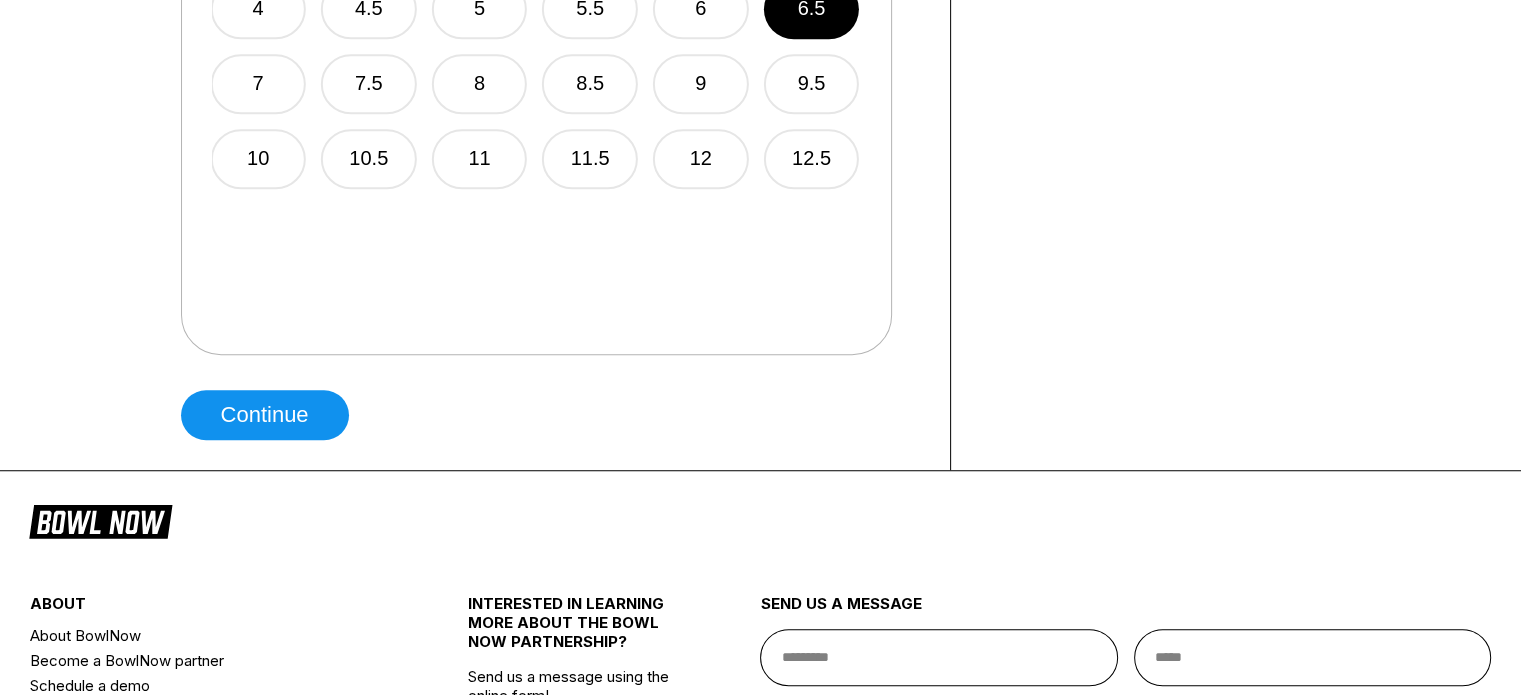 click on "Choose your Date and time You’ve selected   Friday & Saturday Bowling 11 am to 9 pm. ! What date and time would you like to make a reservation for? Guests? * How many hours? *** Date Next Month July 2025 Su Mo Tu We Th Fr Sa 29 30 1 2 3 4 5 6 7 8 9 10 11 12 13 14 15 16 17 18 19 20 21 22 23 24 25 26 27 28 29 30 31 August 2025 Su Mo Tu We Th Fr Sa 1 2 3 4 5 6 7 8 9 10 11 12 13 14 15 16 17 18 19 20 21 22 23 24 25 26 27 28 29 30 31 1 2 3 4 5 6 Times available place EDT -04:00 4:30 PM 5:00 PM 5:30 PM 6:00 PM 6:30 PM 7:00 PM 7:30 PM Do you want to pick your shoes? Guest  1  Select shoe size male female 5 5.5 6 6.5 7 7.5 8 8.5 9 9.5 10 10.5 11 11.5 12 12.5 13 13.5 14 14.5 Guest  2  Select shoe size male female 5 5.5 6 6.5 7 7.5 8 8.5 9 9.5 10 10.5 11 11.5 12 12.5 13 13.5 14 14.5 Guest  3  Select shoe size male female 5 5.5 6 6.5 7 7.5 8 8.5 9 9.5 10 10.5 11 11.5 12 12.5 13 13.5 14 14.5 Guest  4  Select shoe size male female 4 4.5 5 5.5 6 6.5 7 7.5 8 8.5 9 9.5 10 10.5 11 11.5 12 12.5 Continue" at bounding box center [550, -419] 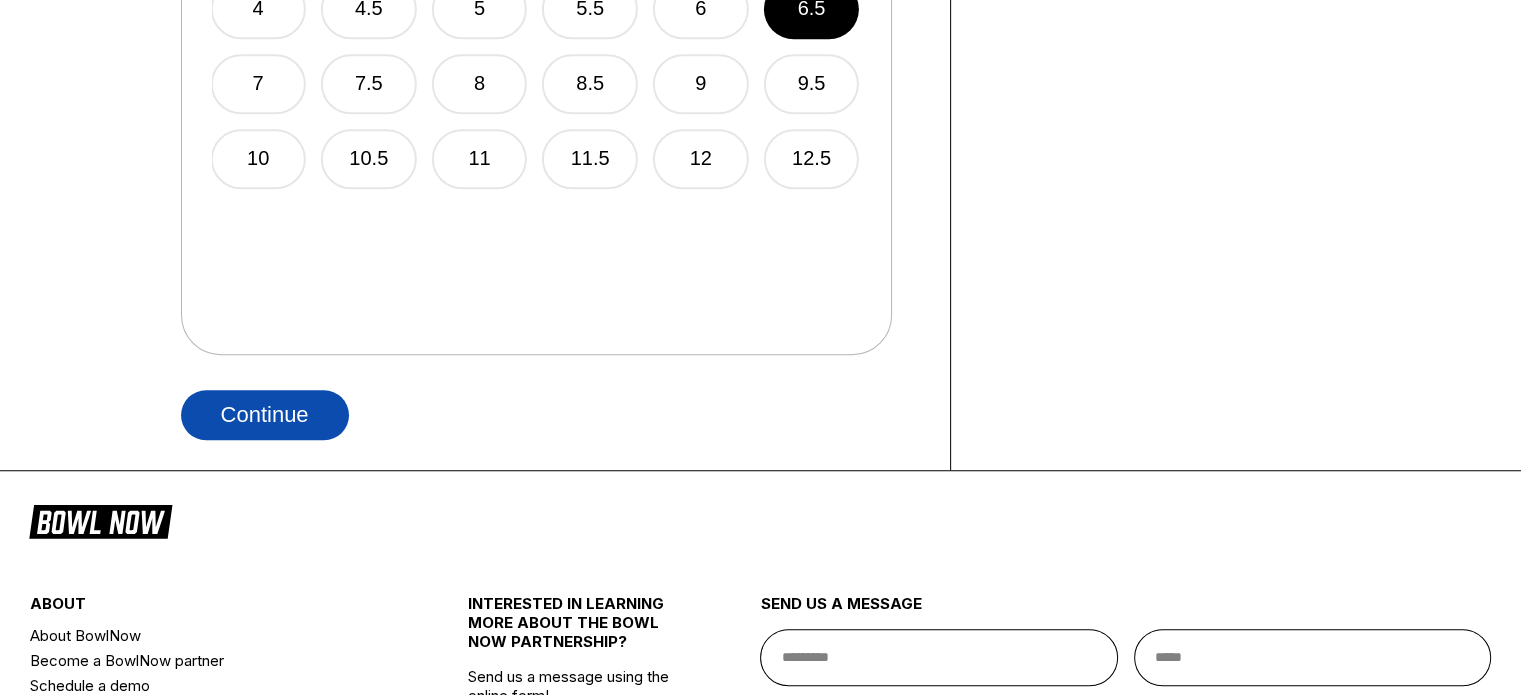 click on "Continue" at bounding box center [265, 415] 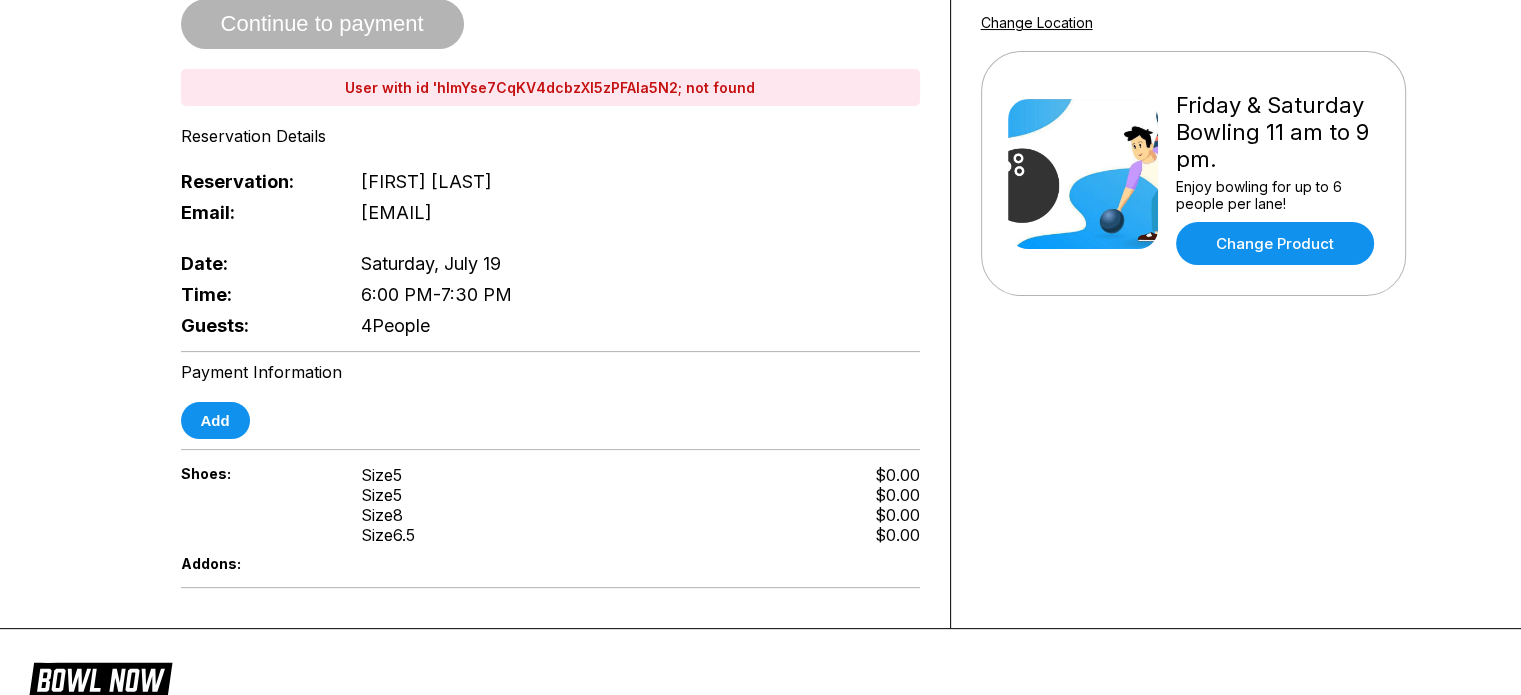 scroll, scrollTop: 400, scrollLeft: 0, axis: vertical 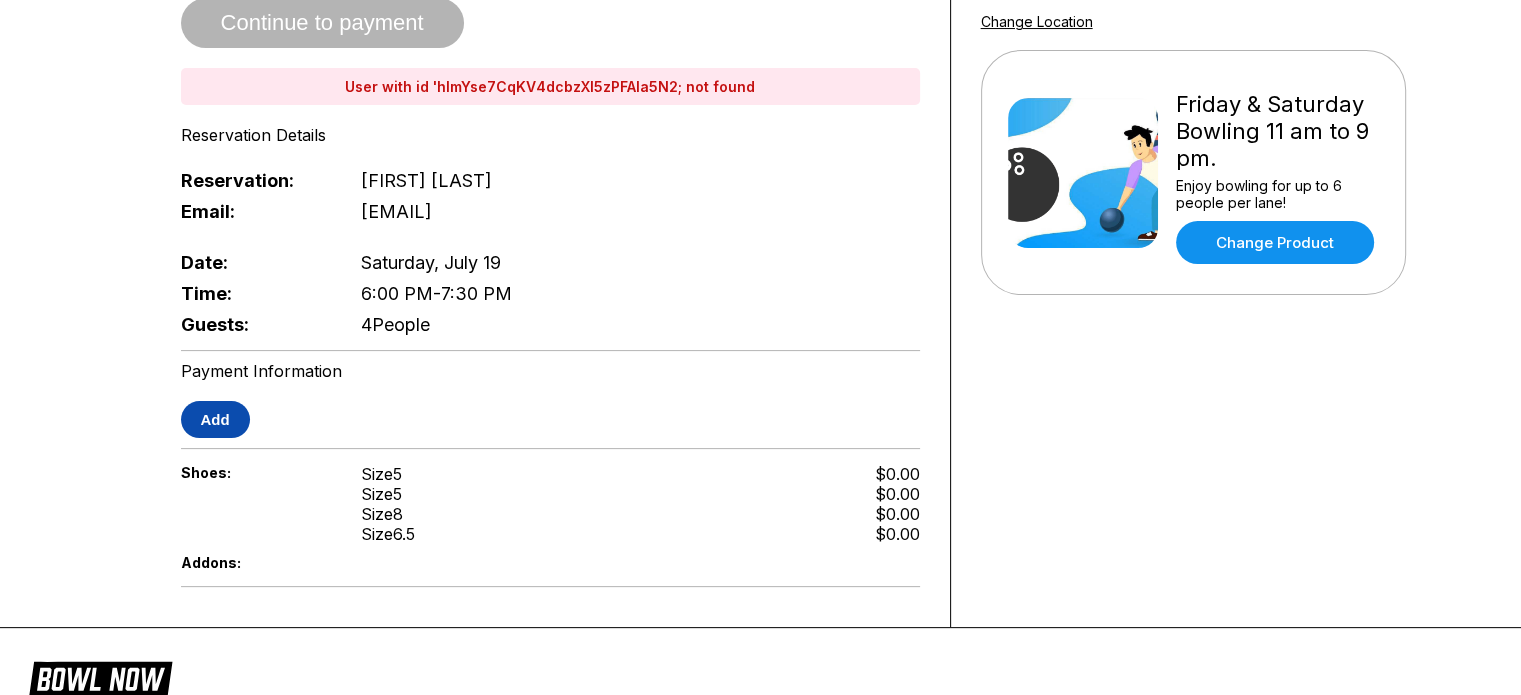 click on "Add" at bounding box center (215, 419) 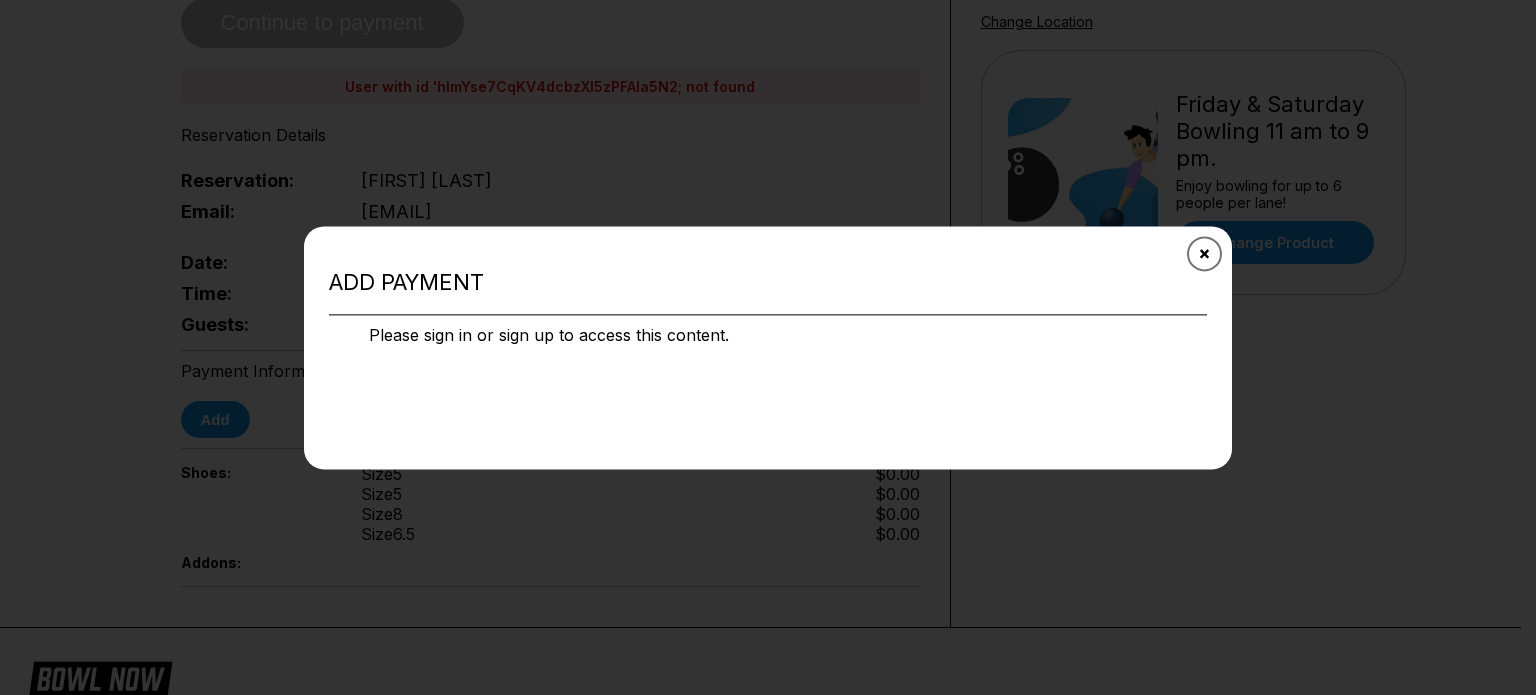 click at bounding box center (1204, 253) 